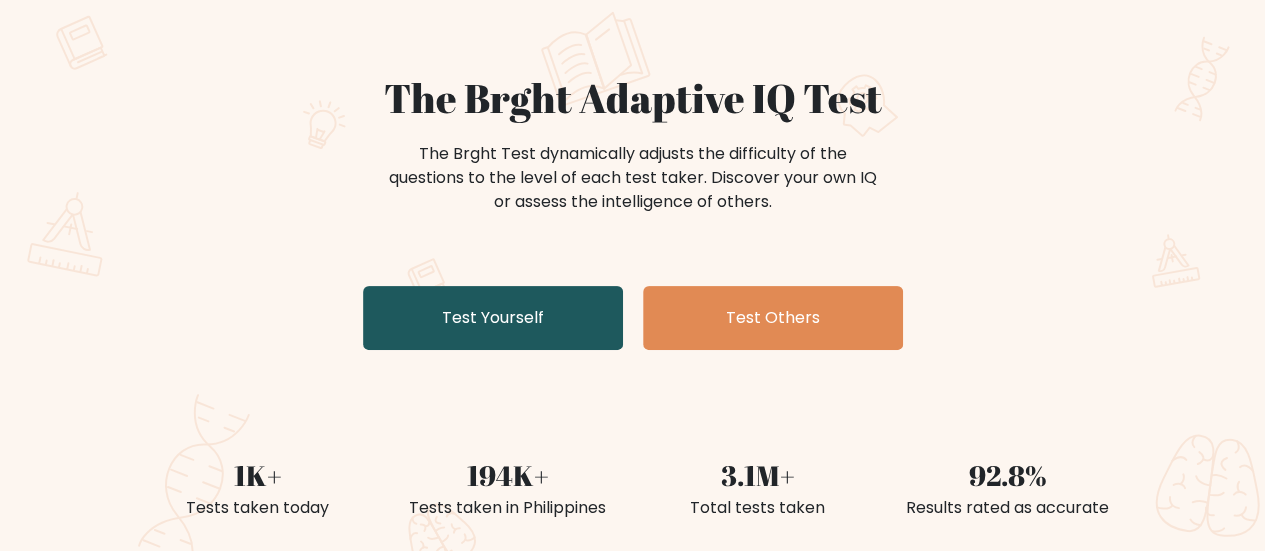 scroll, scrollTop: 100, scrollLeft: 0, axis: vertical 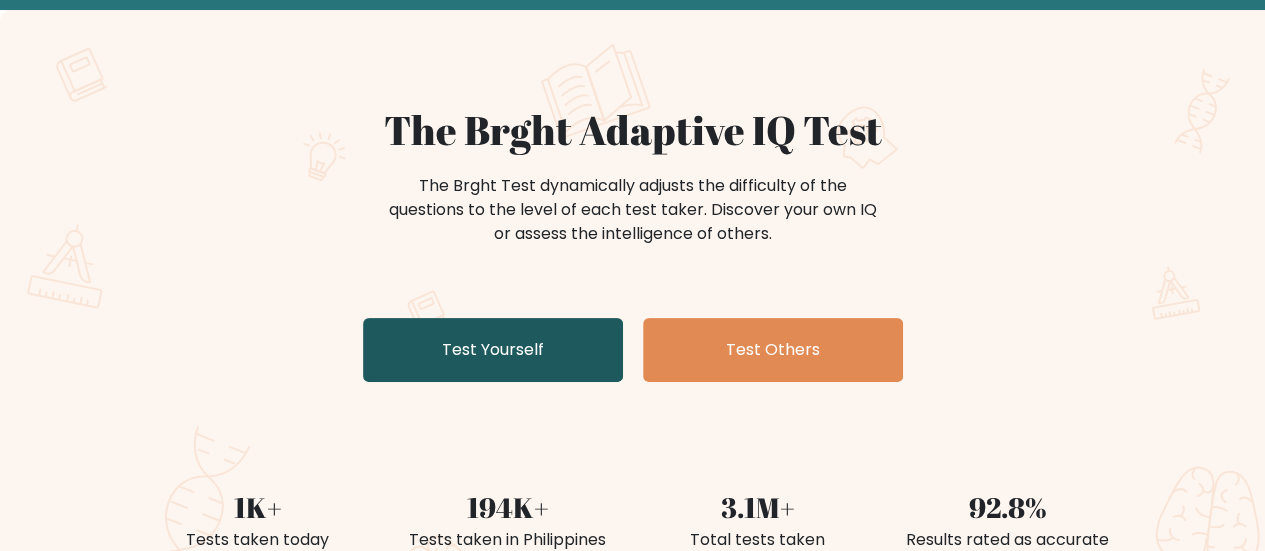 click on "Test Yourself" at bounding box center (493, 350) 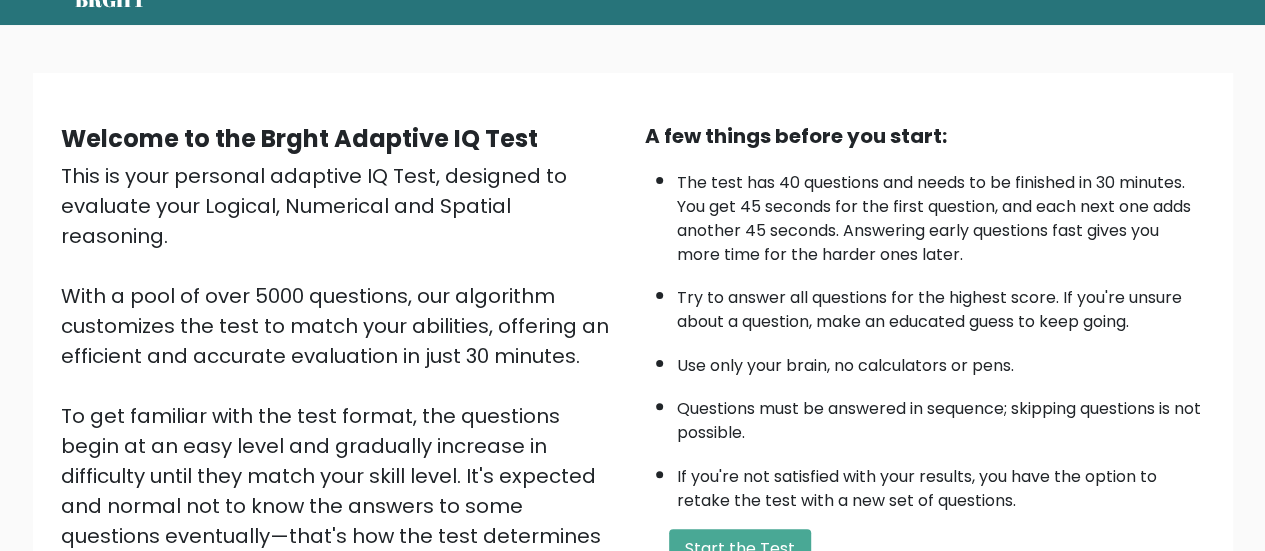 scroll, scrollTop: 200, scrollLeft: 0, axis: vertical 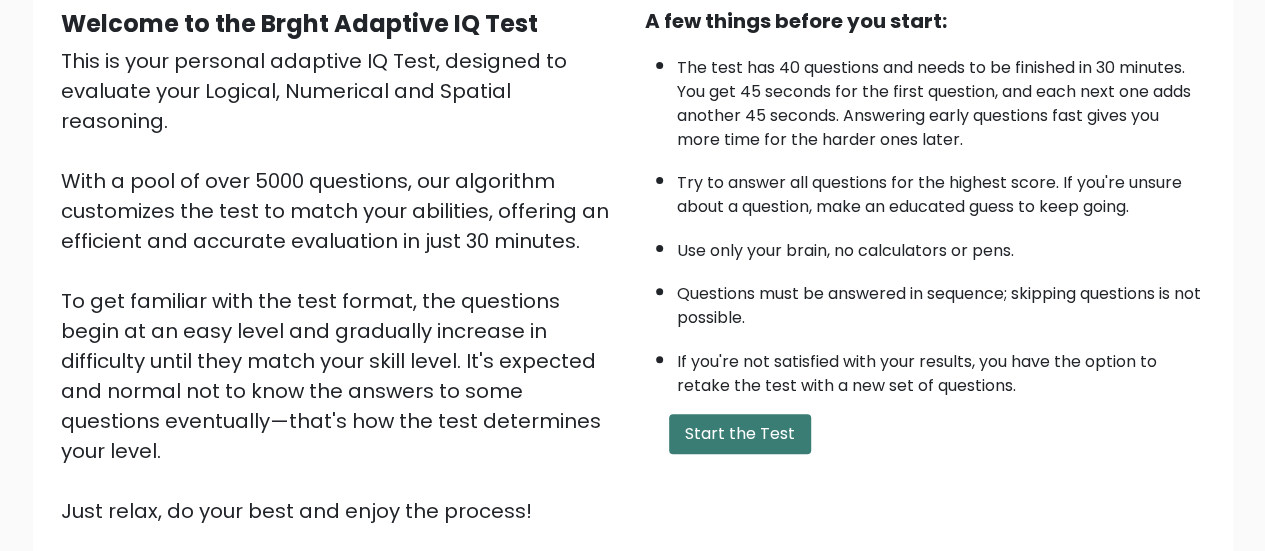 click on "Start the Test" at bounding box center [740, 434] 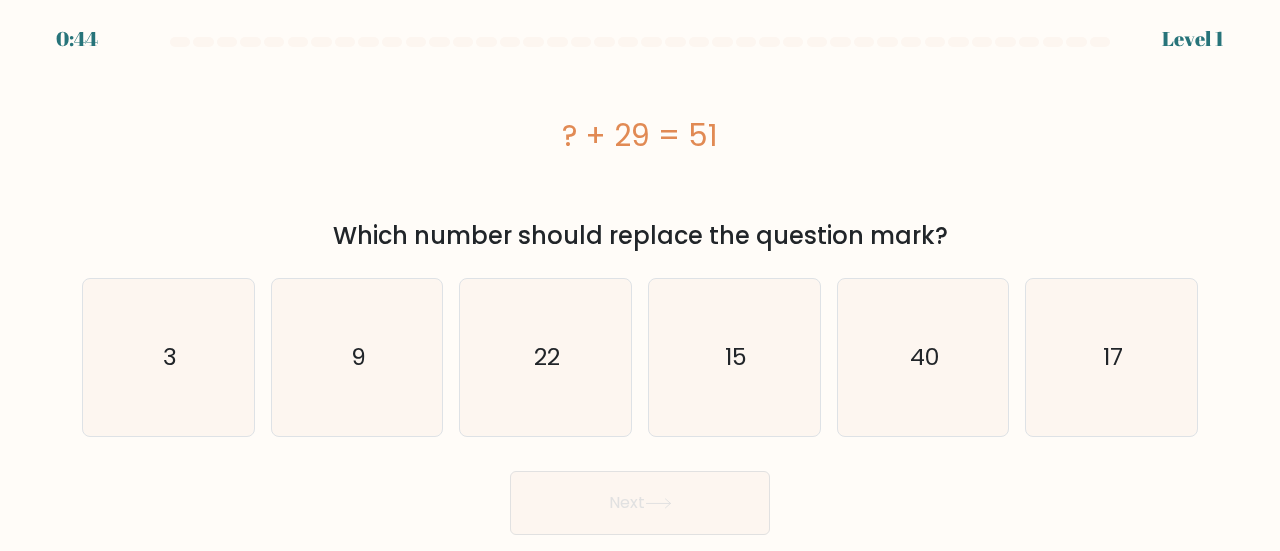 scroll, scrollTop: 0, scrollLeft: 0, axis: both 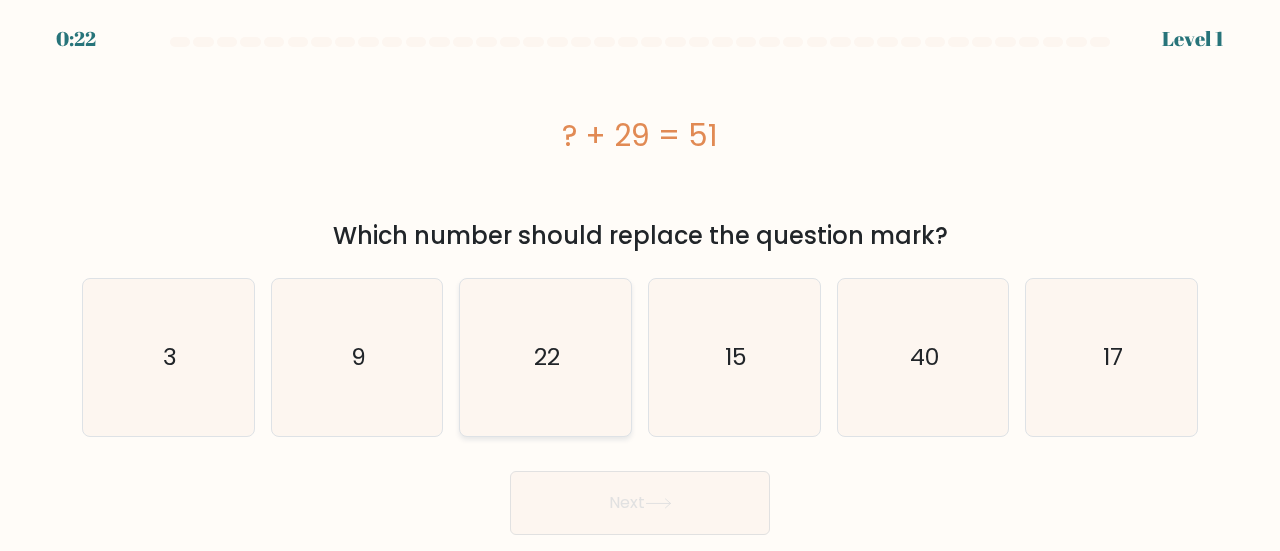 click on "22" at bounding box center (547, 357) 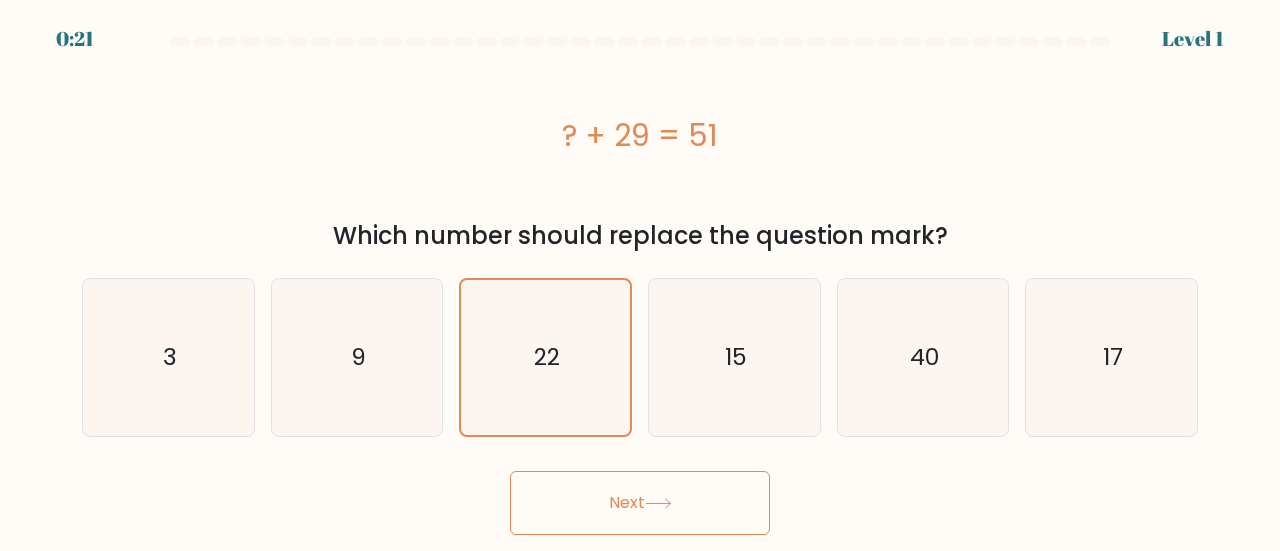 click at bounding box center (658, 503) 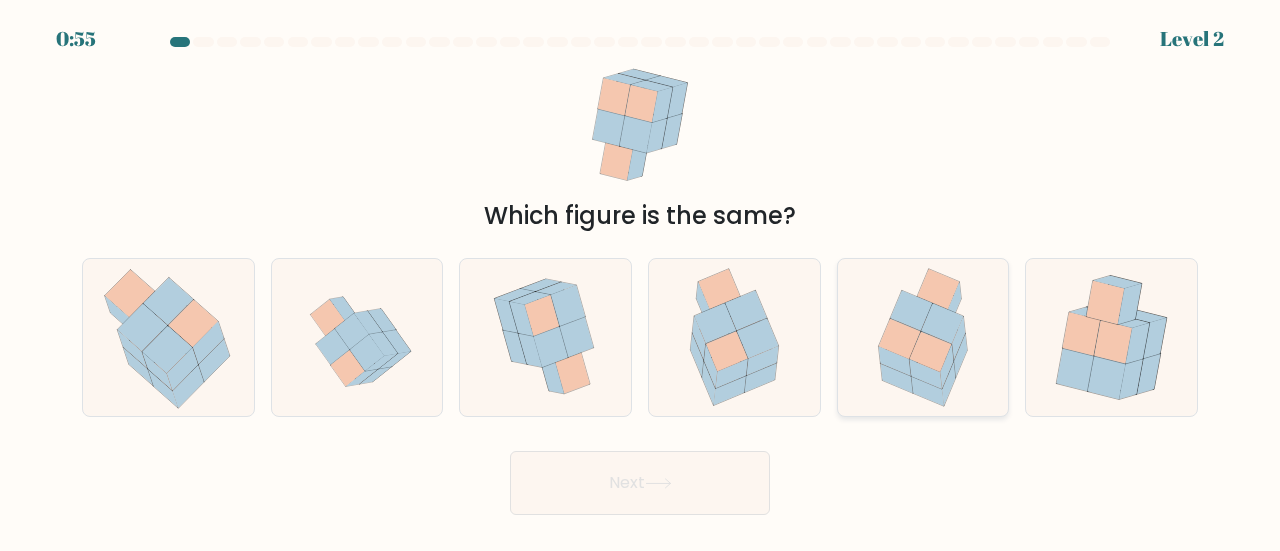 click at bounding box center [900, 339] 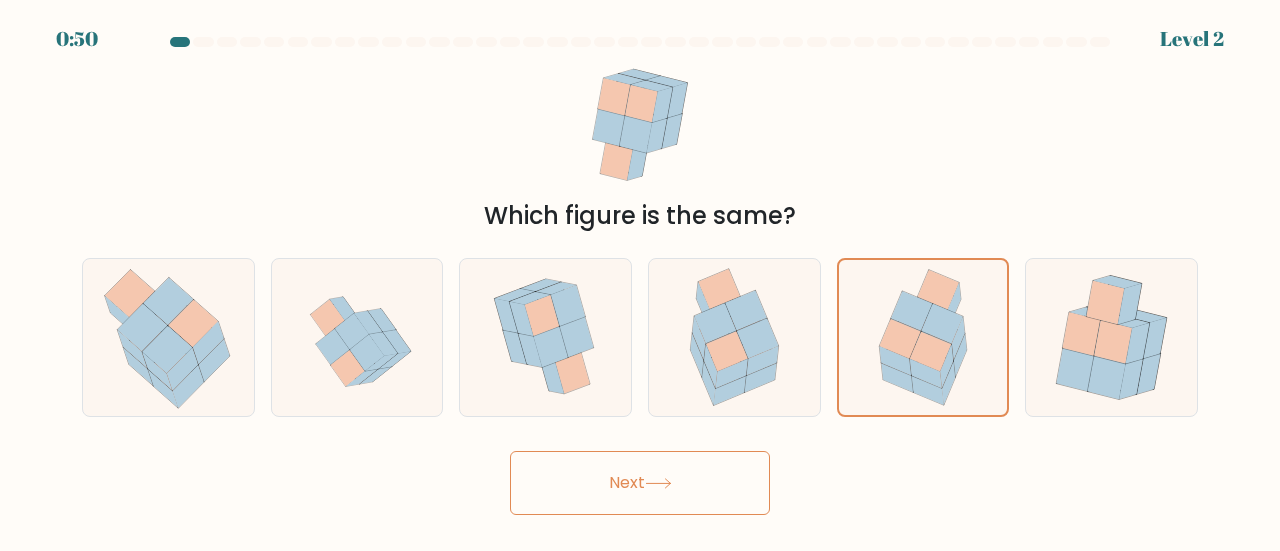 click on "Next" at bounding box center [640, 483] 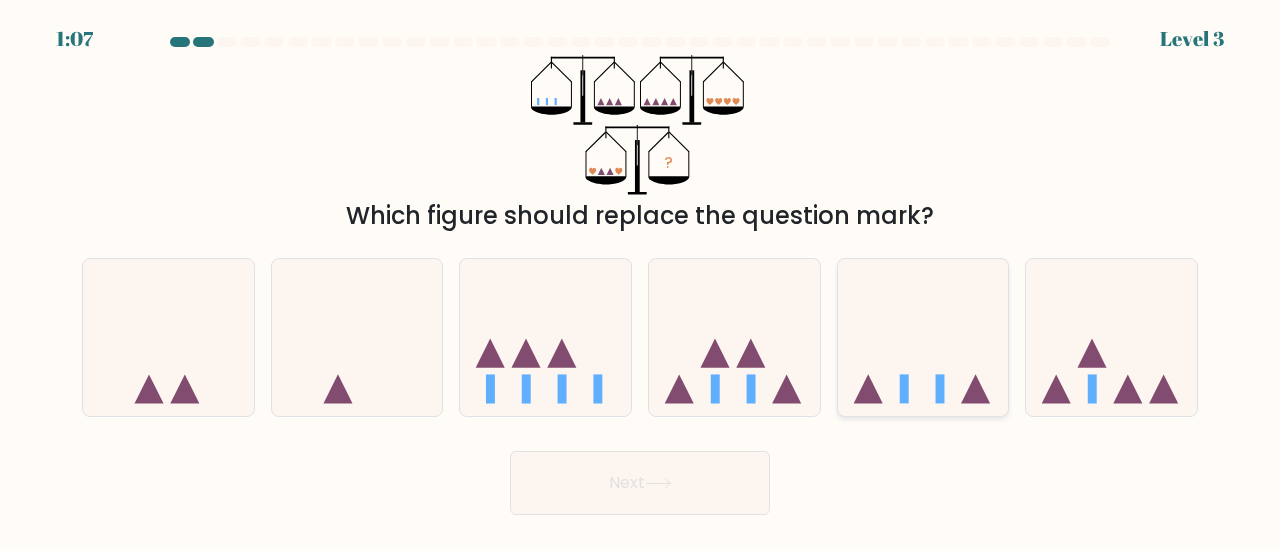 click at bounding box center [923, 337] 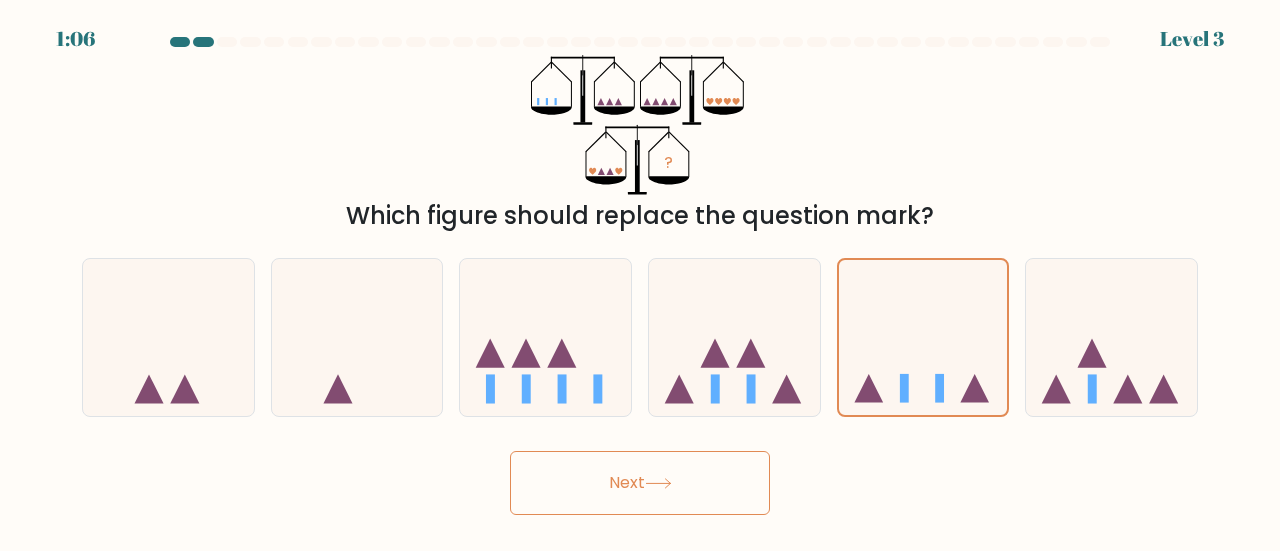 click on "Next" at bounding box center [640, 483] 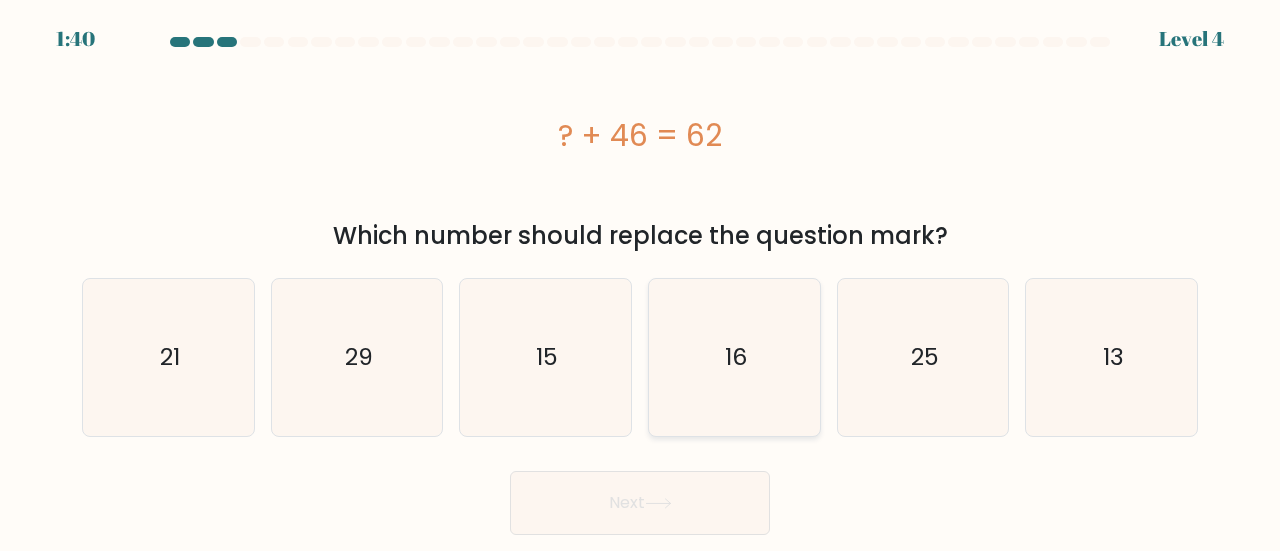 click on "16" at bounding box center [734, 357] 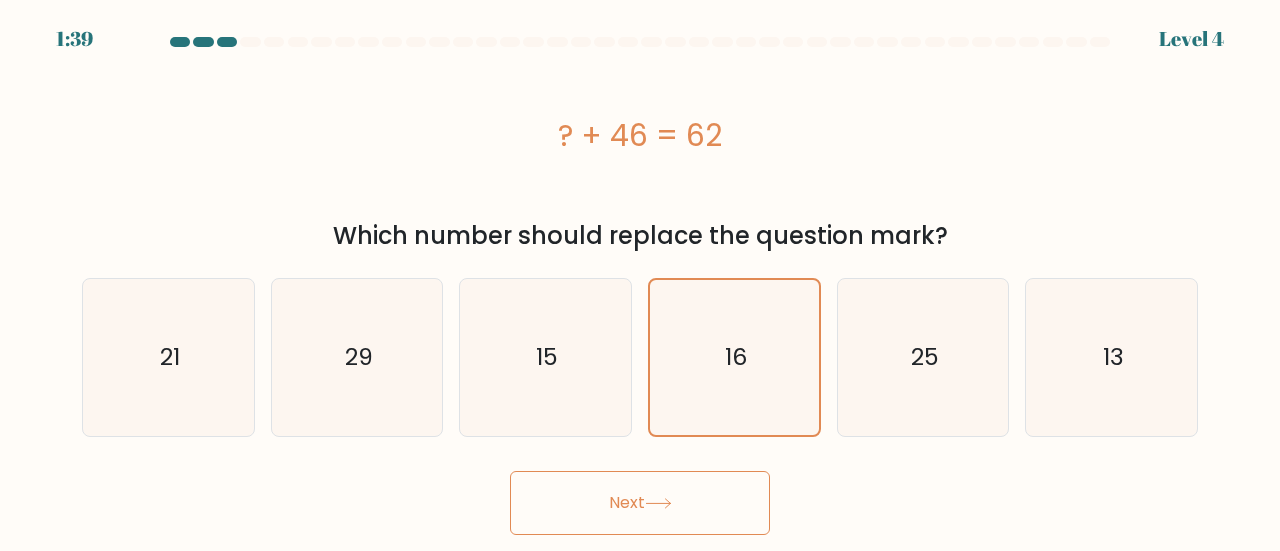 click on "Next" at bounding box center (640, 503) 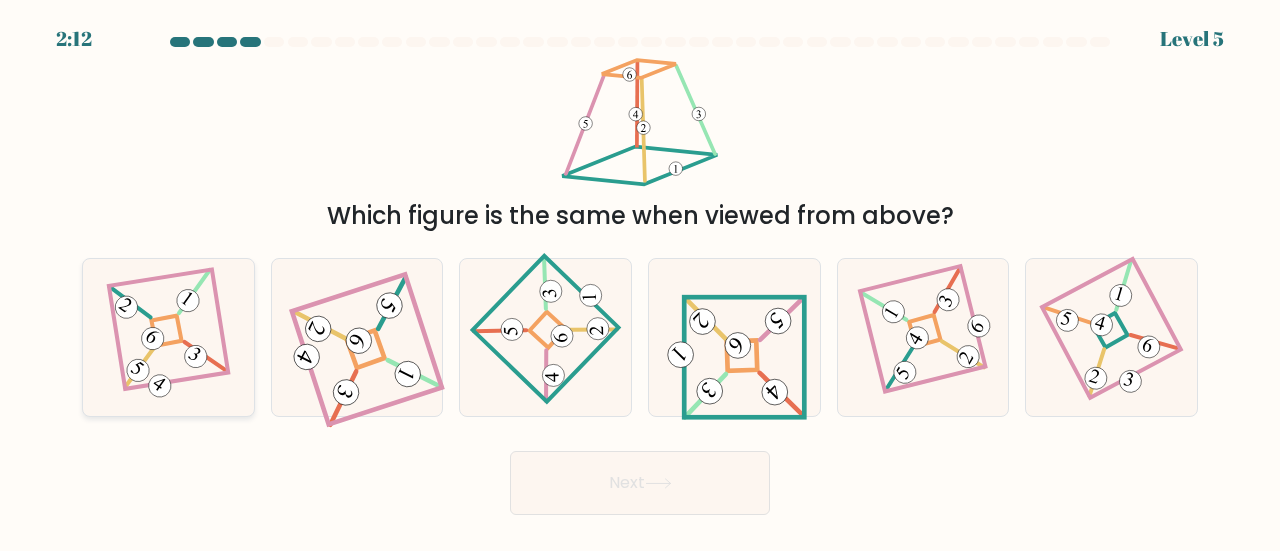 click at bounding box center [168, 337] 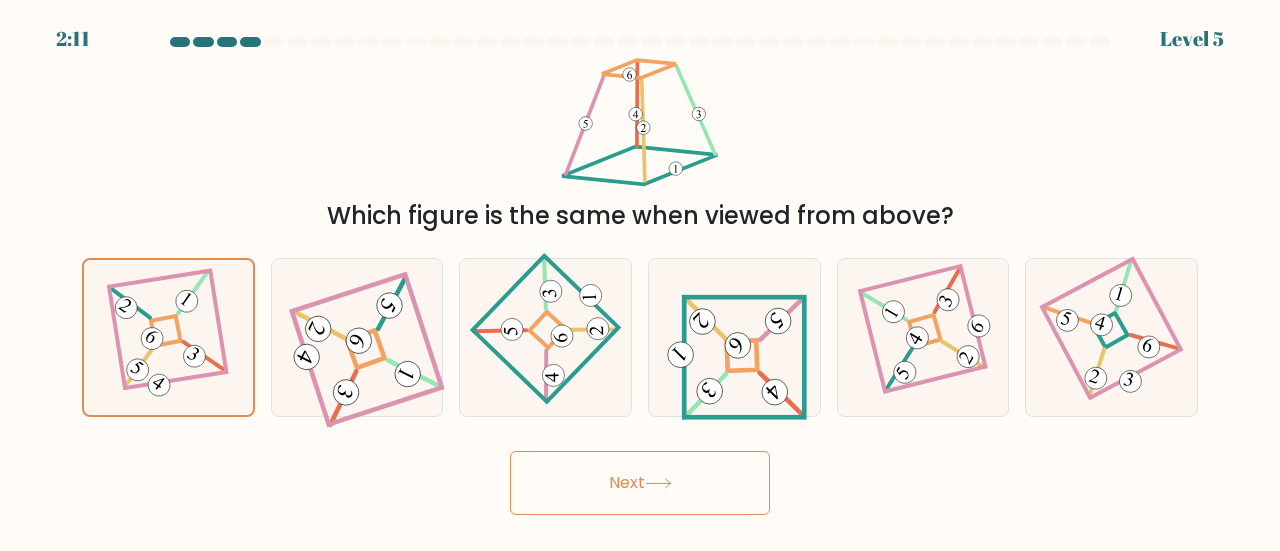 click on "Next" at bounding box center [640, 483] 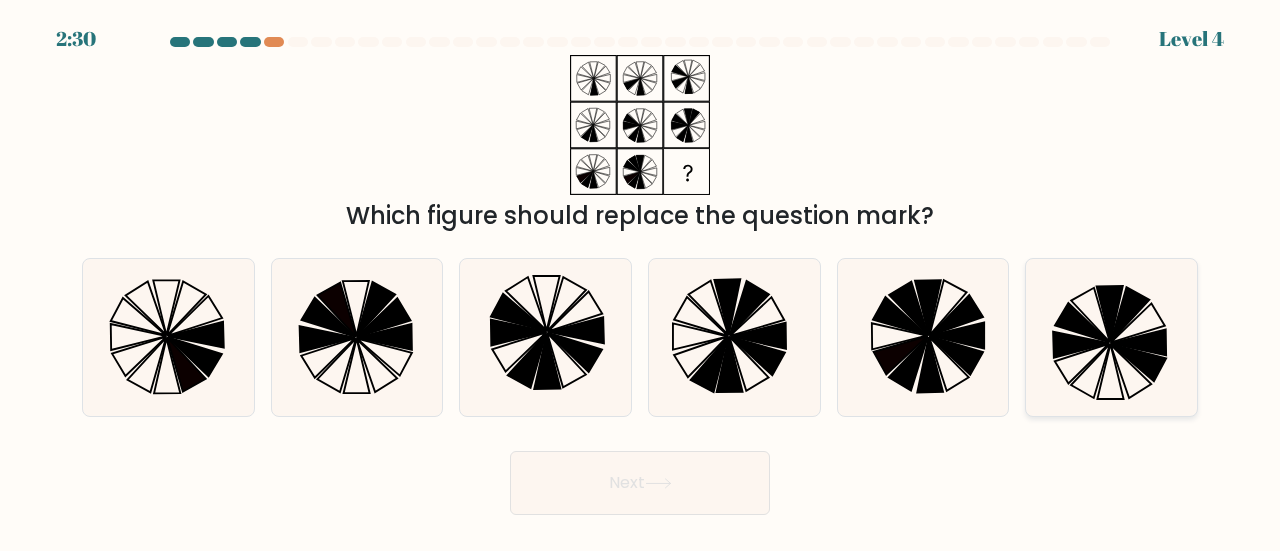 click at bounding box center [1082, 322] 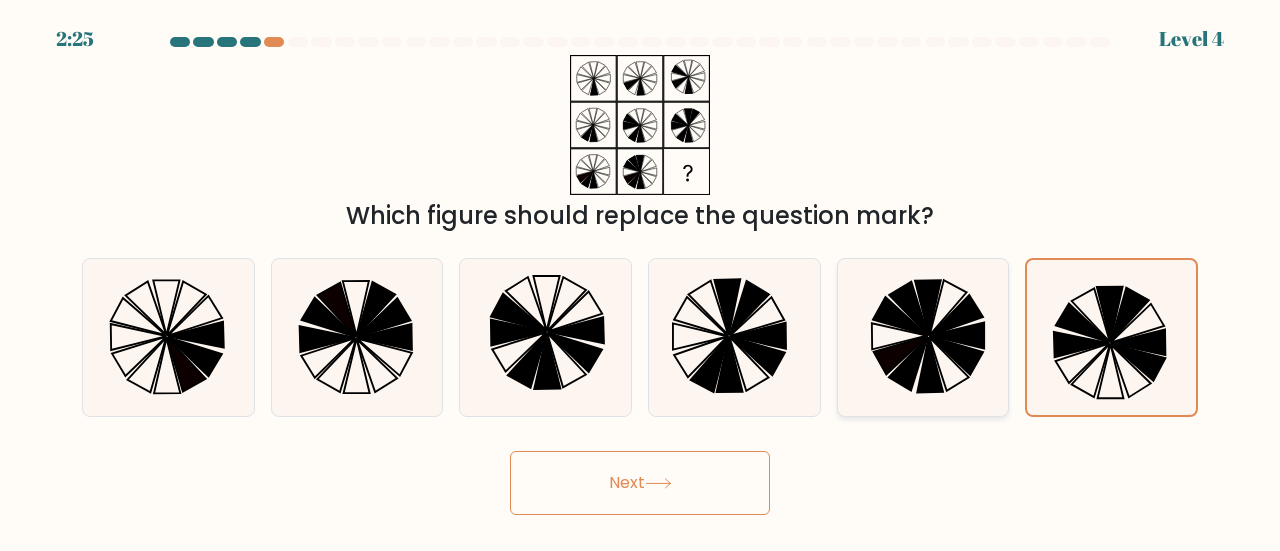 click at bounding box center (930, 366) 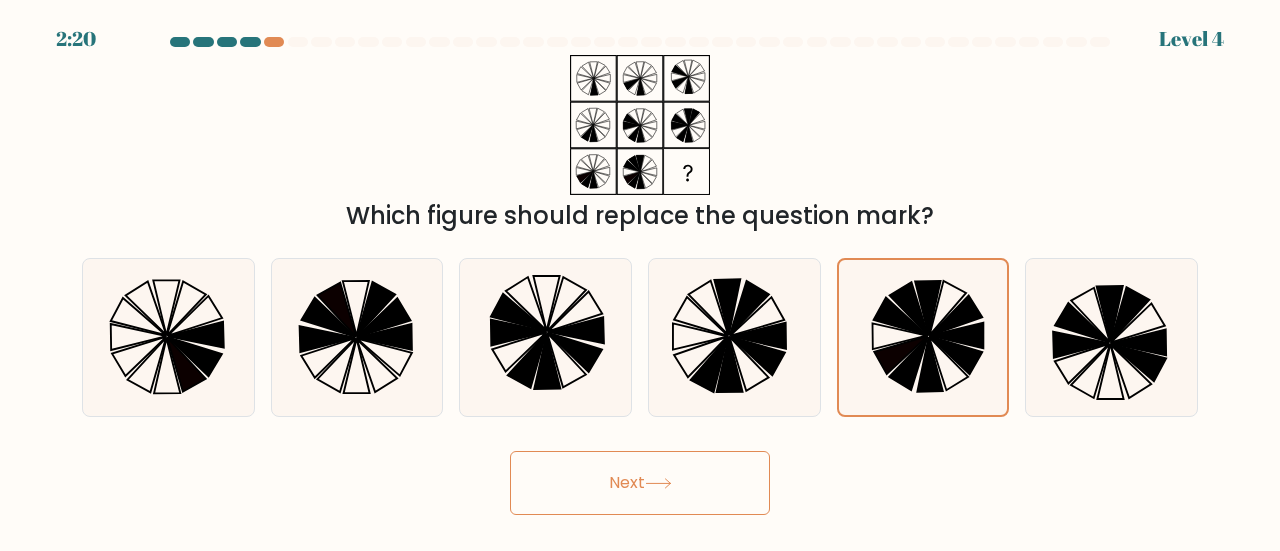 click on "Next" at bounding box center [640, 483] 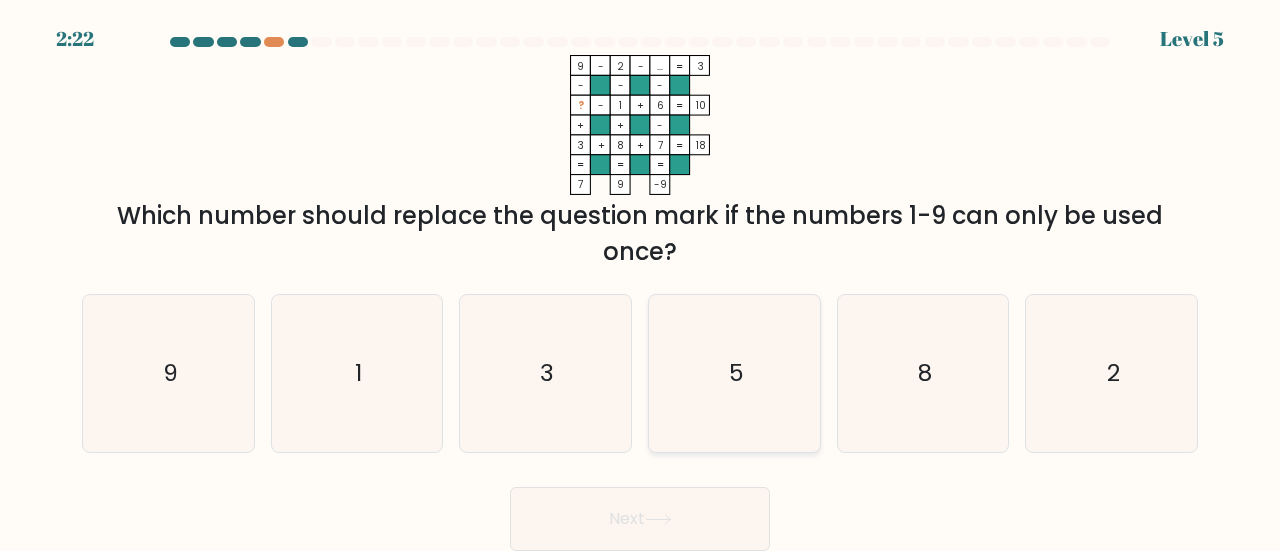 click on "5" at bounding box center [734, 373] 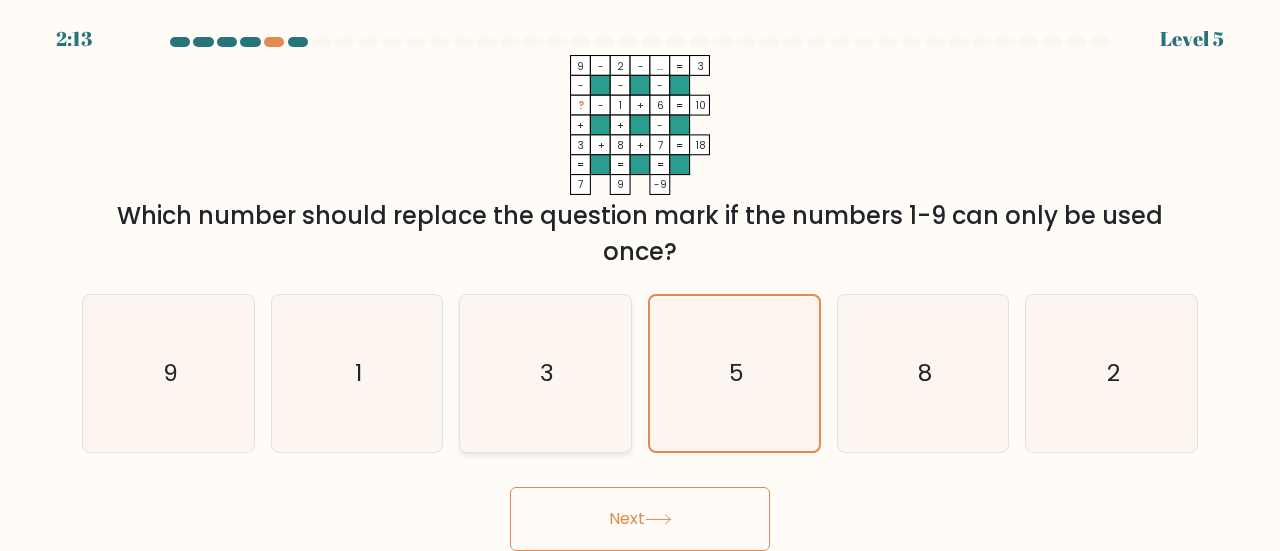 click on "3" at bounding box center (545, 373) 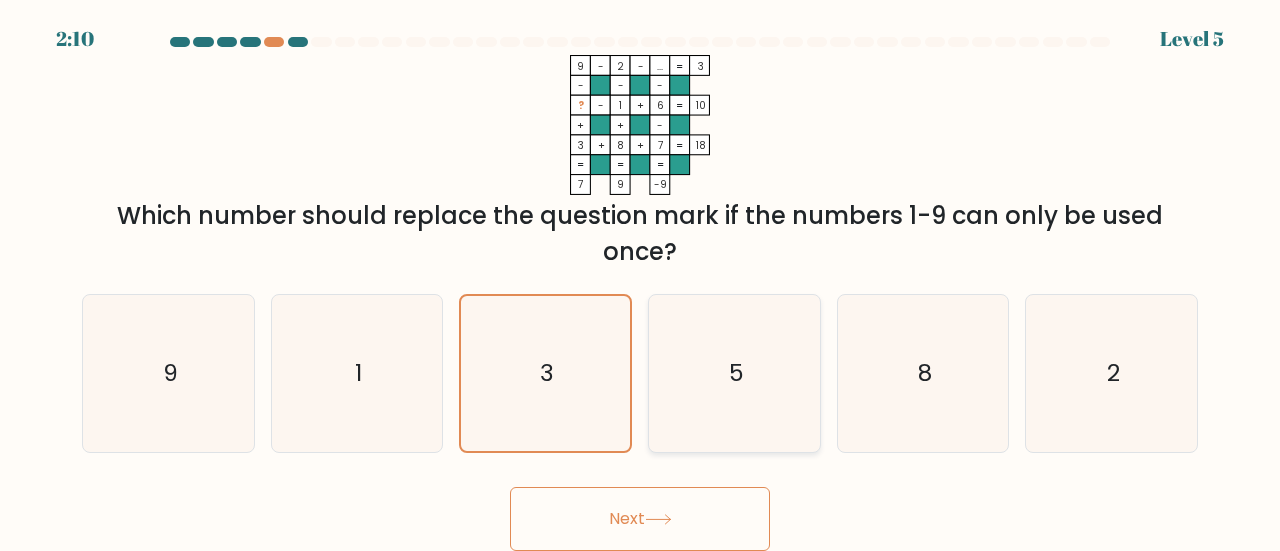 click on "5" at bounding box center [734, 373] 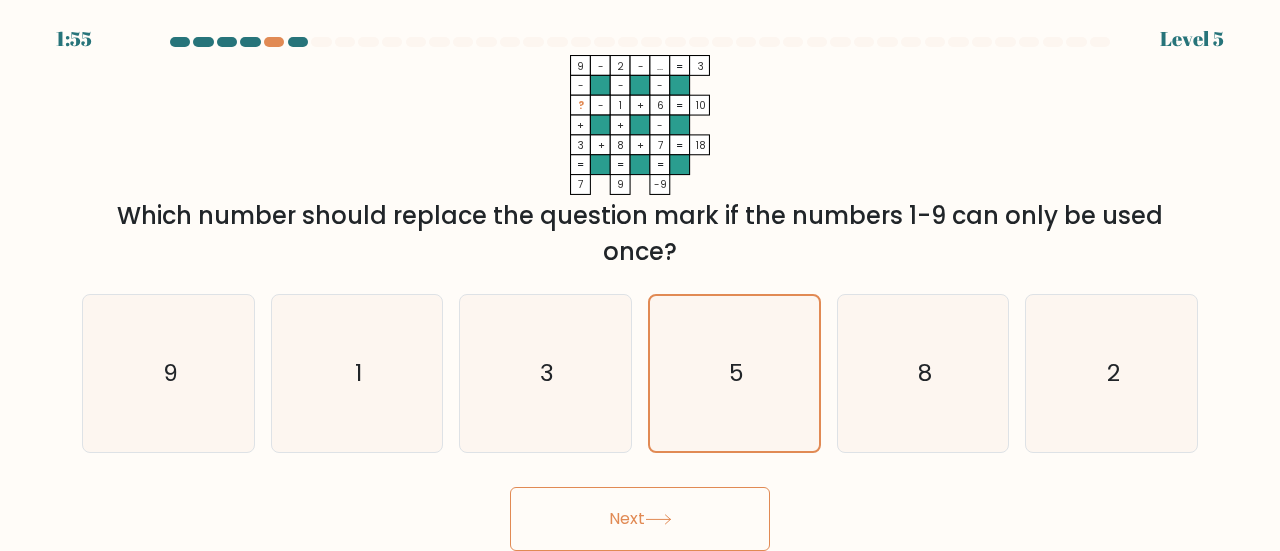 click on "Next" at bounding box center (640, 519) 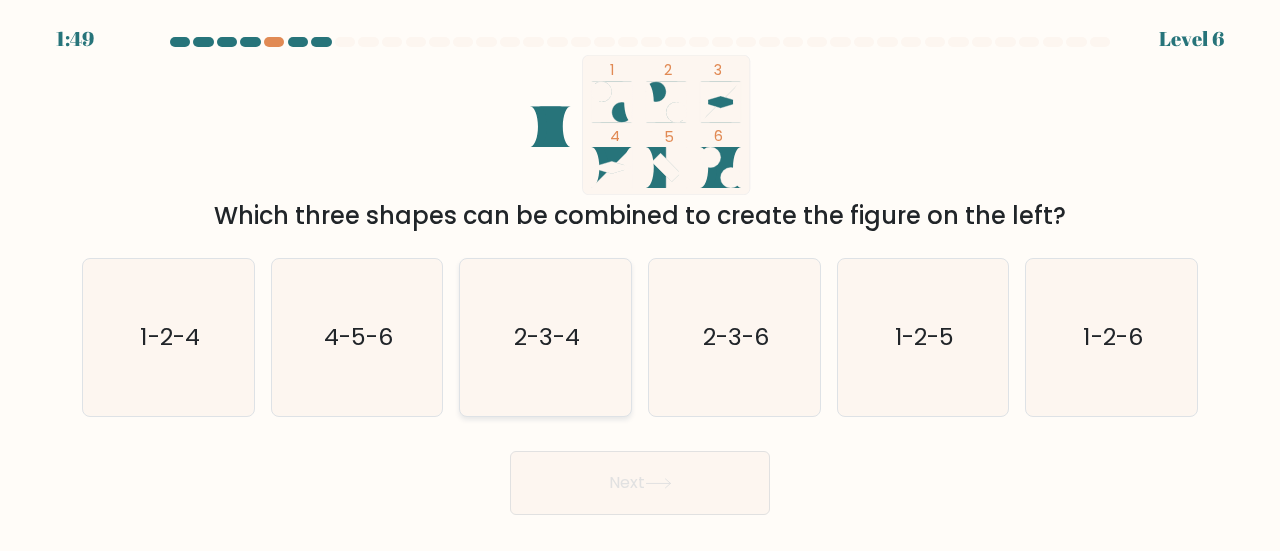 click on "2-3-4" at bounding box center (547, 336) 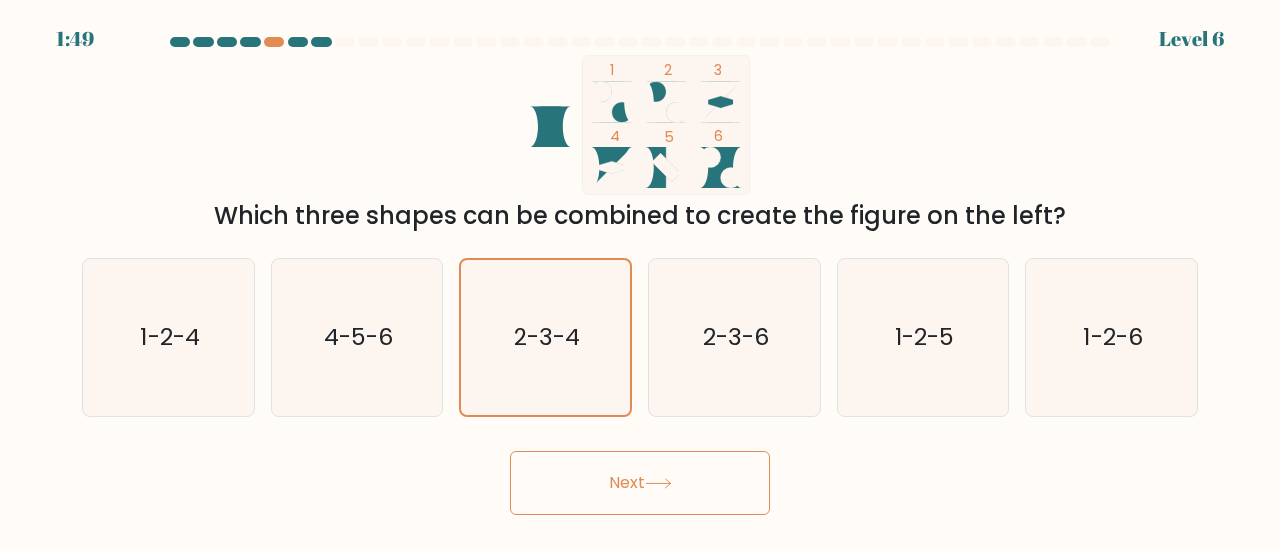 click on "Next" at bounding box center [640, 483] 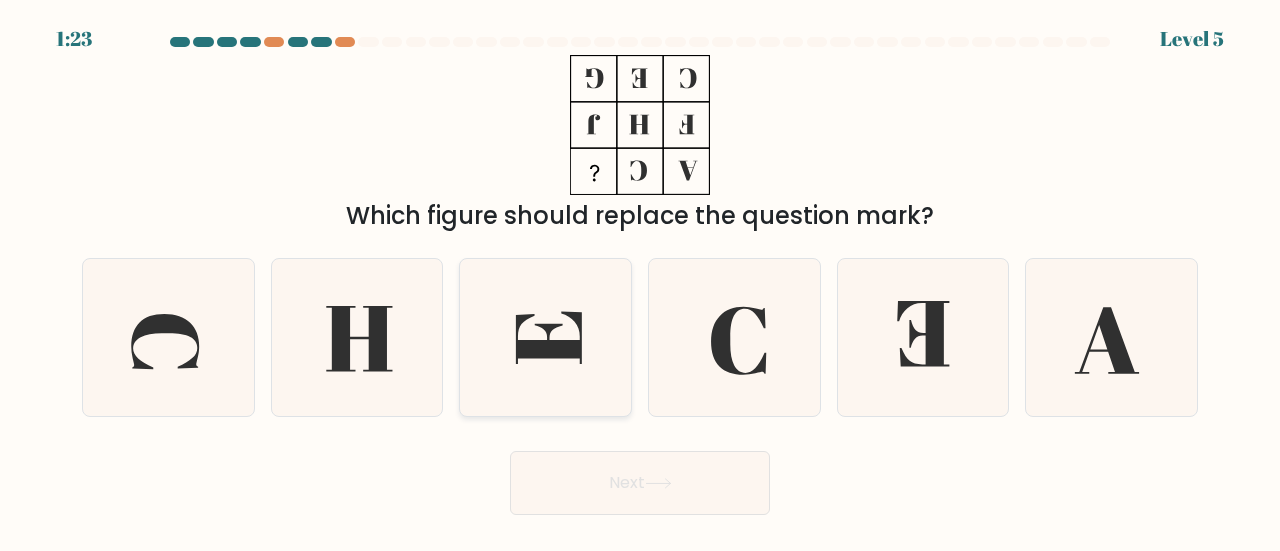 click at bounding box center (545, 337) 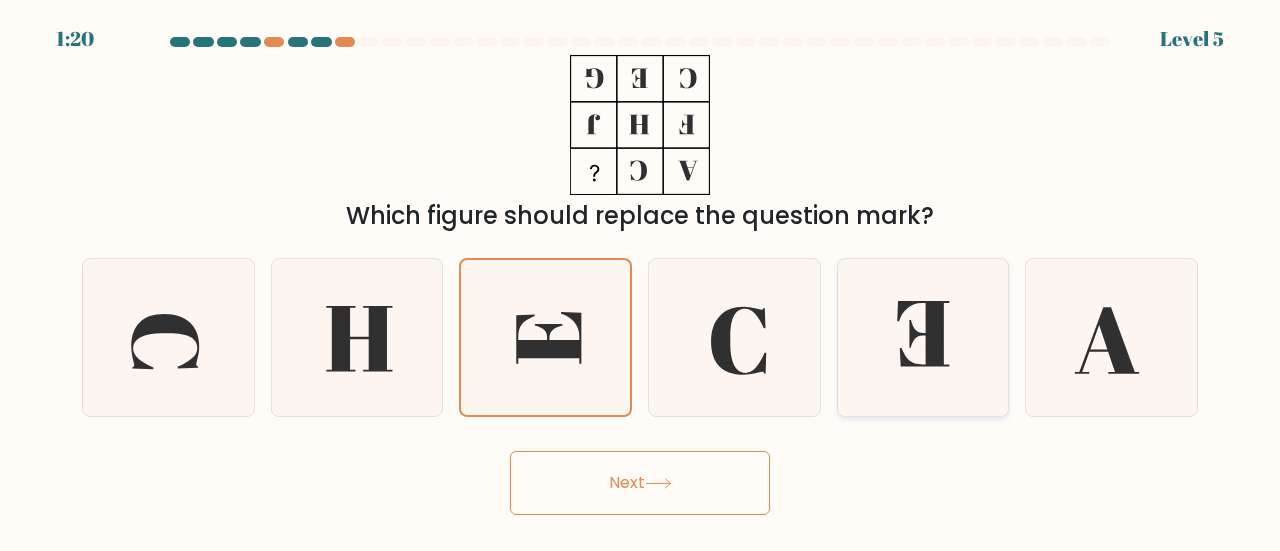 click at bounding box center (923, 337) 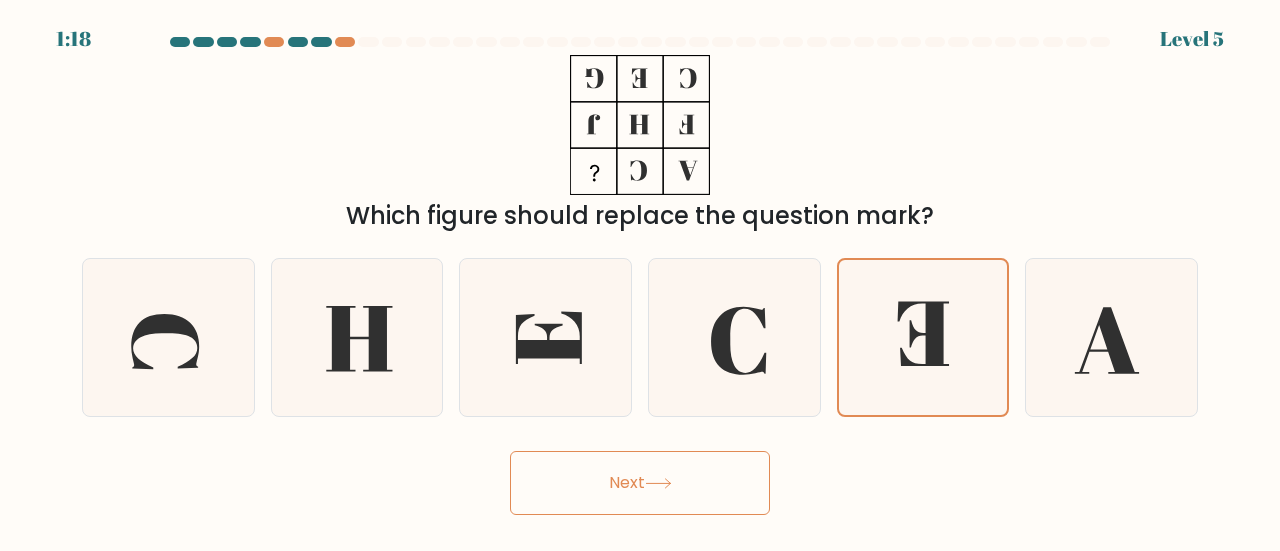 click on "Next" at bounding box center [640, 483] 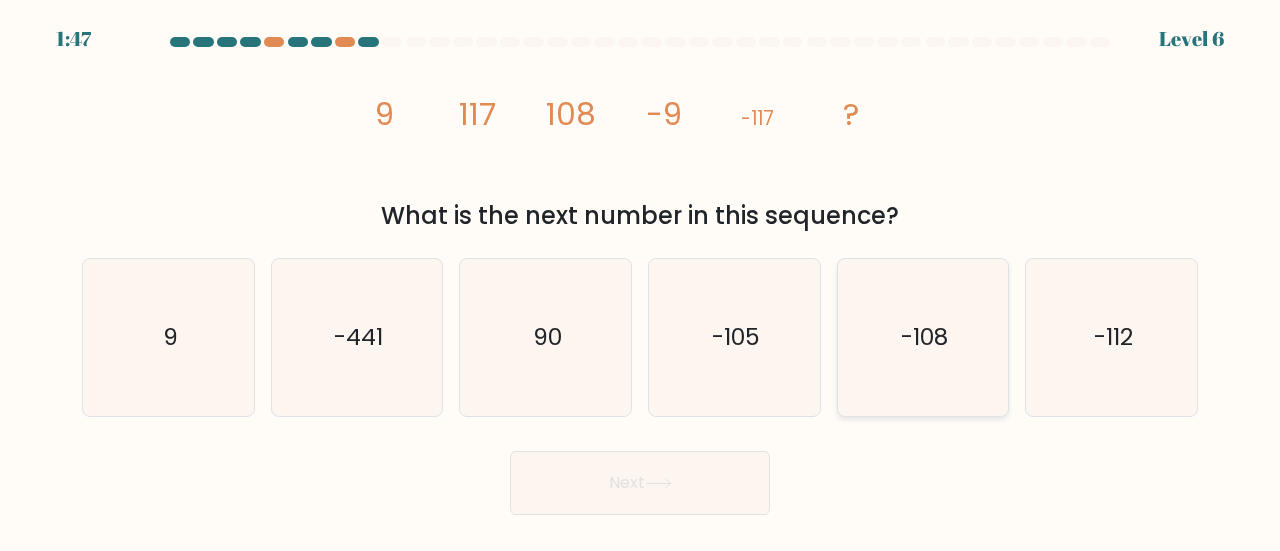 click on "-108" at bounding box center [923, 337] 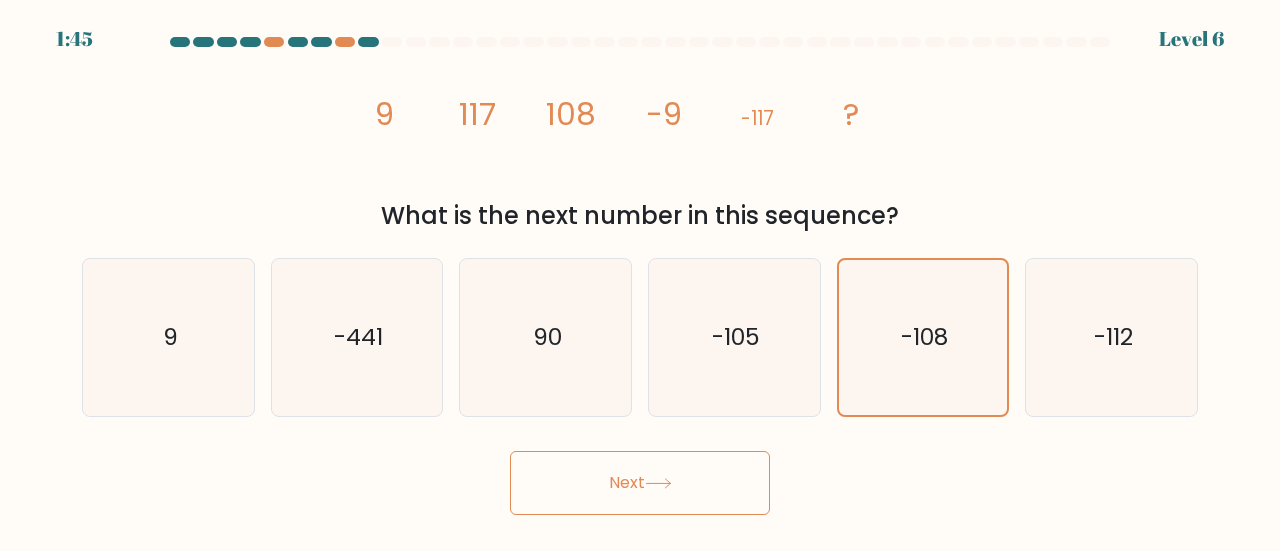 click on "Next" at bounding box center (640, 483) 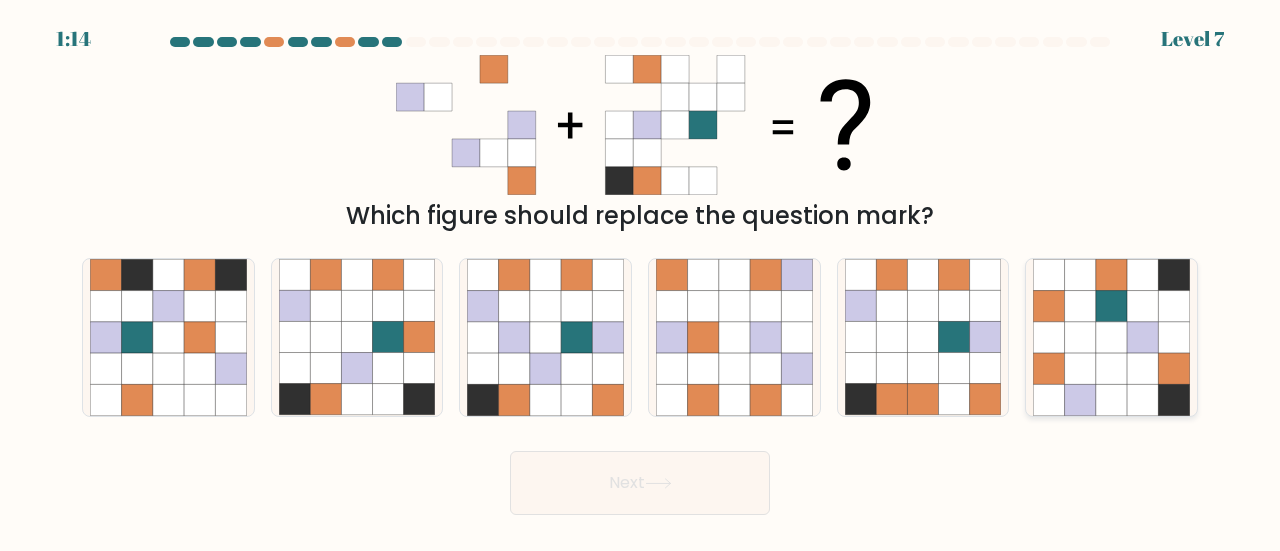 click at bounding box center [1111, 399] 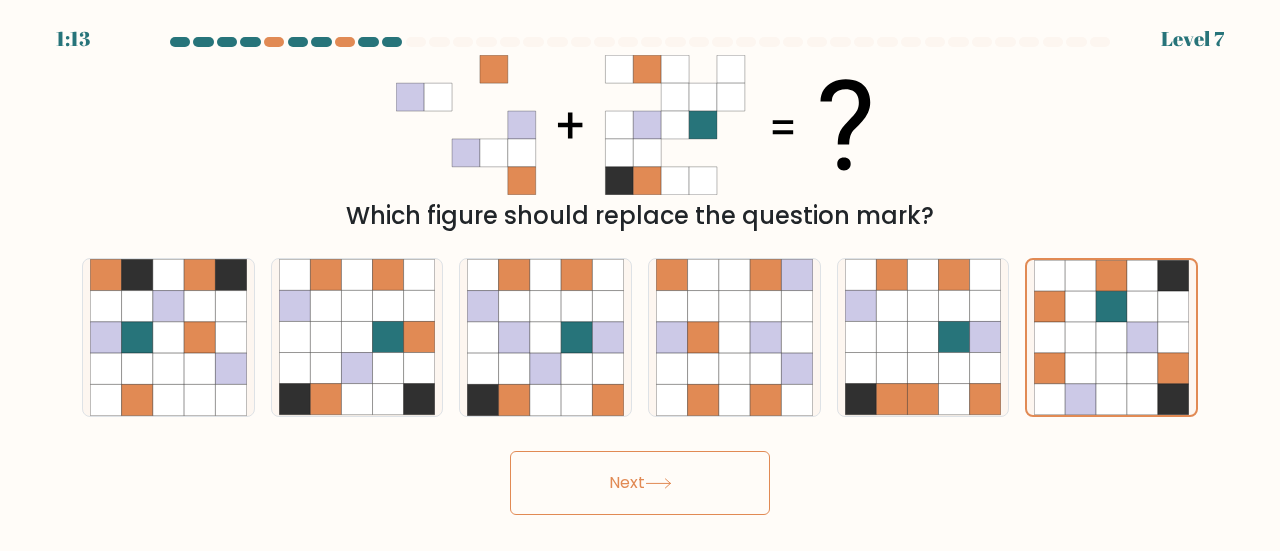 click on "Next" at bounding box center (640, 483) 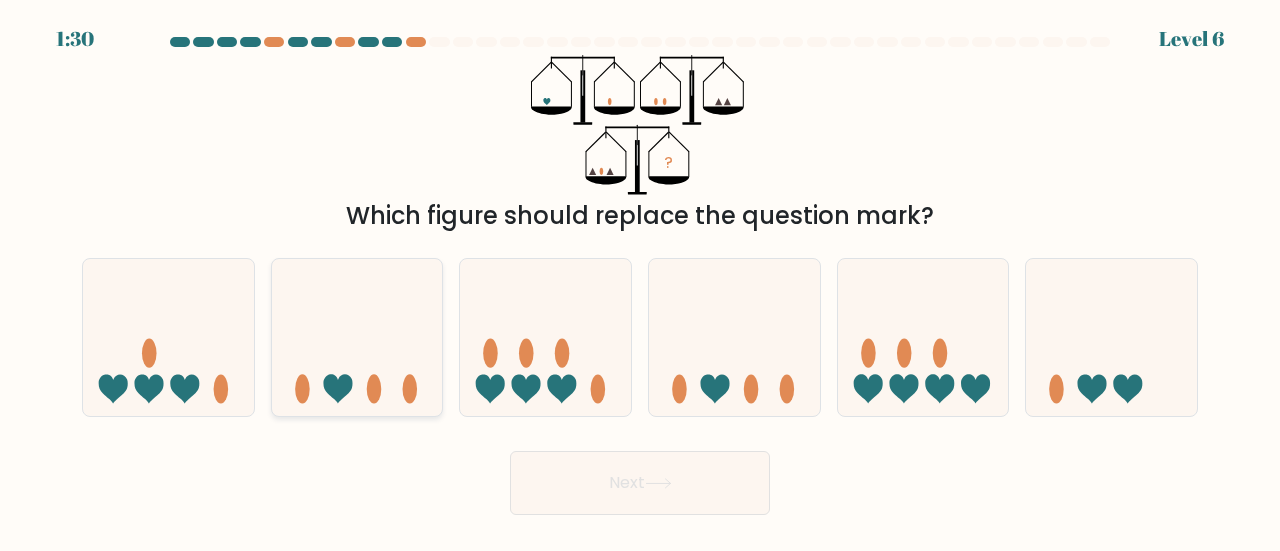 click at bounding box center [357, 337] 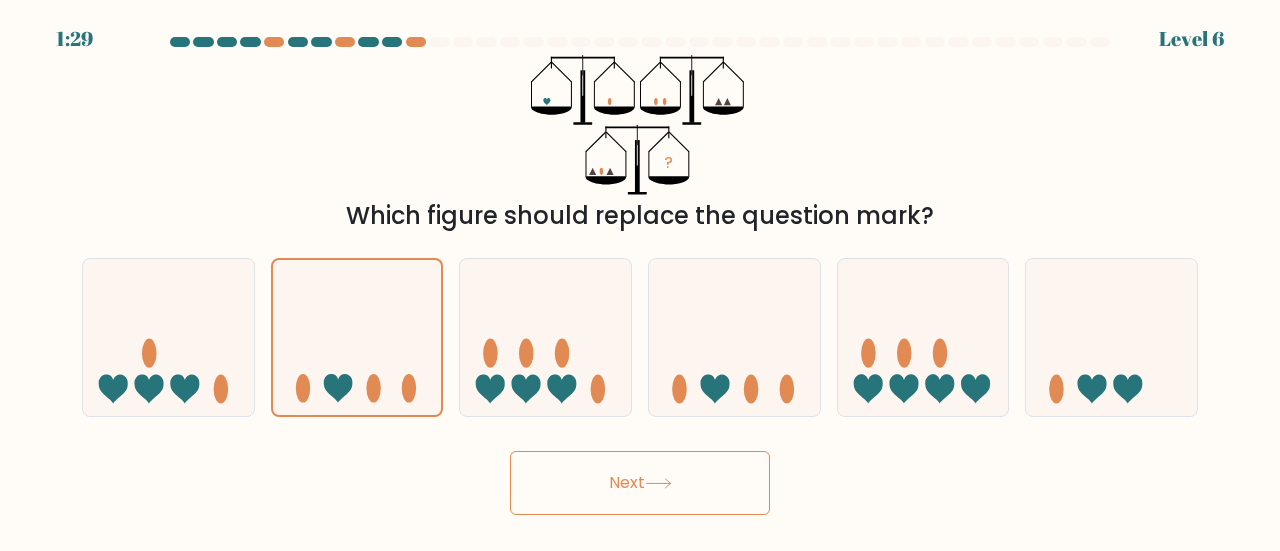 click on "Next" at bounding box center (640, 483) 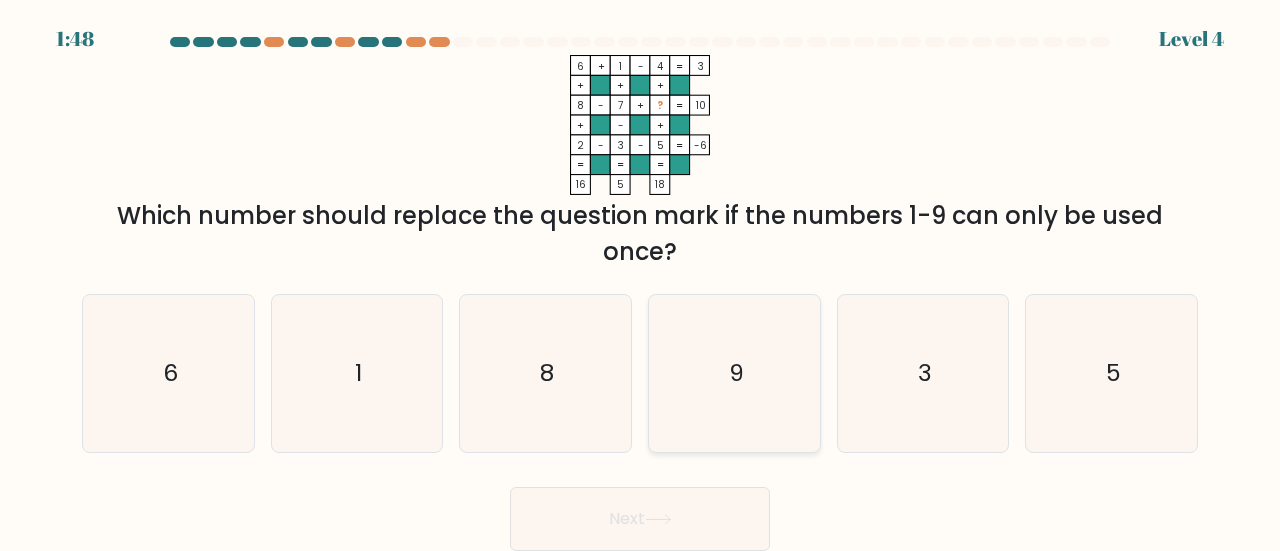click on "9" at bounding box center (734, 373) 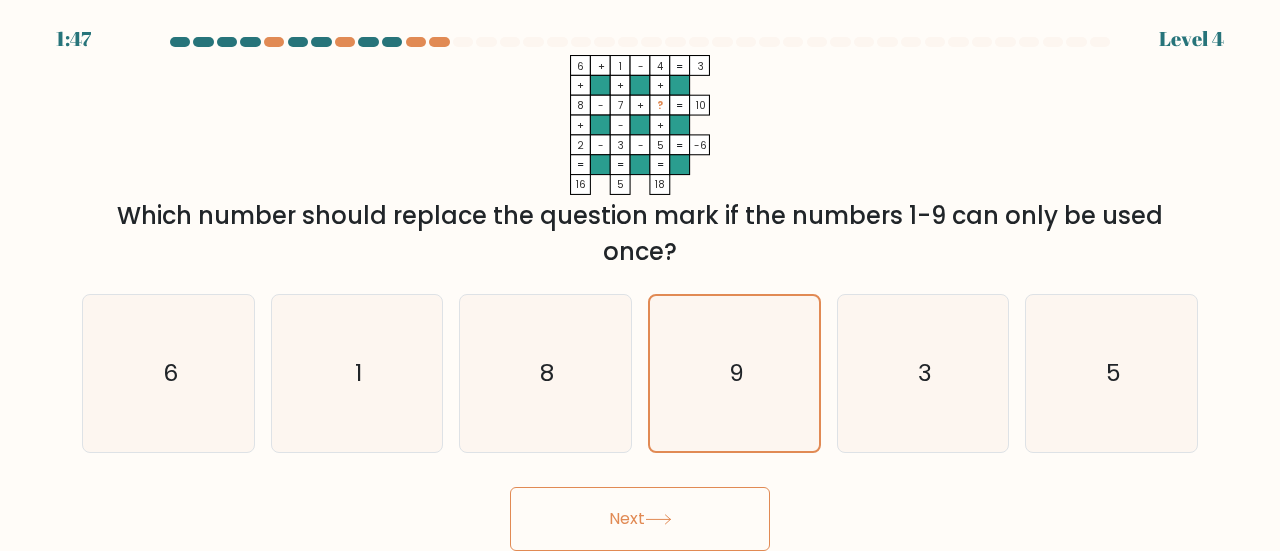 click on "Next" at bounding box center [640, 519] 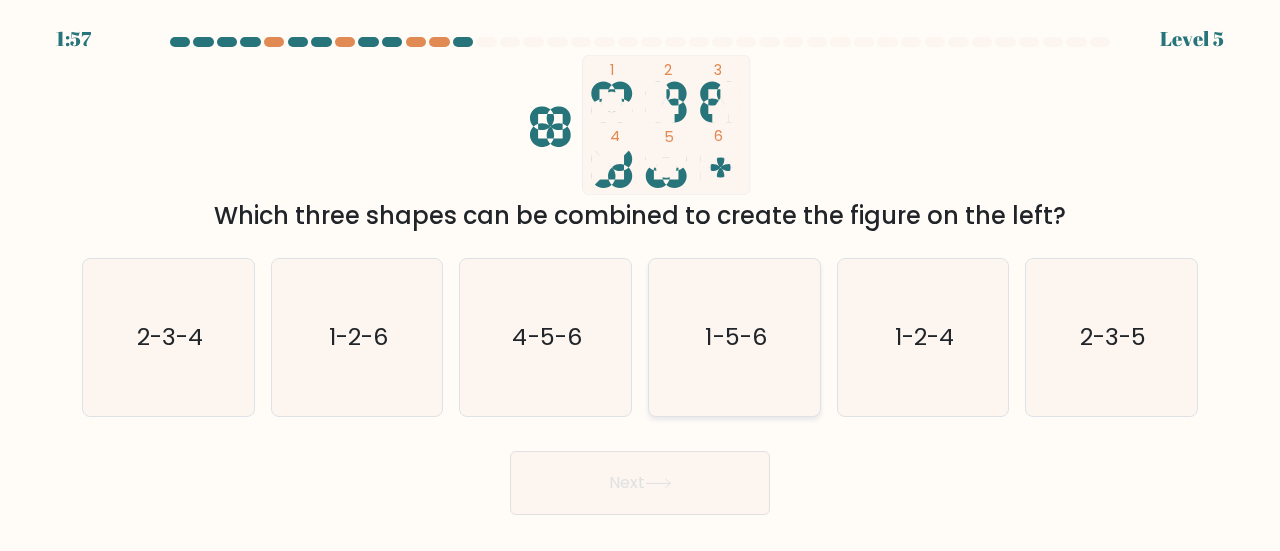 click on "1-5-6" at bounding box center [734, 337] 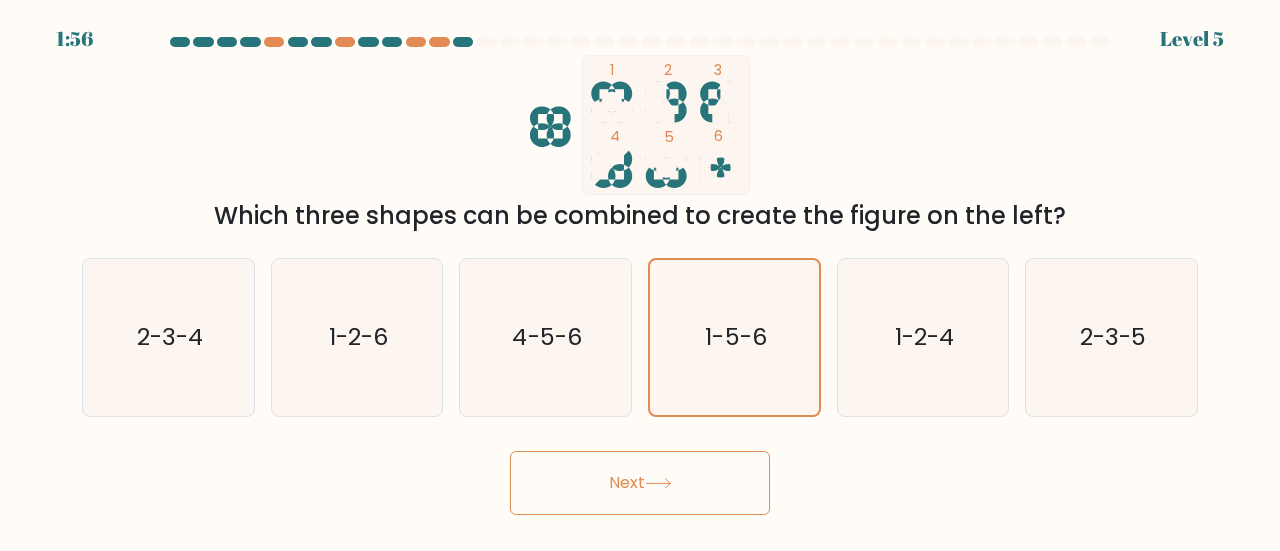 click at bounding box center [658, 483] 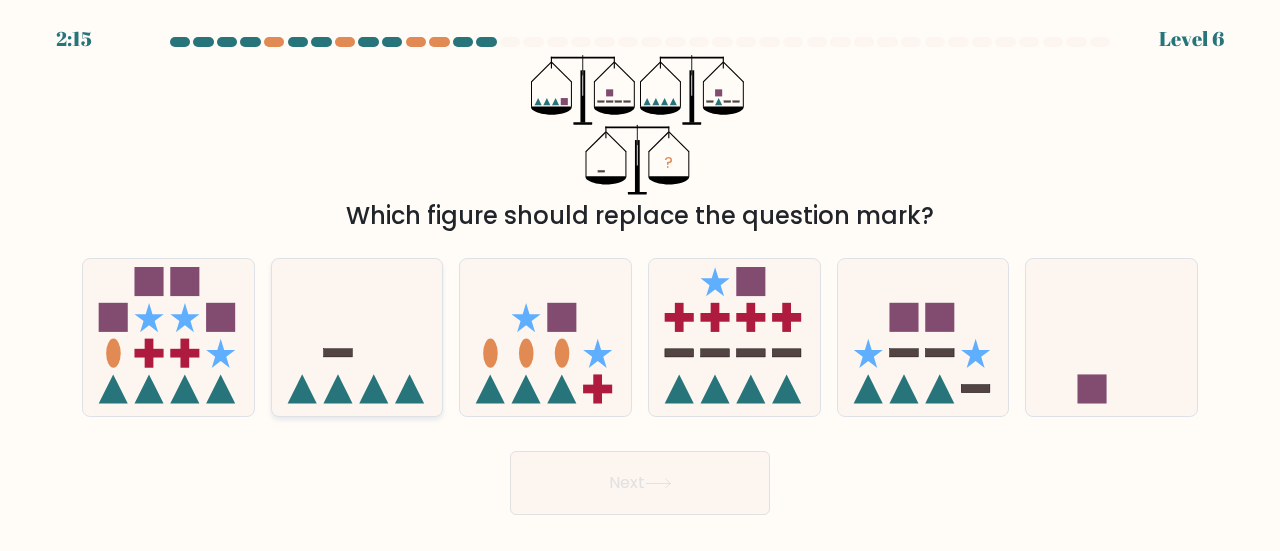 click at bounding box center [357, 337] 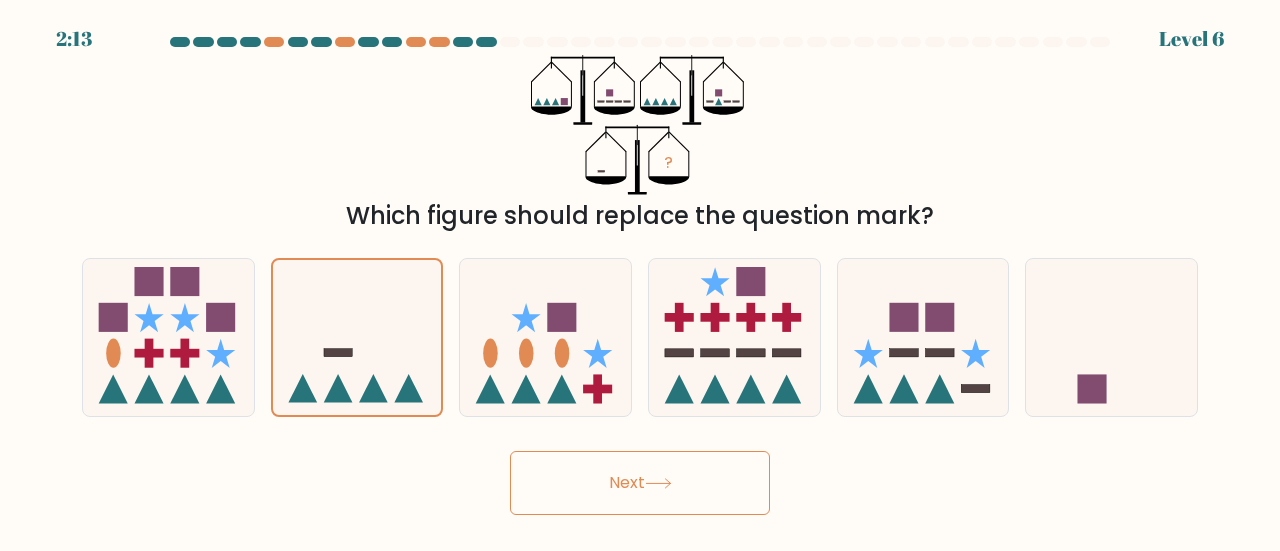 click on "Next" at bounding box center (640, 483) 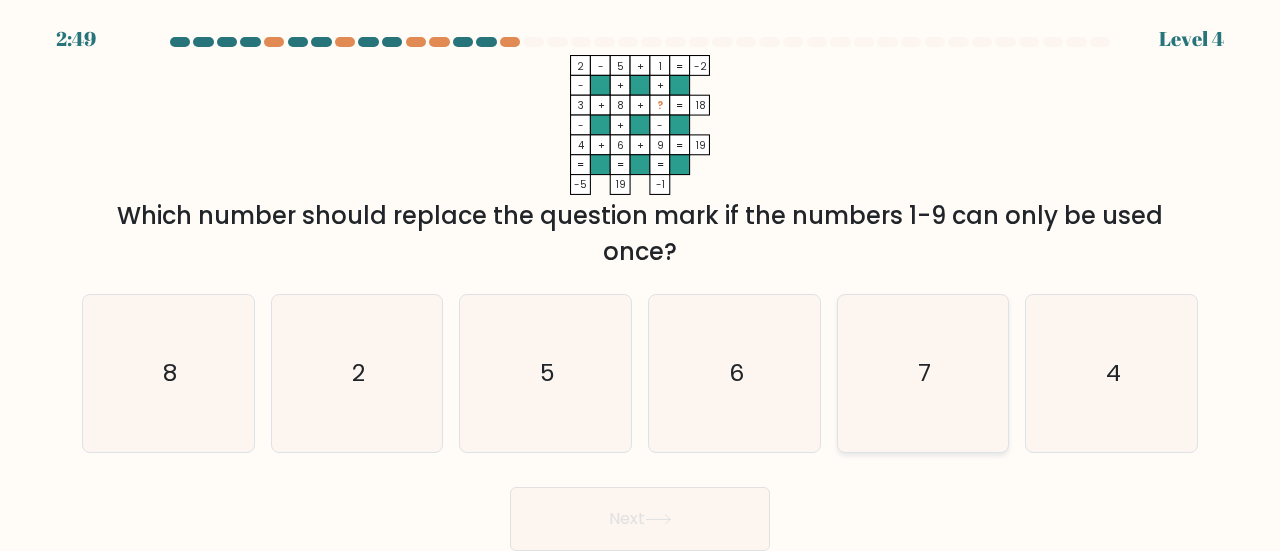 click on "7" at bounding box center (923, 373) 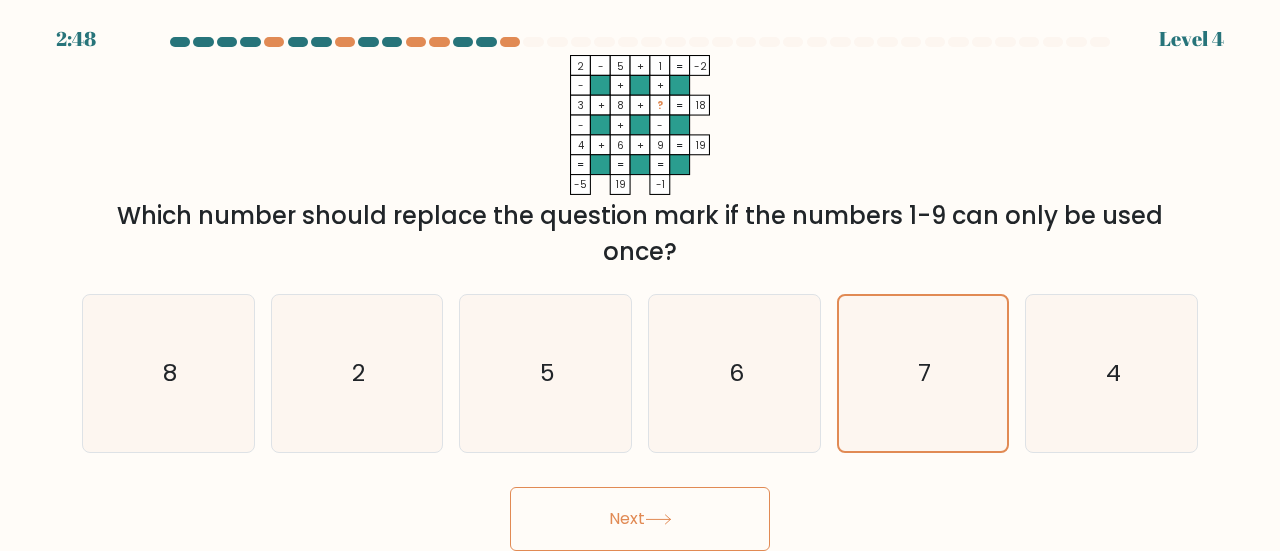 click on "Next" at bounding box center (640, 519) 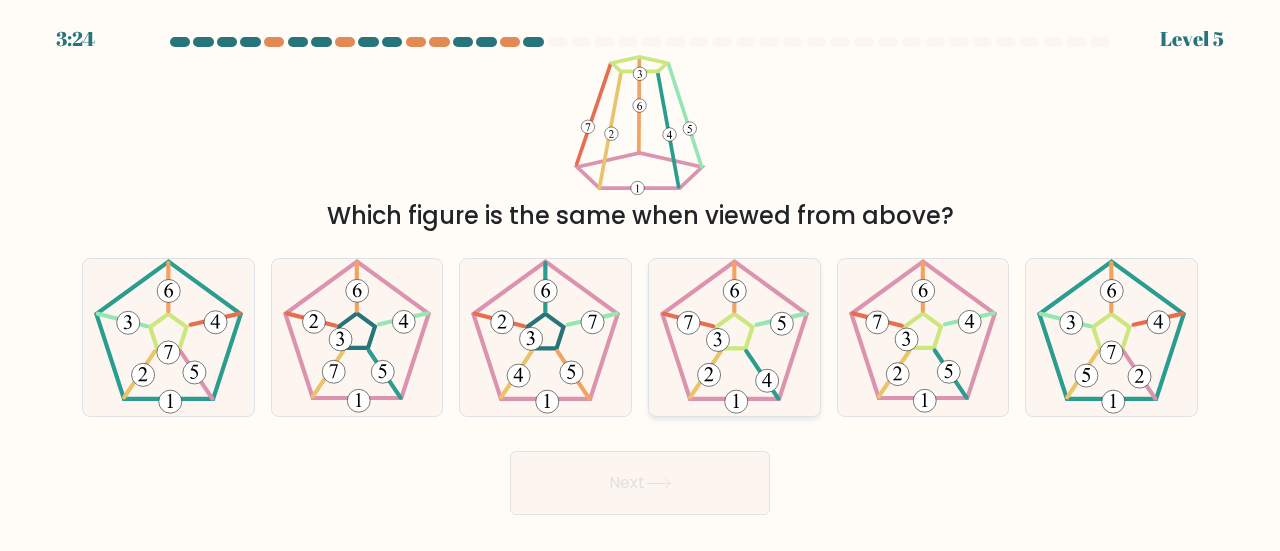 click at bounding box center [734, 337] 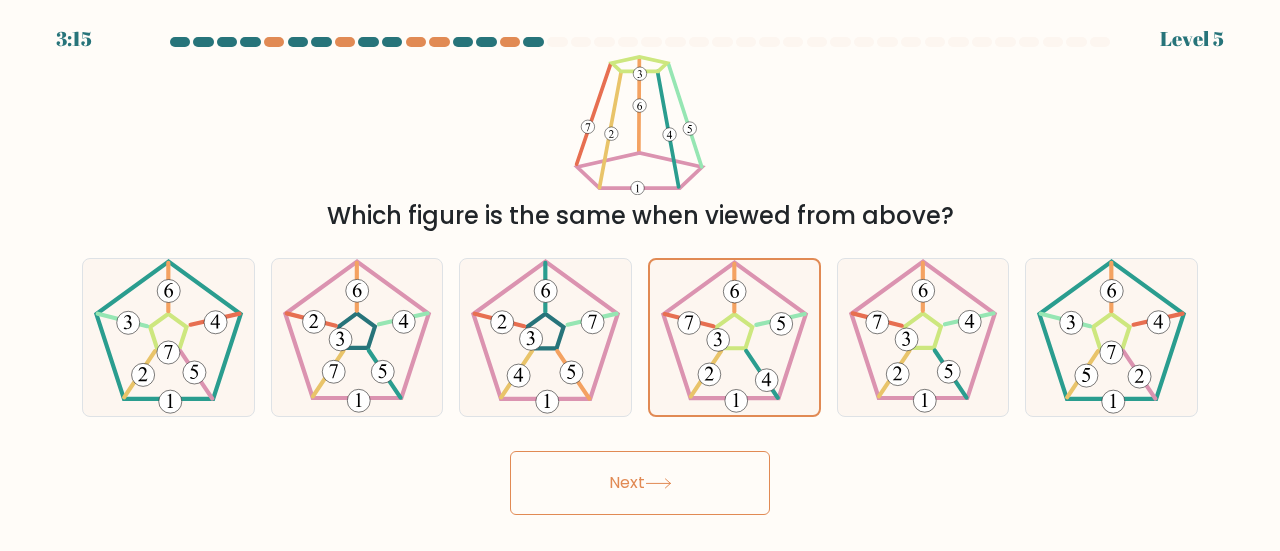 click on "Next" at bounding box center (640, 483) 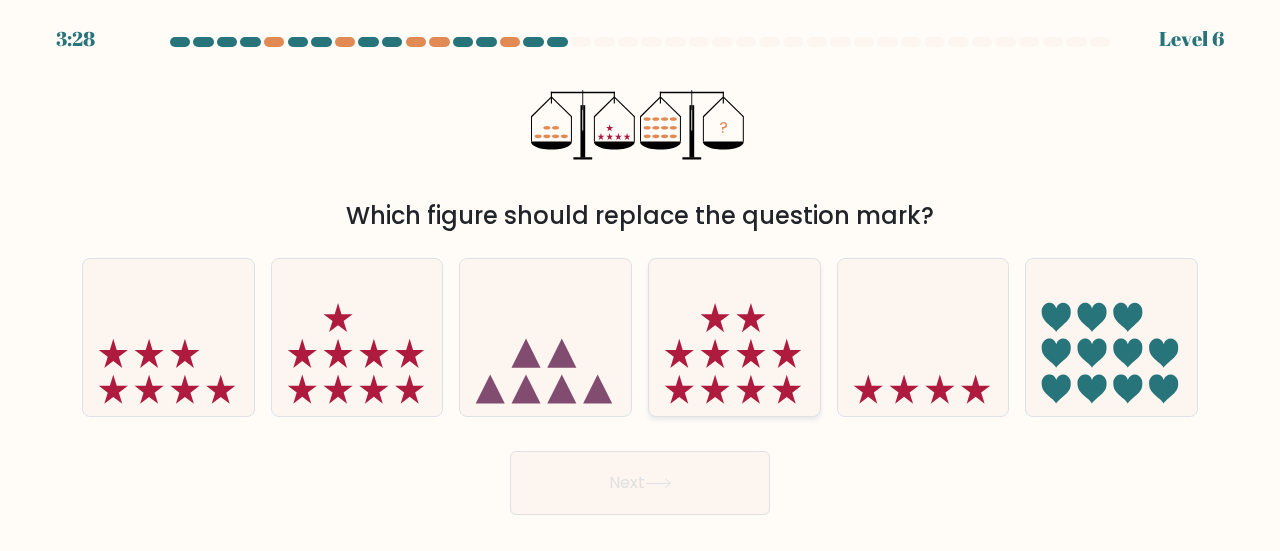 click at bounding box center (734, 337) 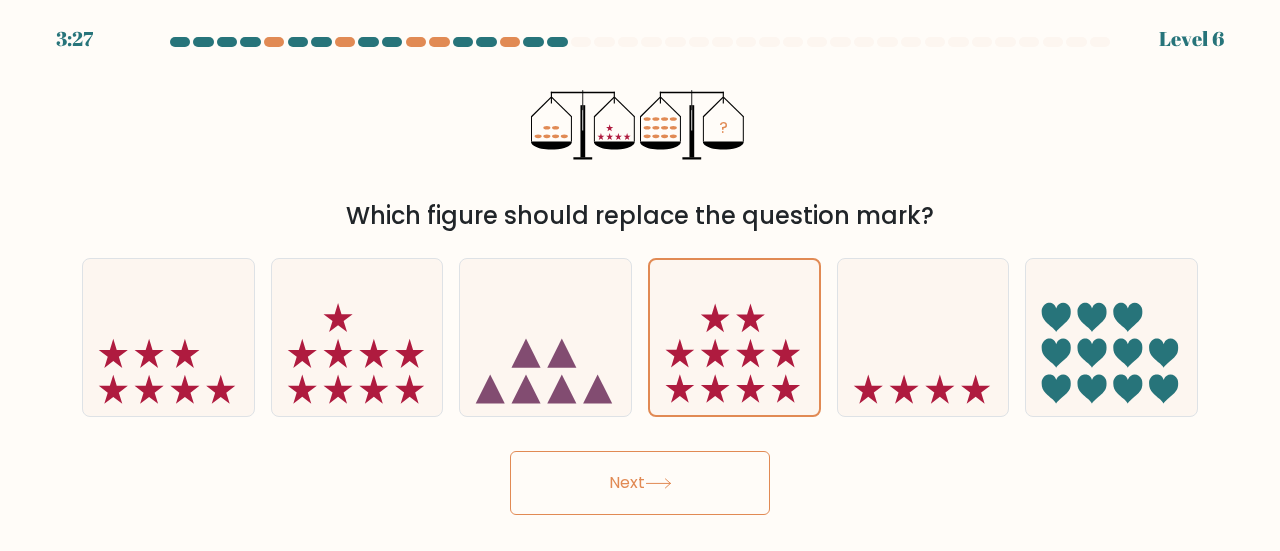 click on "Next" at bounding box center [640, 483] 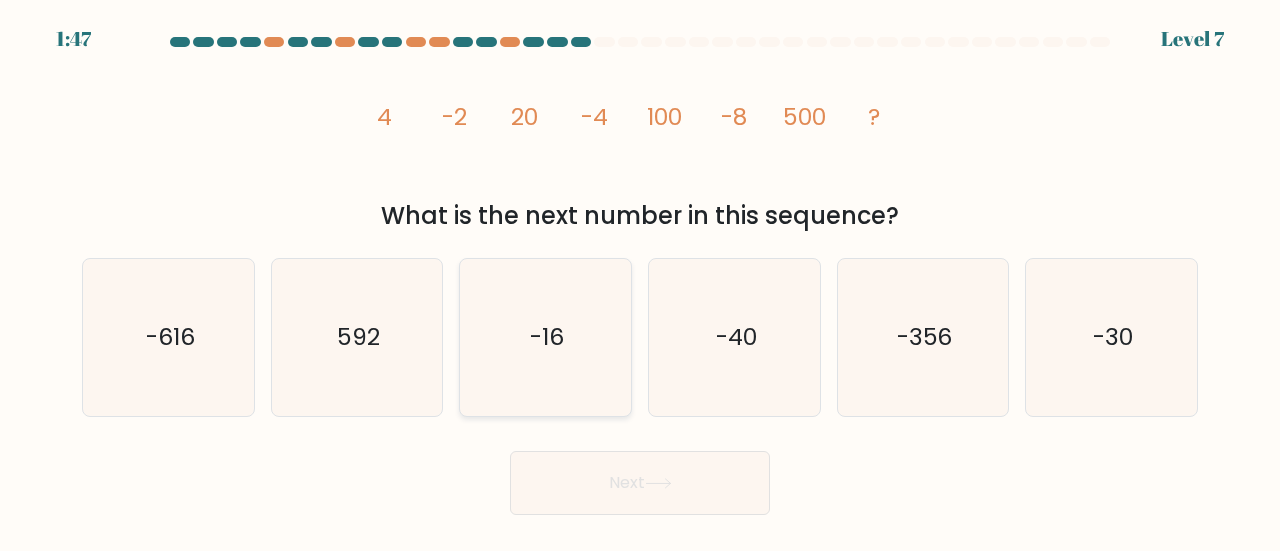 click on "-16" at bounding box center (545, 337) 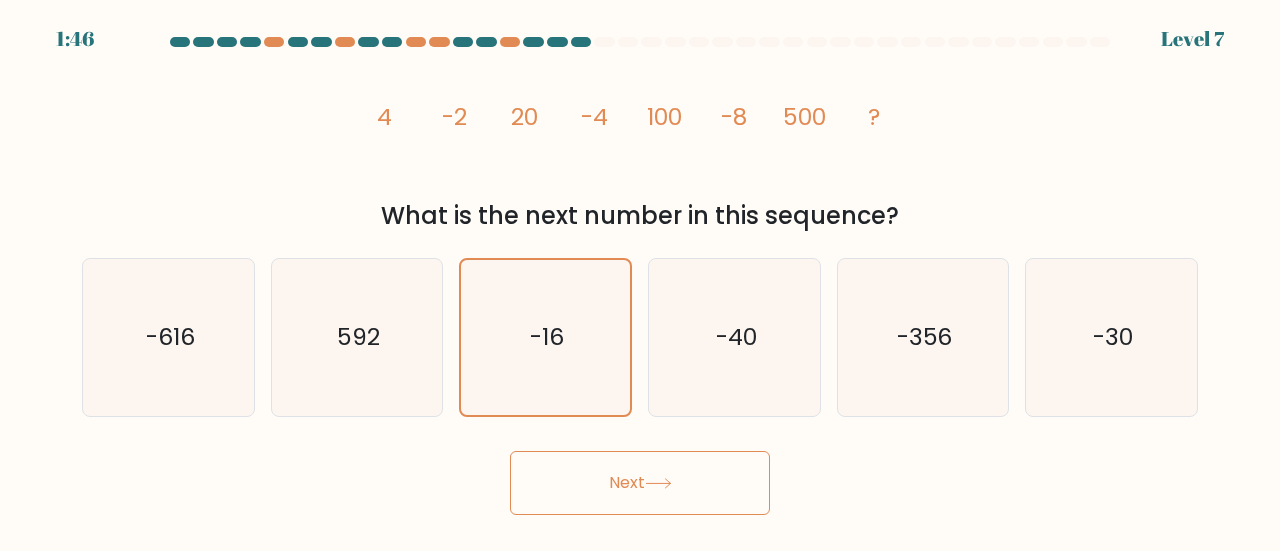 click on "Next" at bounding box center [640, 483] 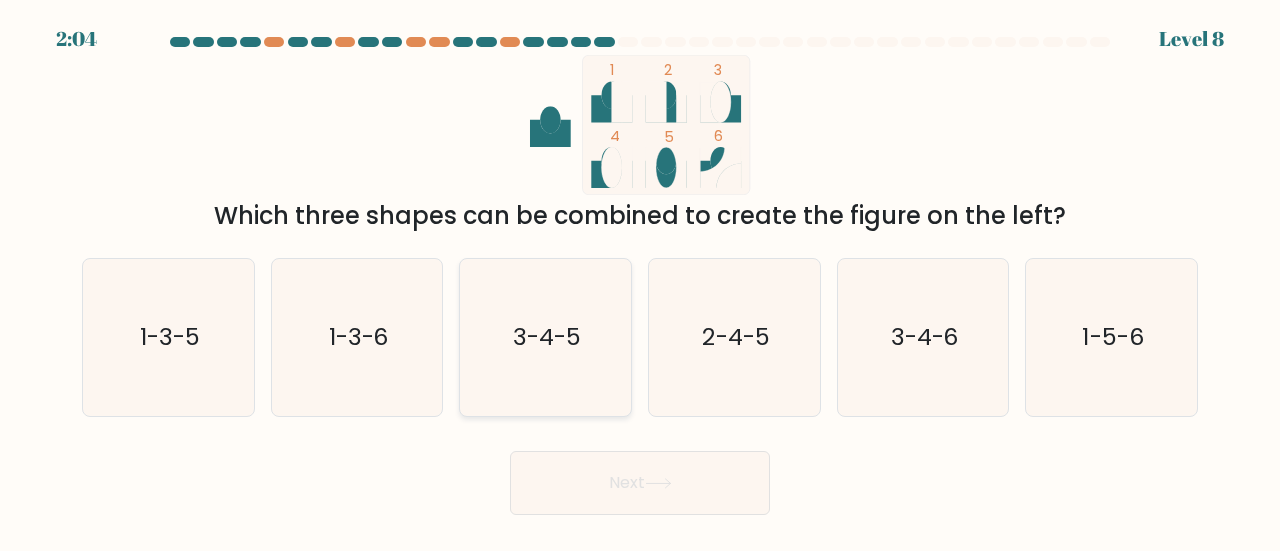 click on "3-4-5" at bounding box center (545, 337) 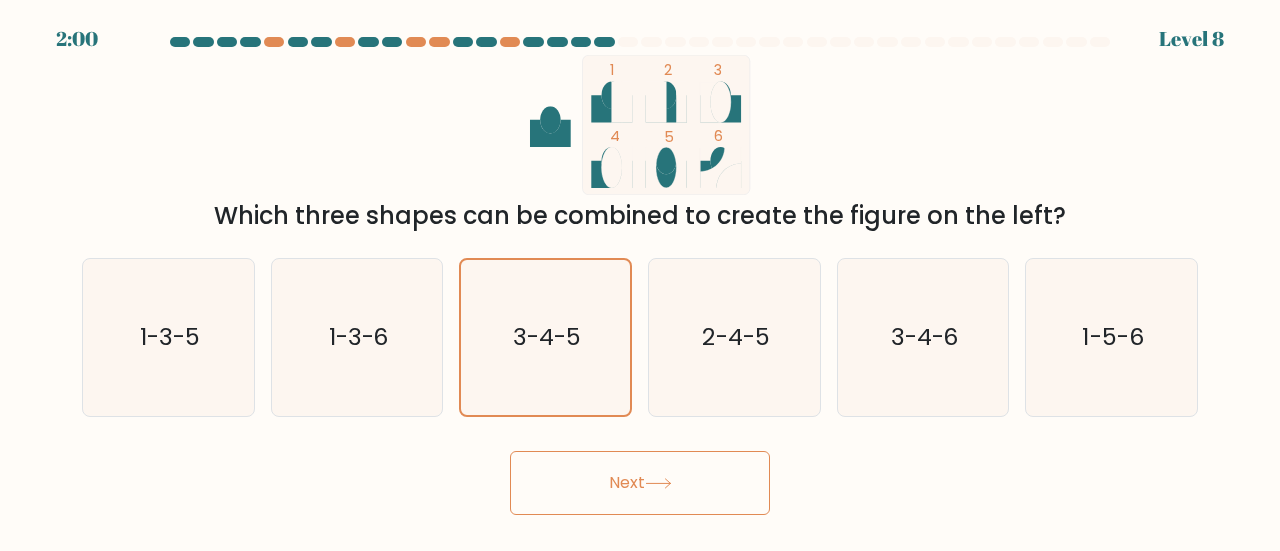 click at bounding box center (640, 276) 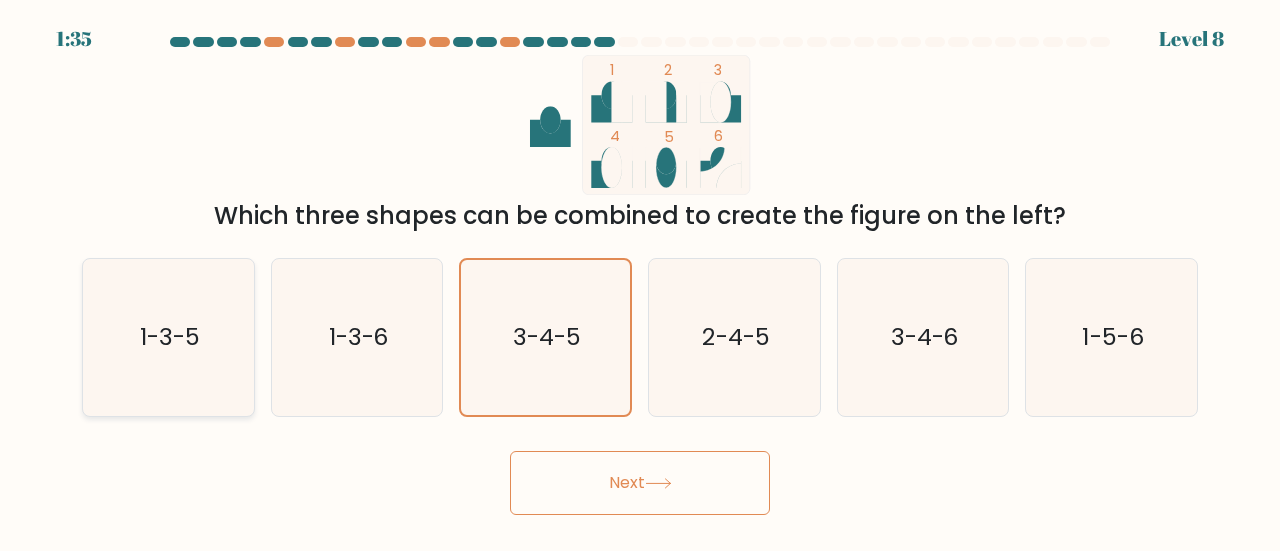 click on "1-3-5" at bounding box center [170, 336] 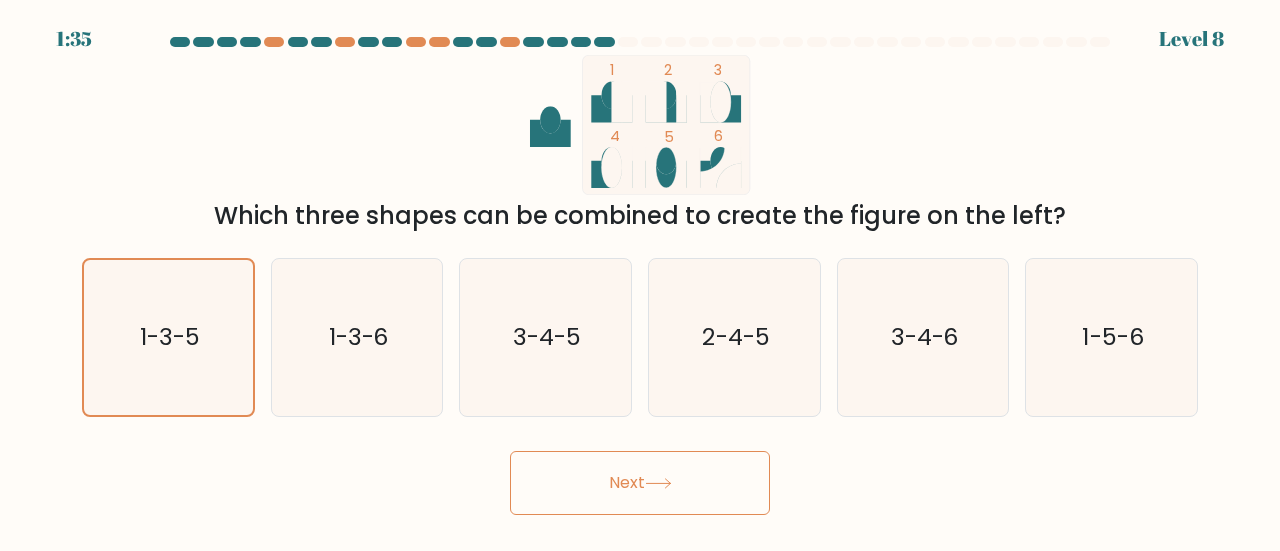 click on "Next" at bounding box center (640, 483) 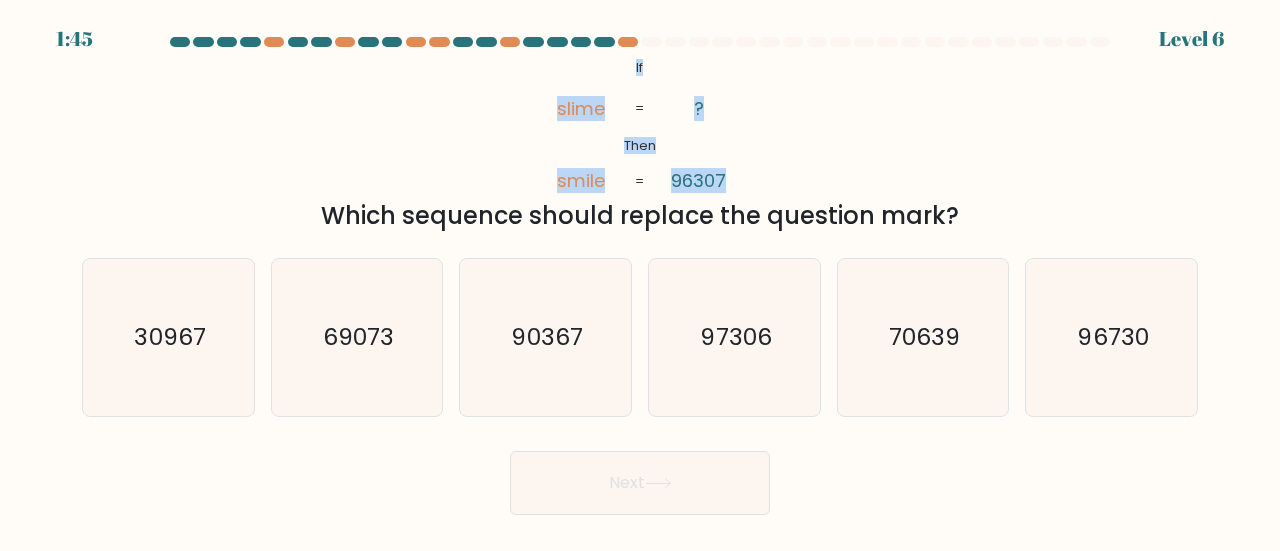 drag, startPoint x: 634, startPoint y: 63, endPoint x: 729, endPoint y: 171, distance: 143.83672 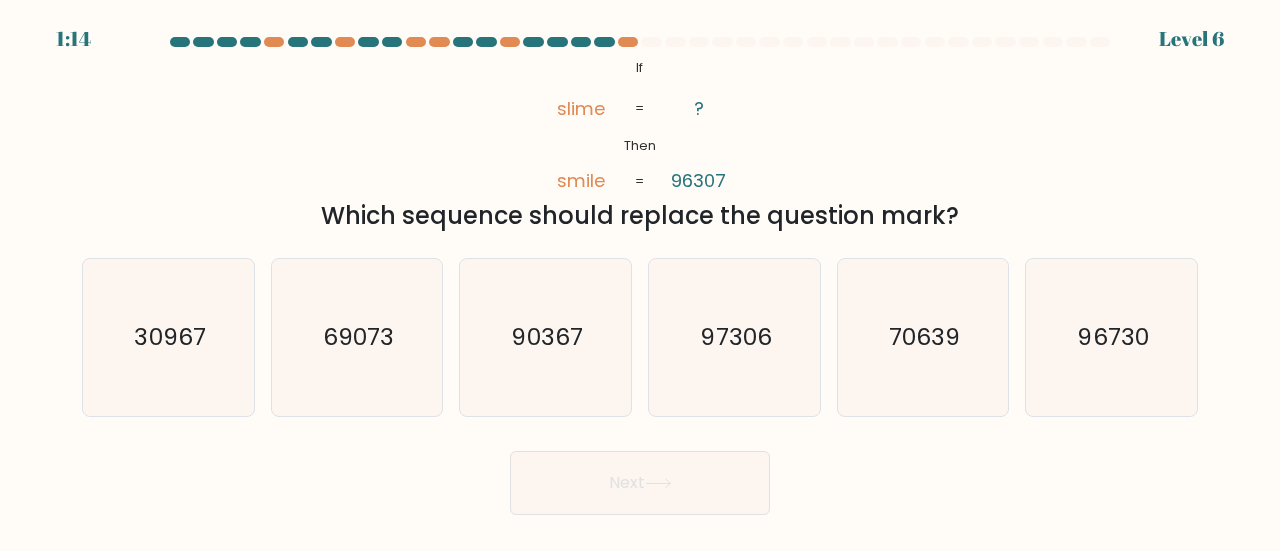 click on "If ?" at bounding box center (640, 276) 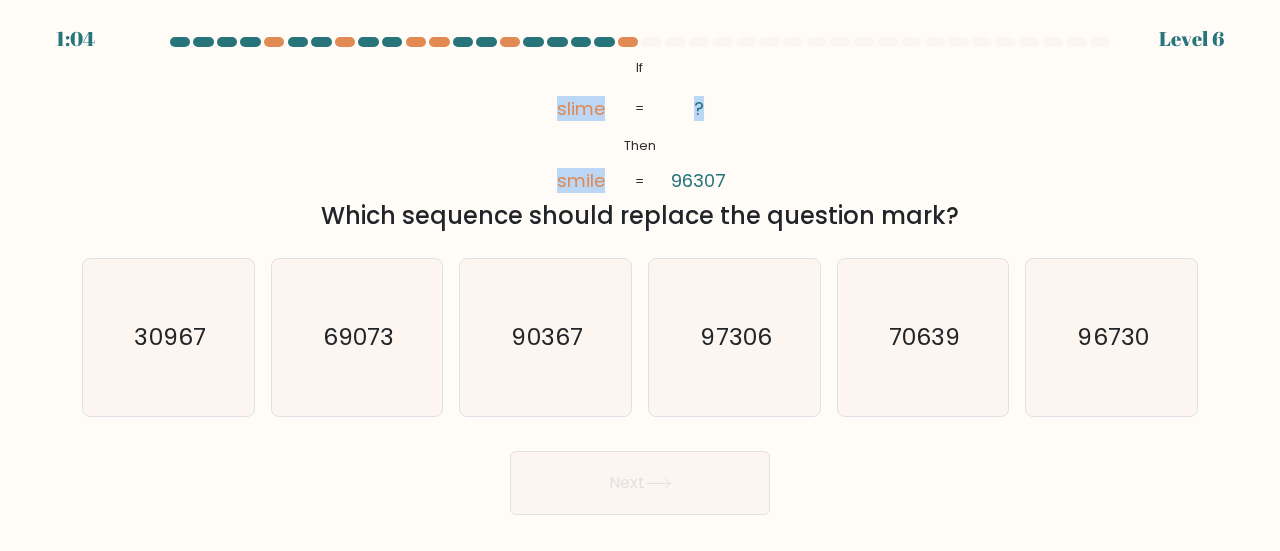 drag, startPoint x: 558, startPoint y: 107, endPoint x: 704, endPoint y: 107, distance: 146 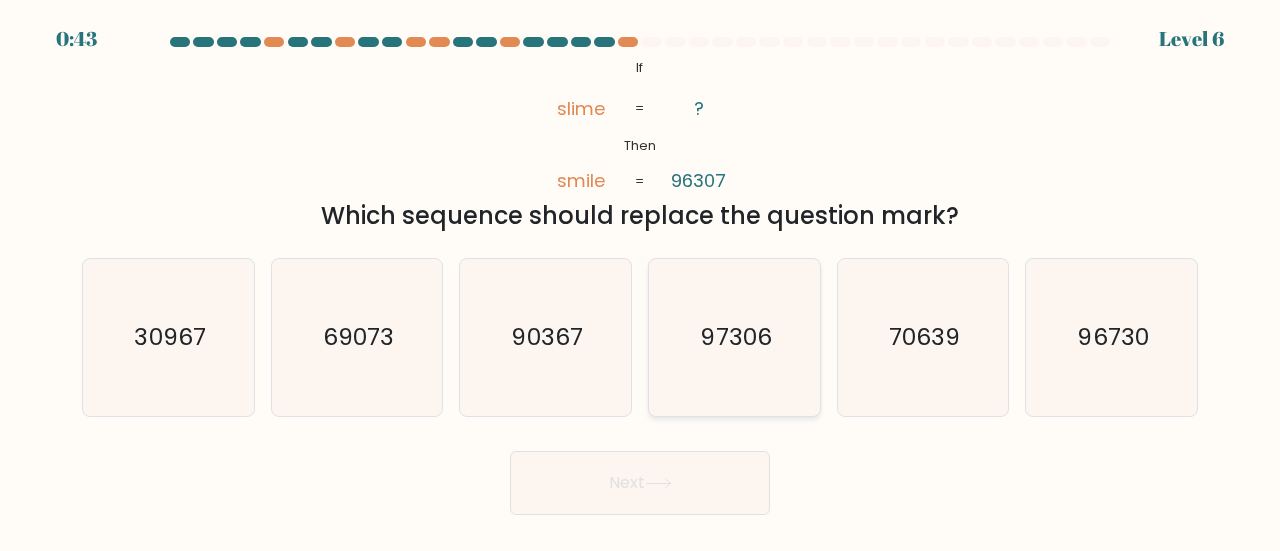click on "97306" at bounding box center (735, 336) 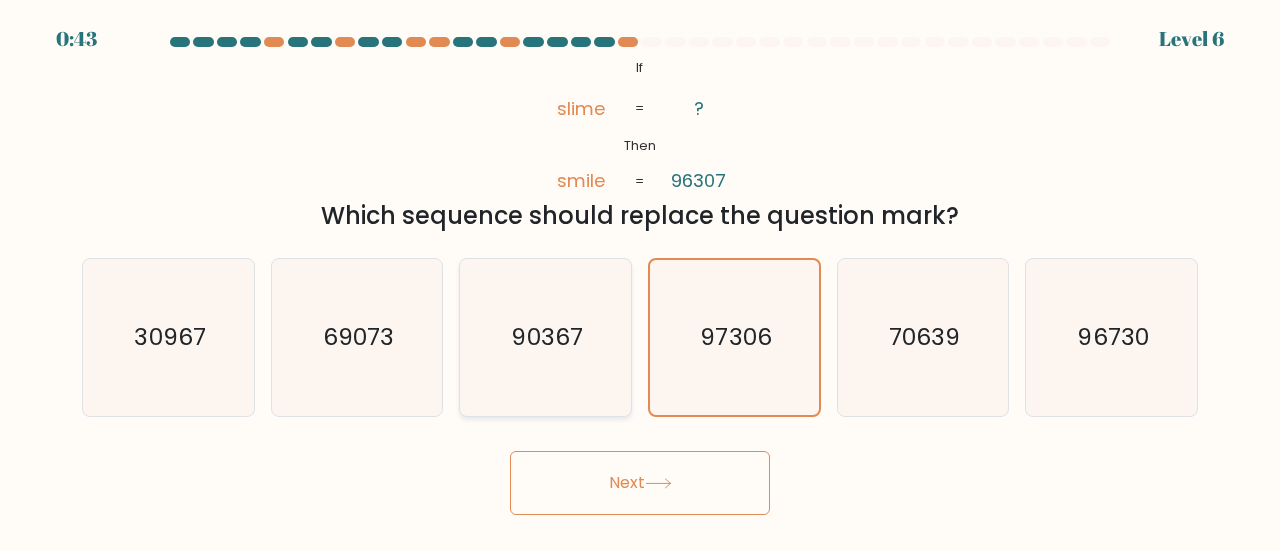 click on "90367" at bounding box center [545, 337] 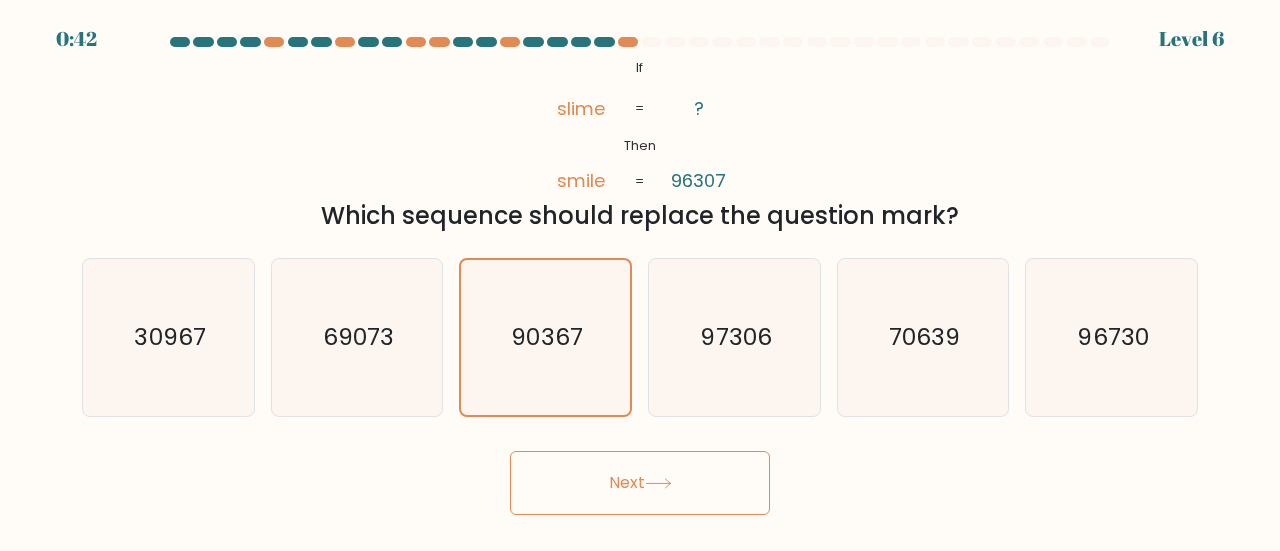 click on "Next" at bounding box center (640, 483) 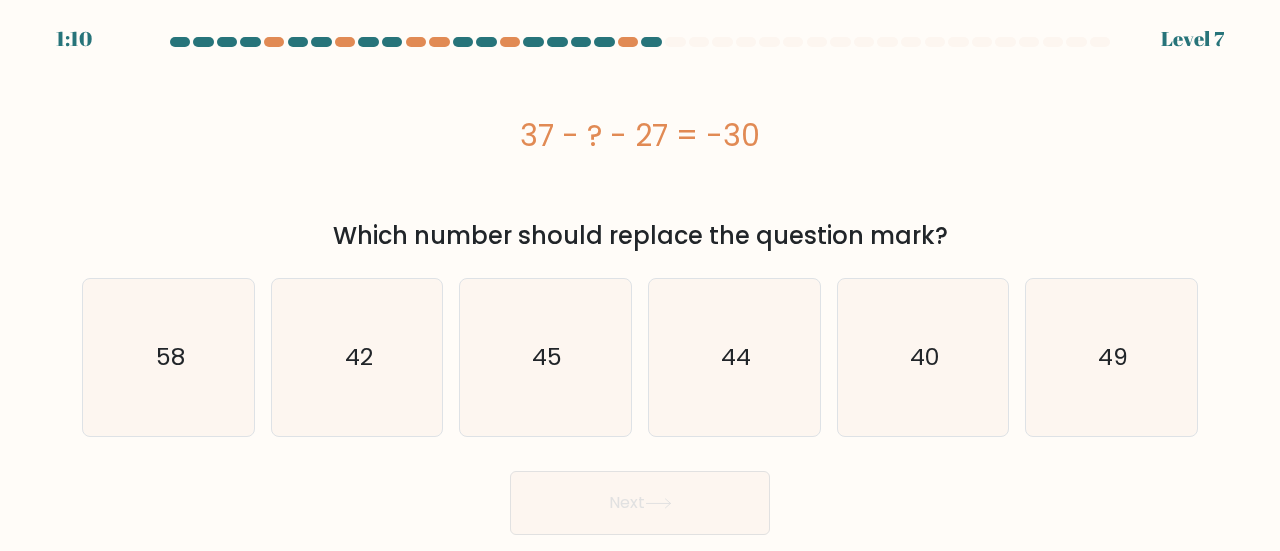 click on "Next" at bounding box center (640, 498) 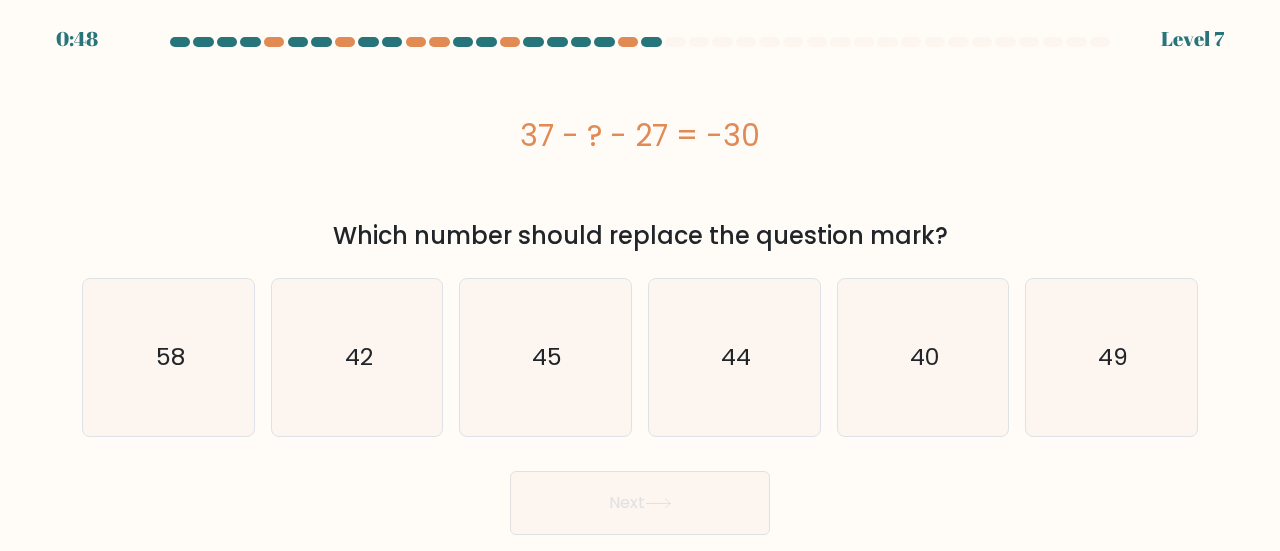 drag, startPoint x: 477, startPoint y: 134, endPoint x: 810, endPoint y: 145, distance: 333.18164 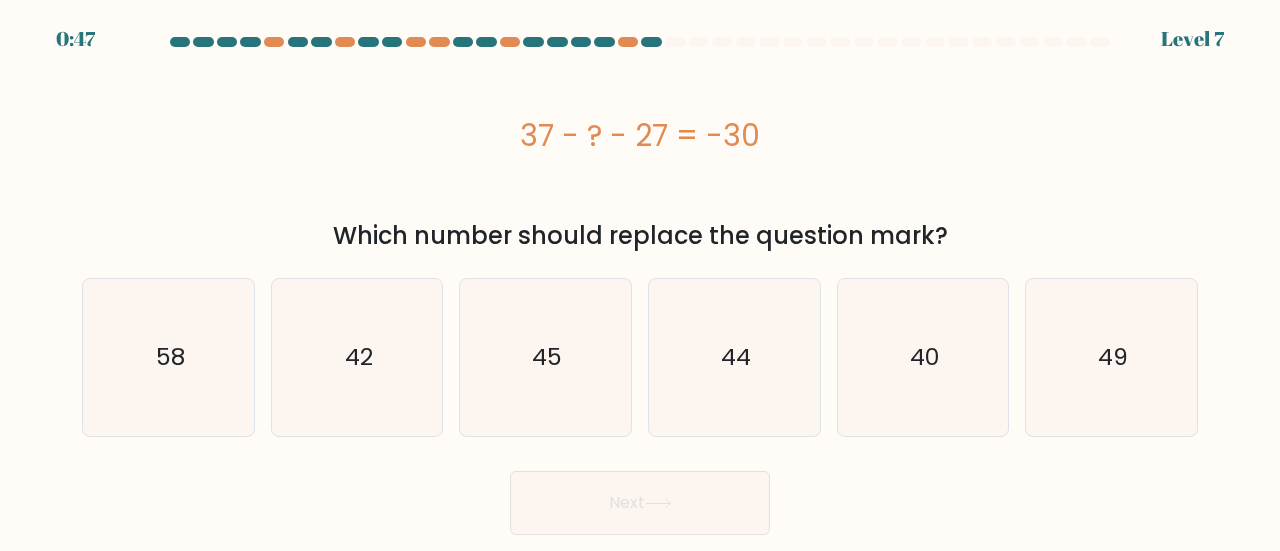 copy on "37 - ? - 27 = -30" 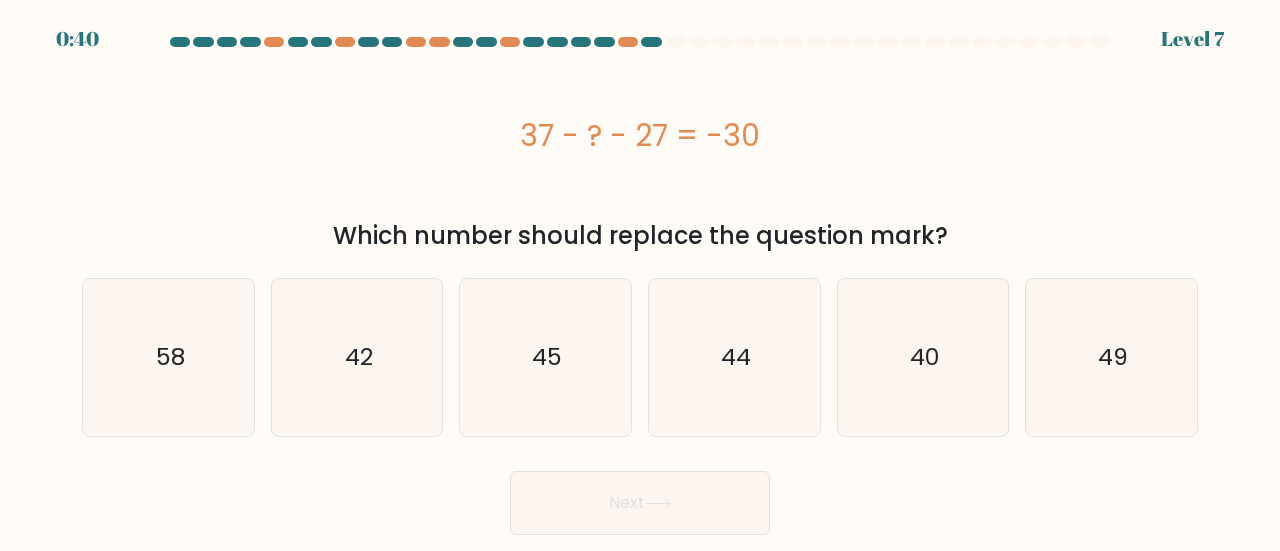 click on "37 - ? - 27 = -30" at bounding box center [640, 135] 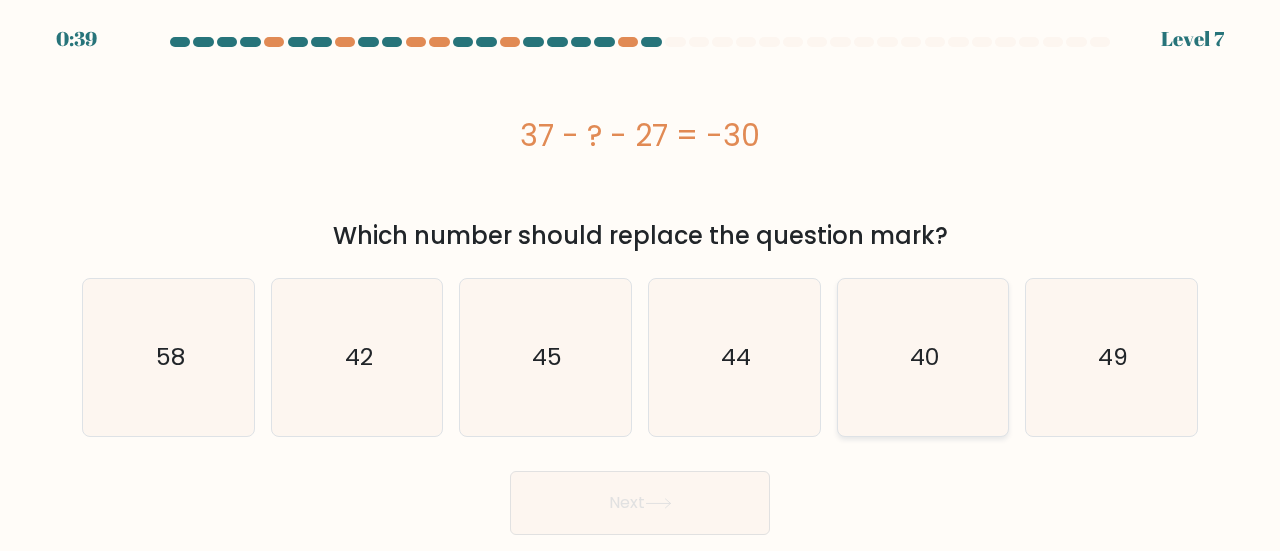 click on "40" at bounding box center (924, 357) 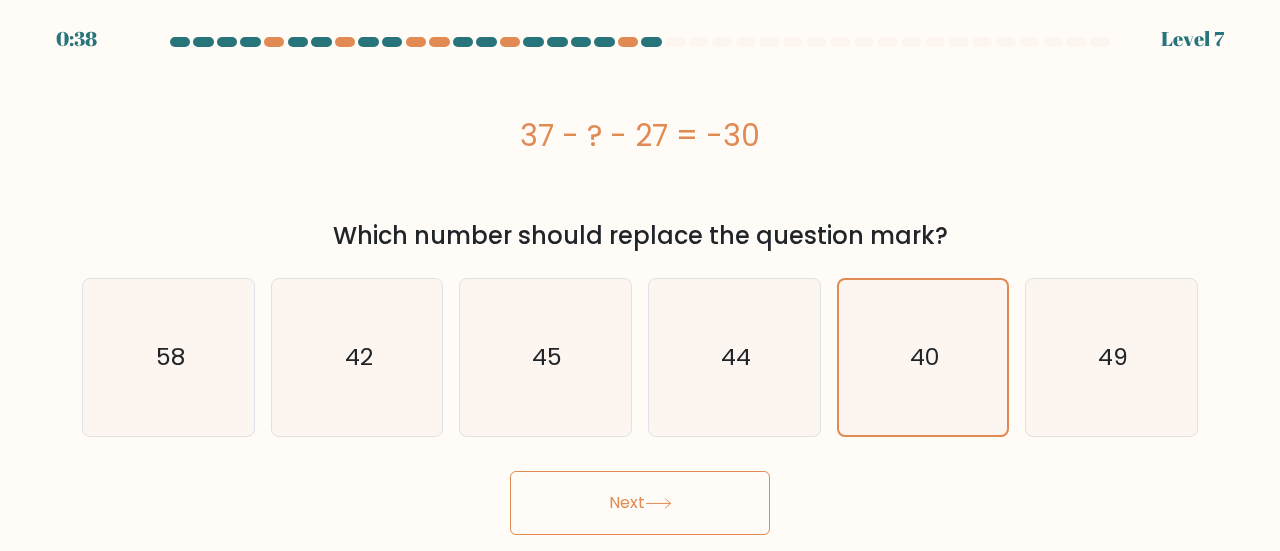 click on "Next" at bounding box center [640, 503] 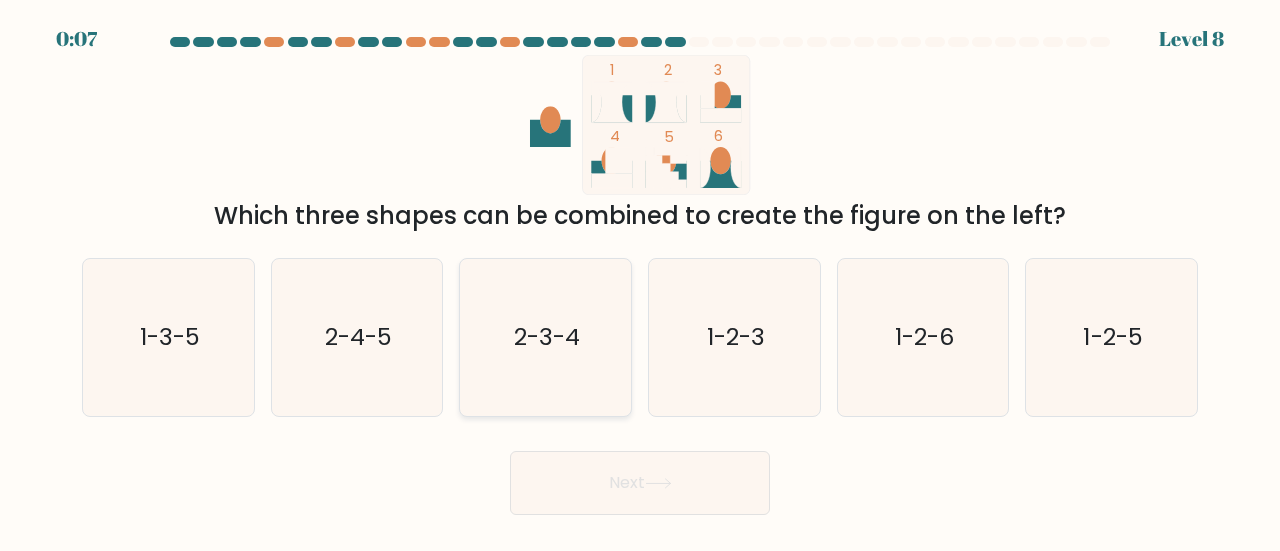 click on "2-3-4" at bounding box center [547, 336] 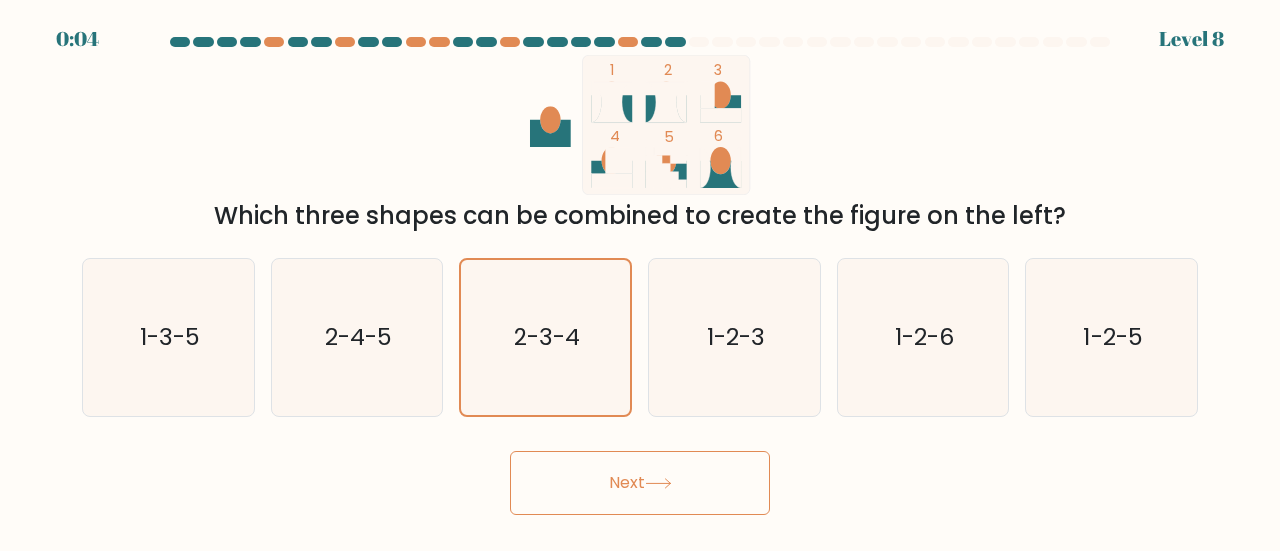 click on "Next" at bounding box center [640, 483] 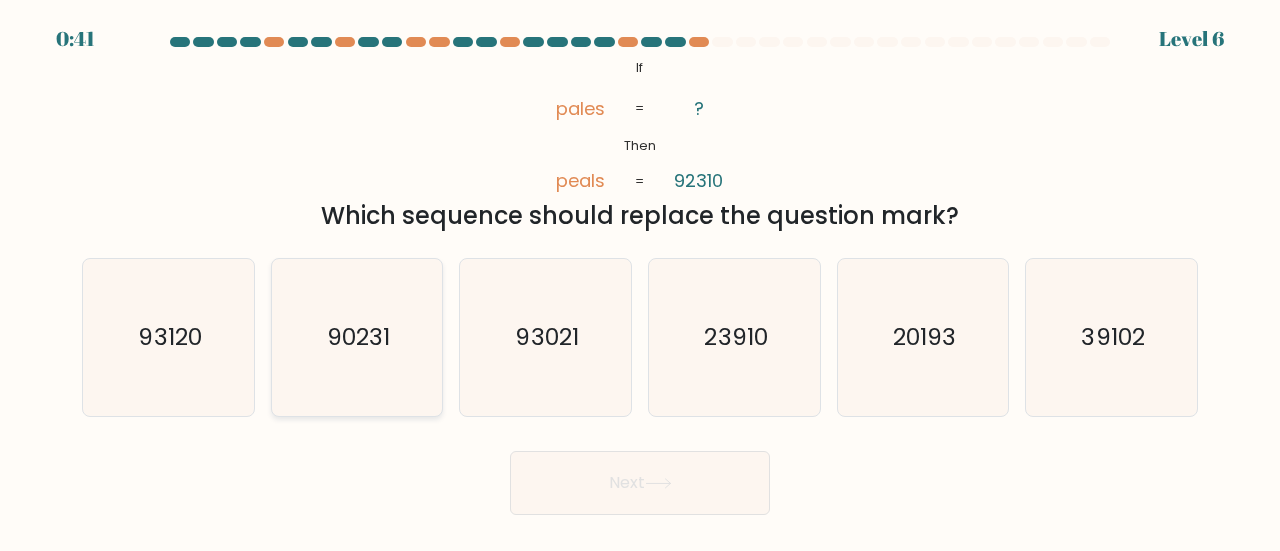 click on "90231" at bounding box center (357, 337) 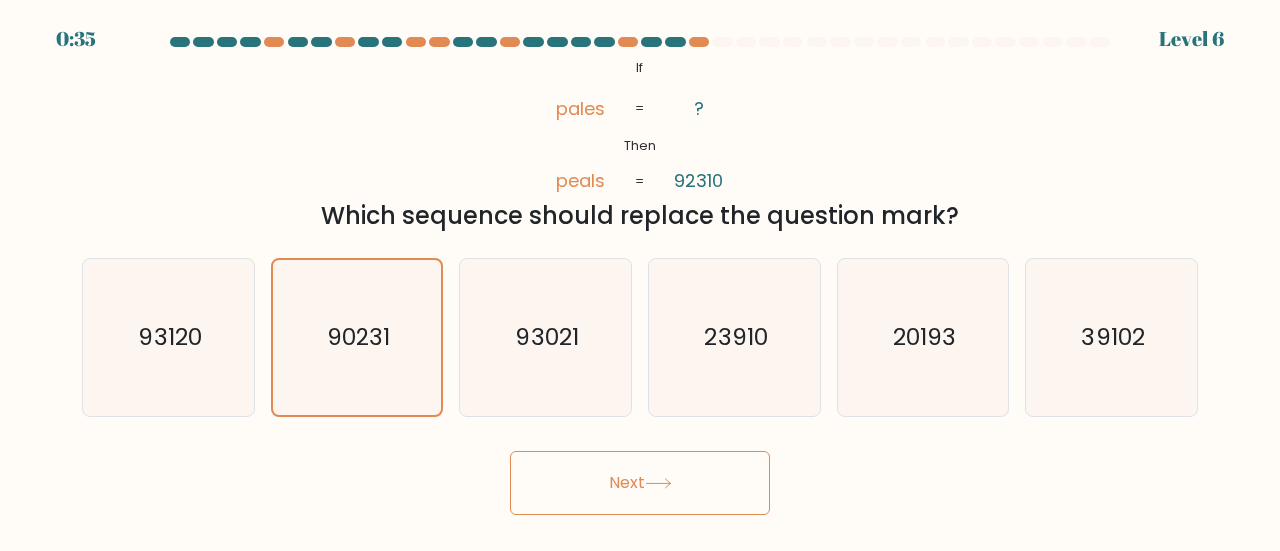 click on "Next" at bounding box center (640, 483) 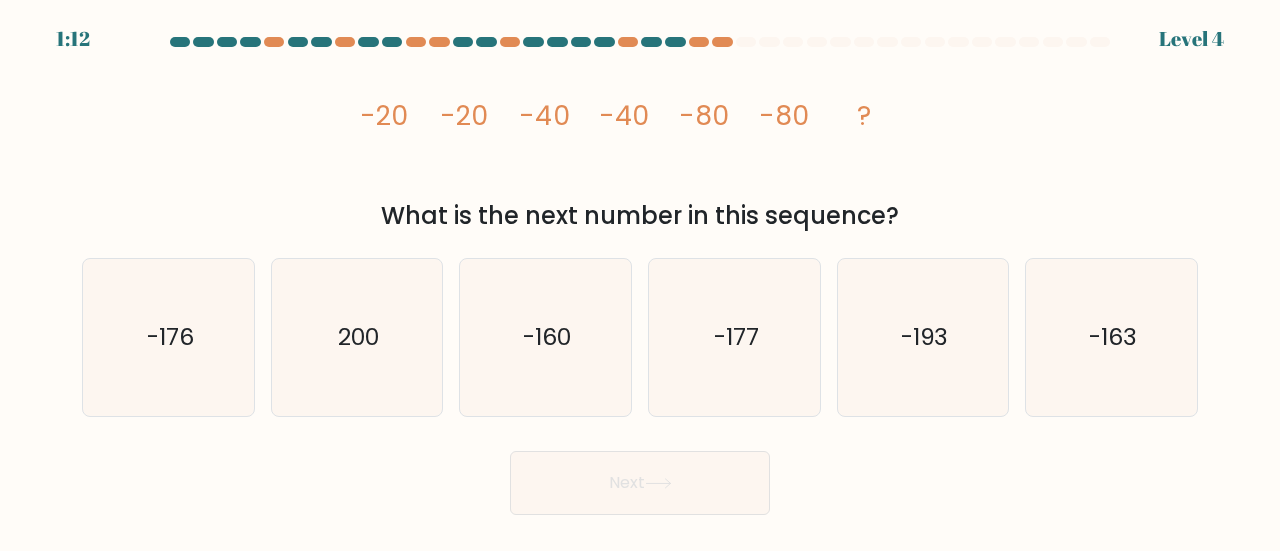 click on "-20" at bounding box center (385, 115) 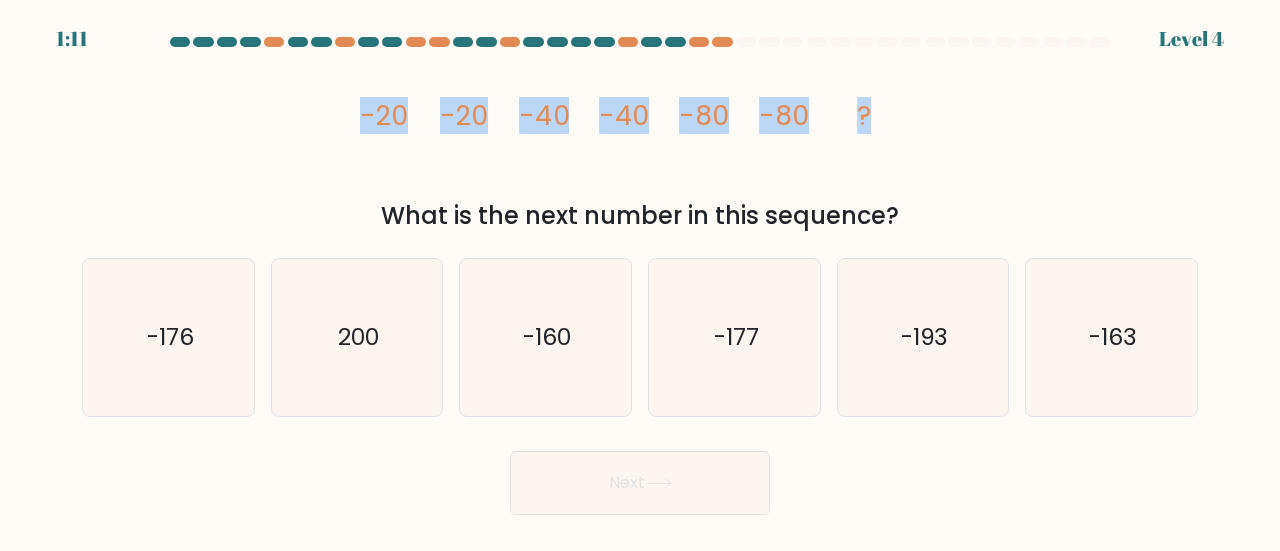 drag, startPoint x: 358, startPoint y: 119, endPoint x: 893, endPoint y: 111, distance: 535.0598 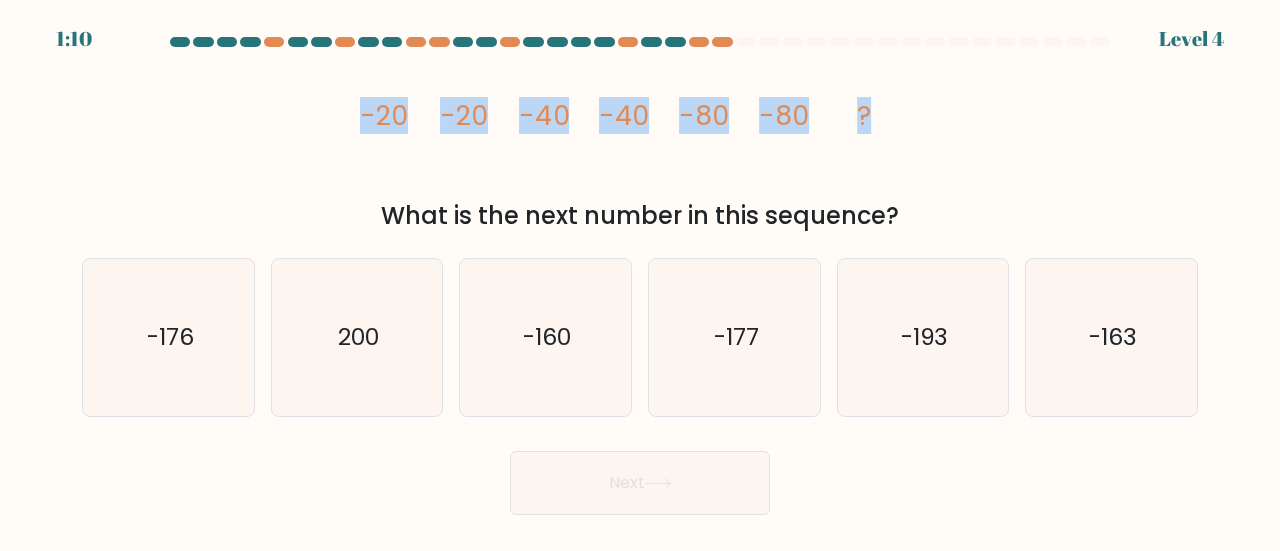 copy on "-20
-20
-40
-40
-80
-80
?" 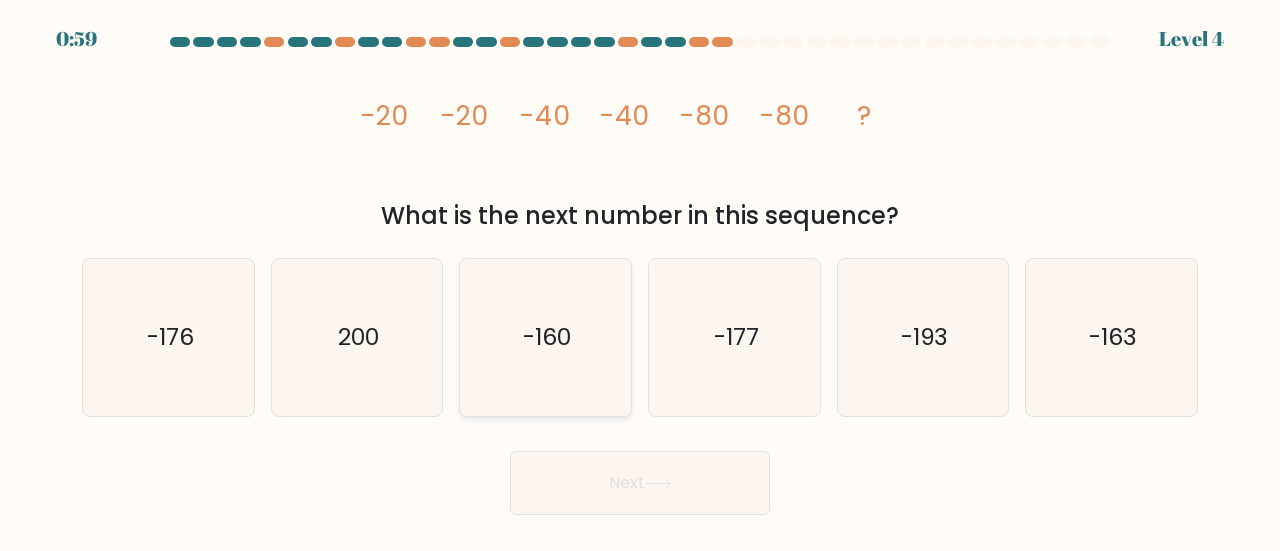 click on "-160" at bounding box center [547, 336] 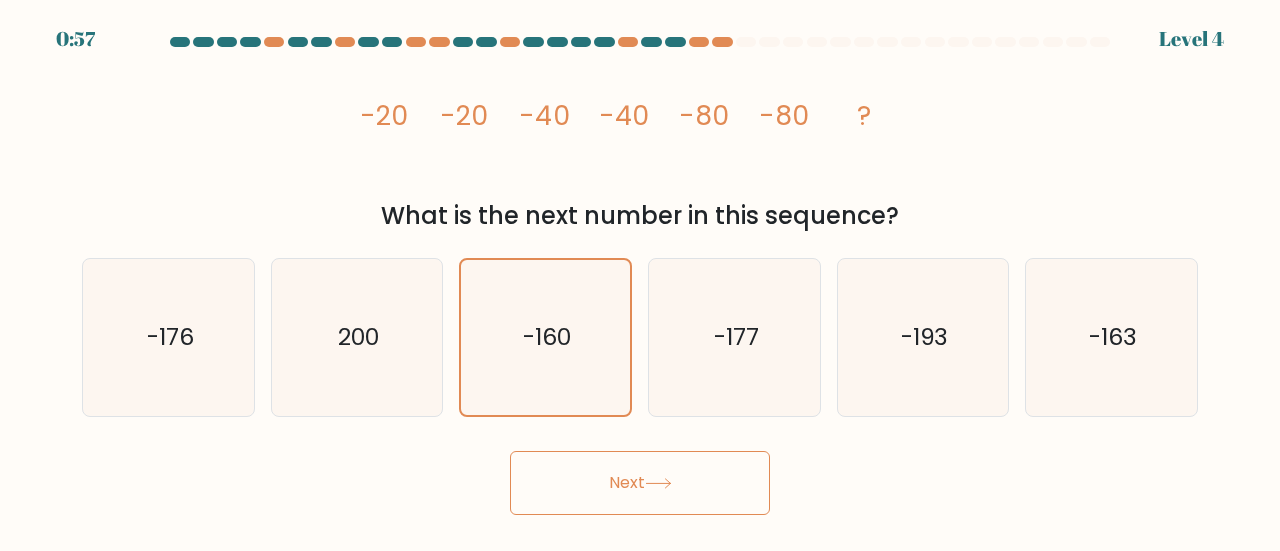 click on "Next" at bounding box center [640, 483] 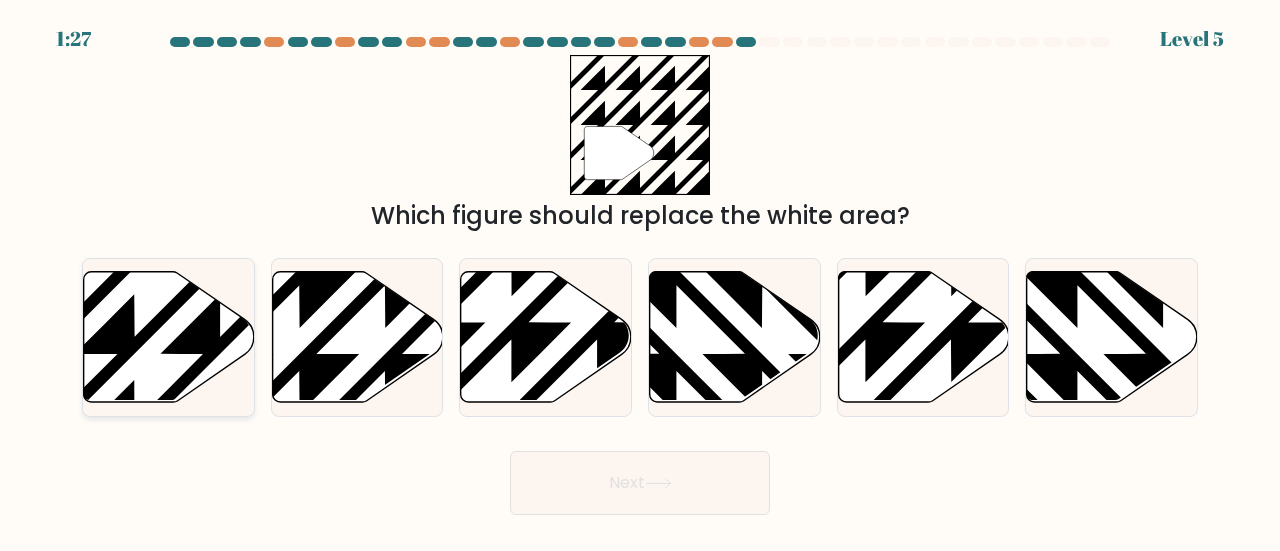 click at bounding box center (169, 336) 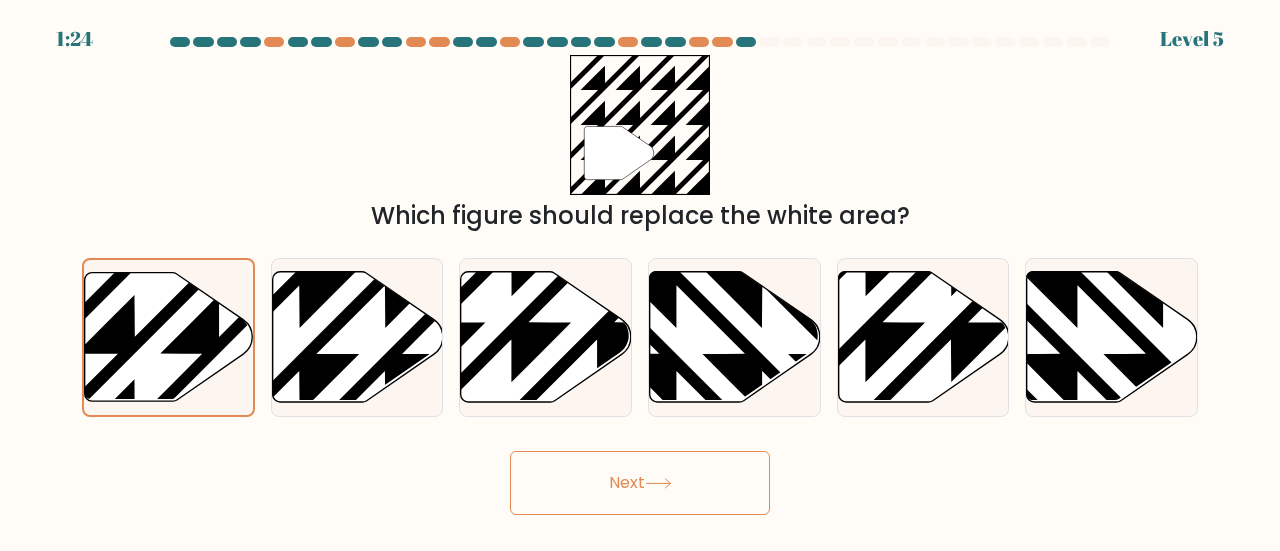 click on "Next" at bounding box center (640, 483) 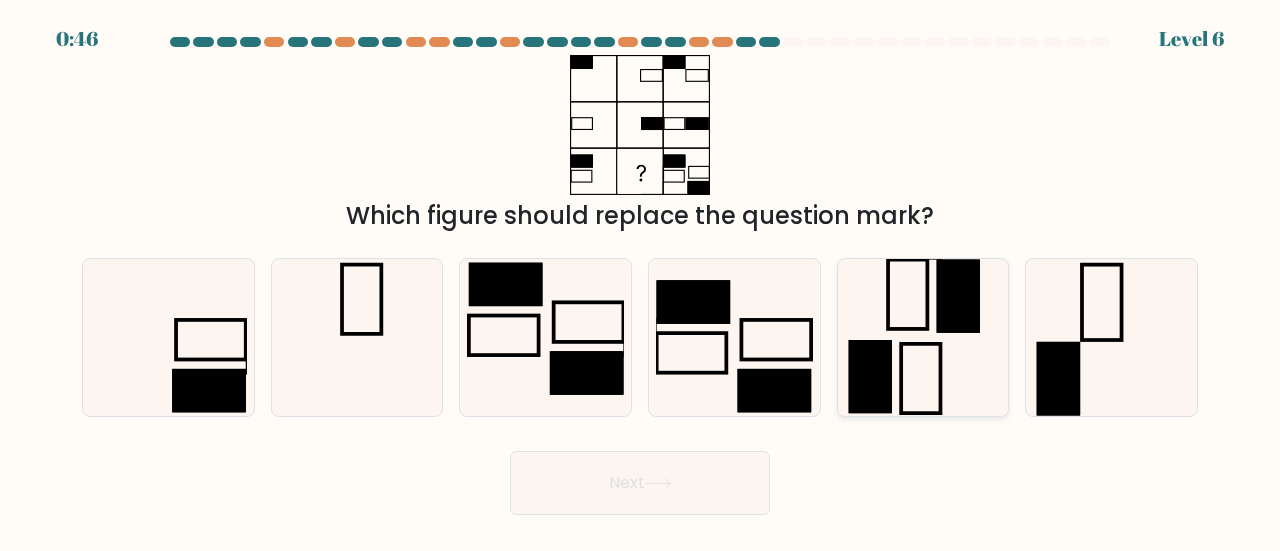 click at bounding box center (923, 337) 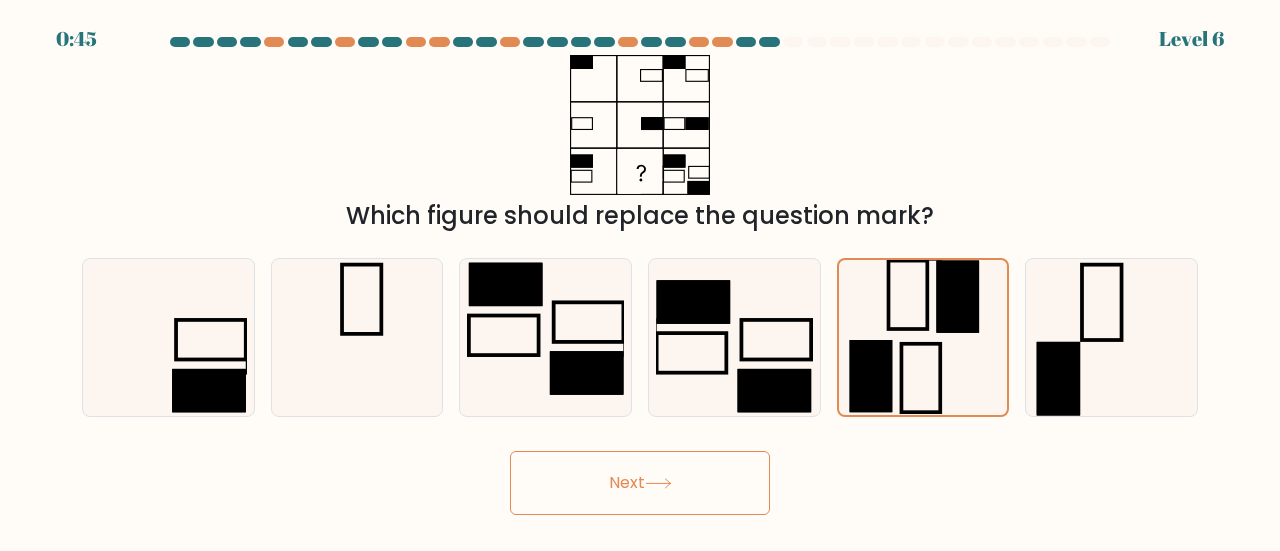 click on "Next" at bounding box center [640, 483] 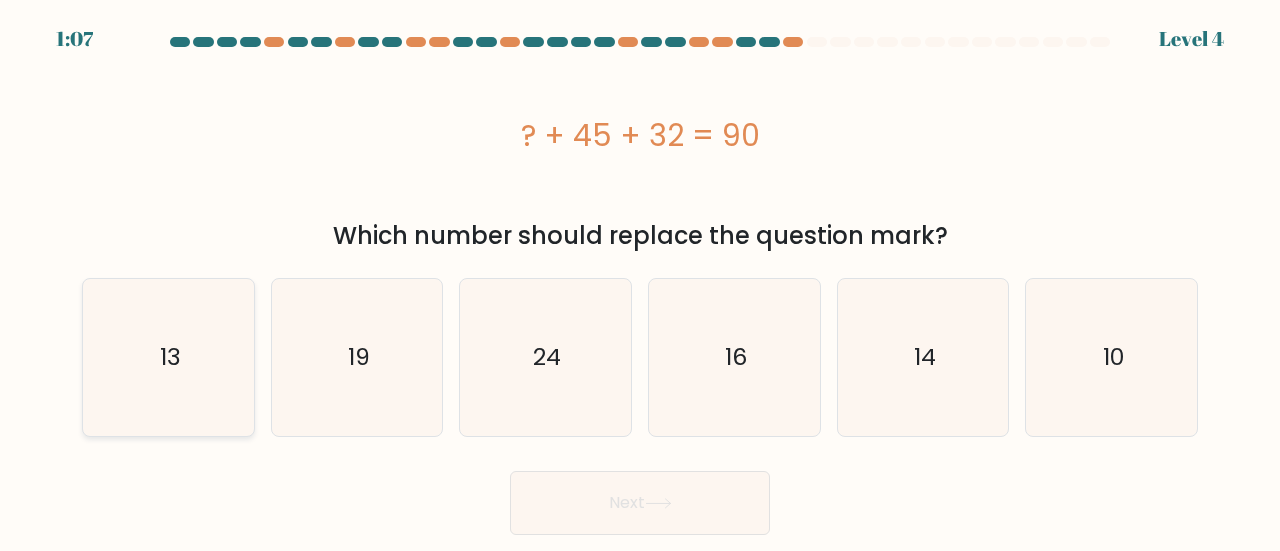 click on "13" at bounding box center (168, 357) 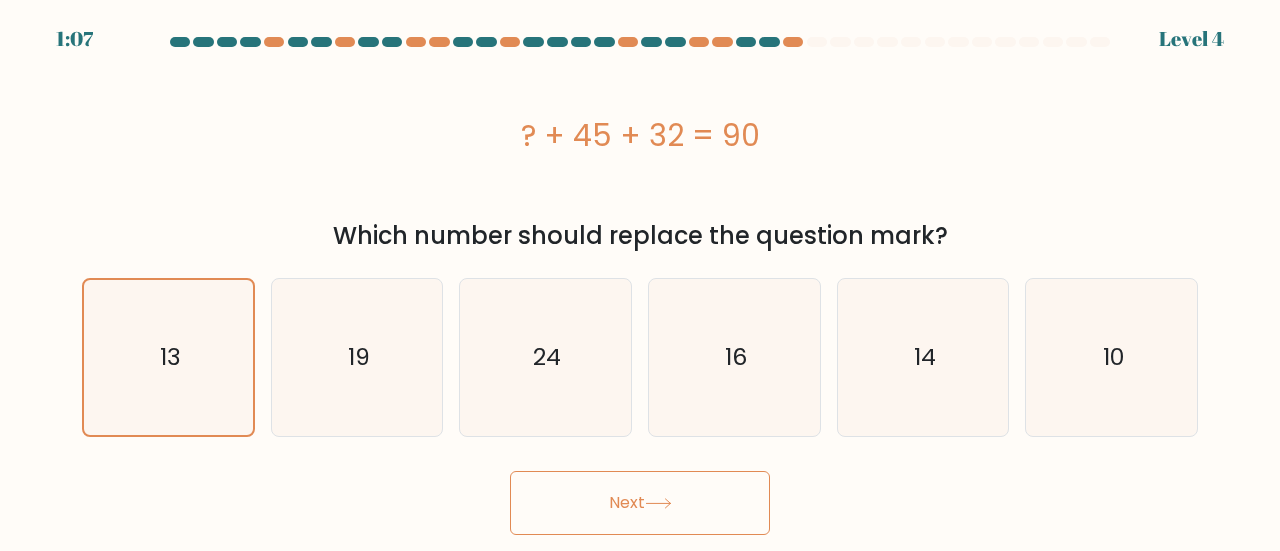 click on "Next" at bounding box center (640, 503) 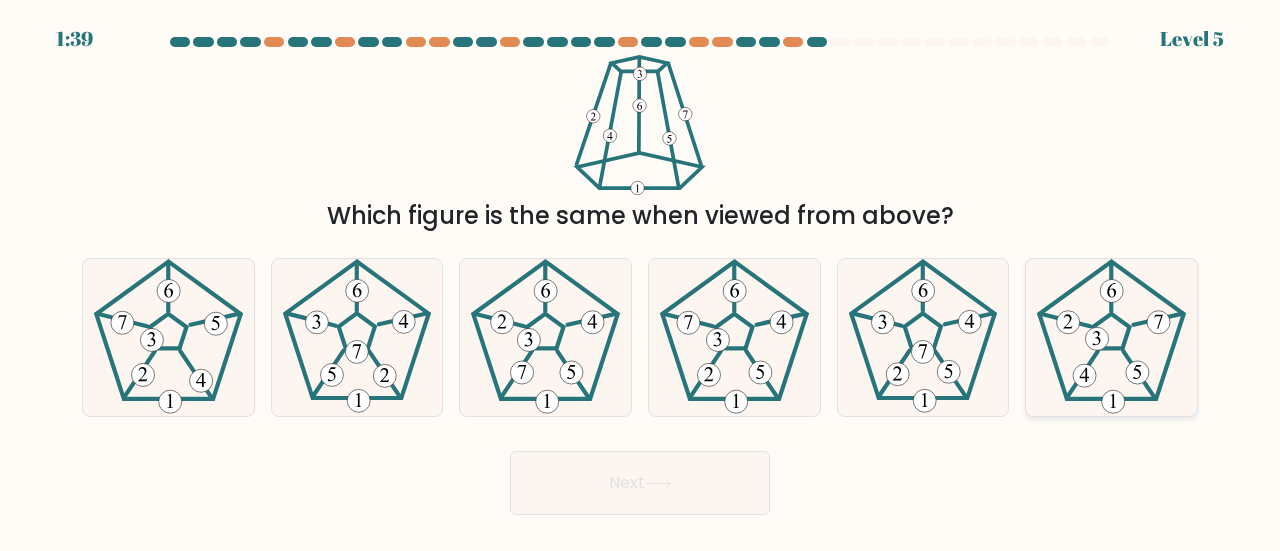 click at bounding box center (1158, 319) 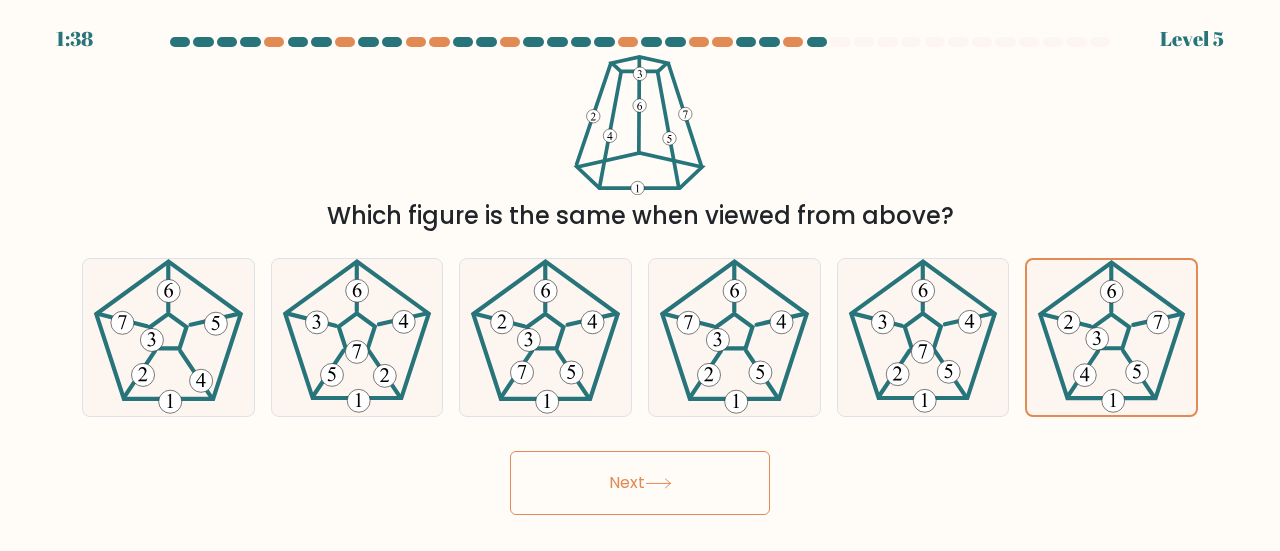 click on "Next" at bounding box center (640, 483) 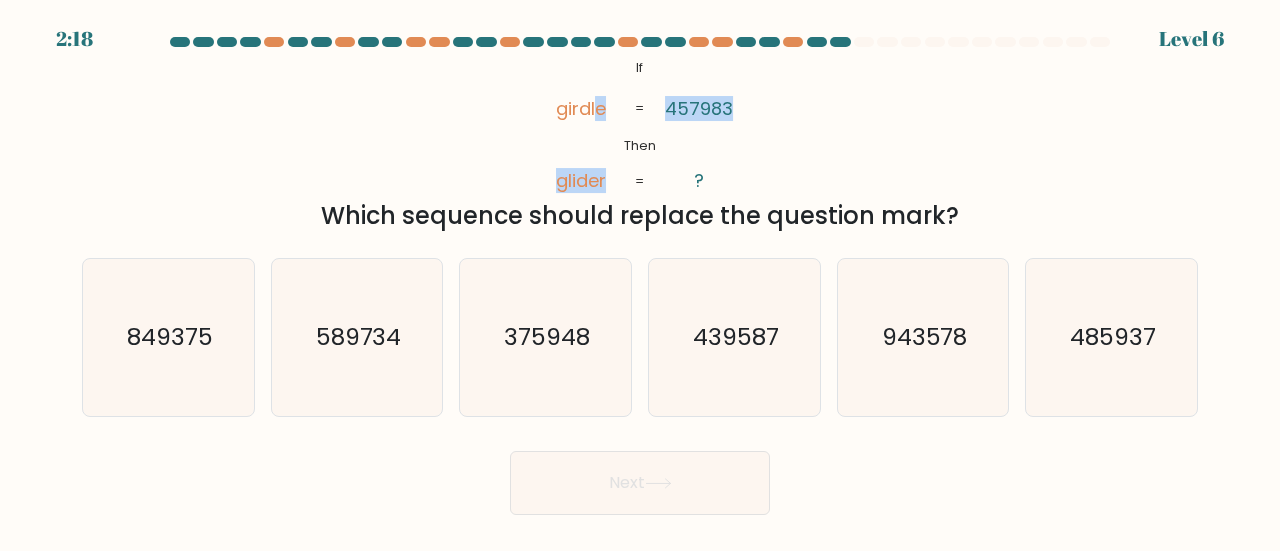 drag, startPoint x: 626, startPoint y: 63, endPoint x: 751, endPoint y: 147, distance: 150.60213 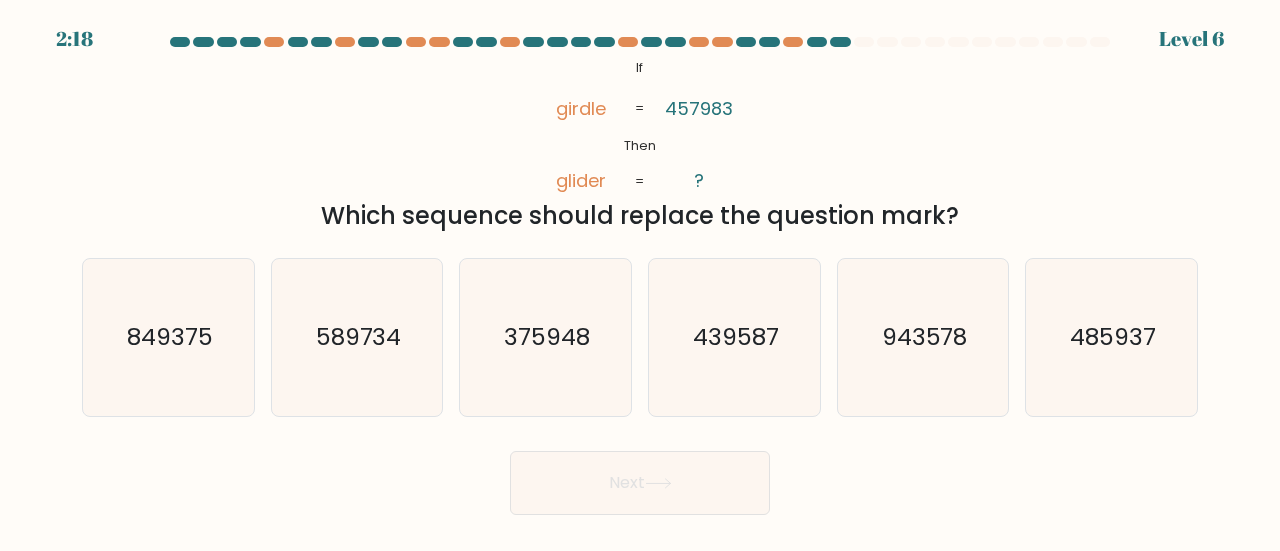 click on "@import url('https://fonts.googleapis.com/css?family=Abril+Fatface:400,100,100italic,300,300italic,400italic,500,500italic,700,700italic,900,900italic');           If       Then       girdle       glider       457983       ?       =       =" at bounding box center (639, 125) 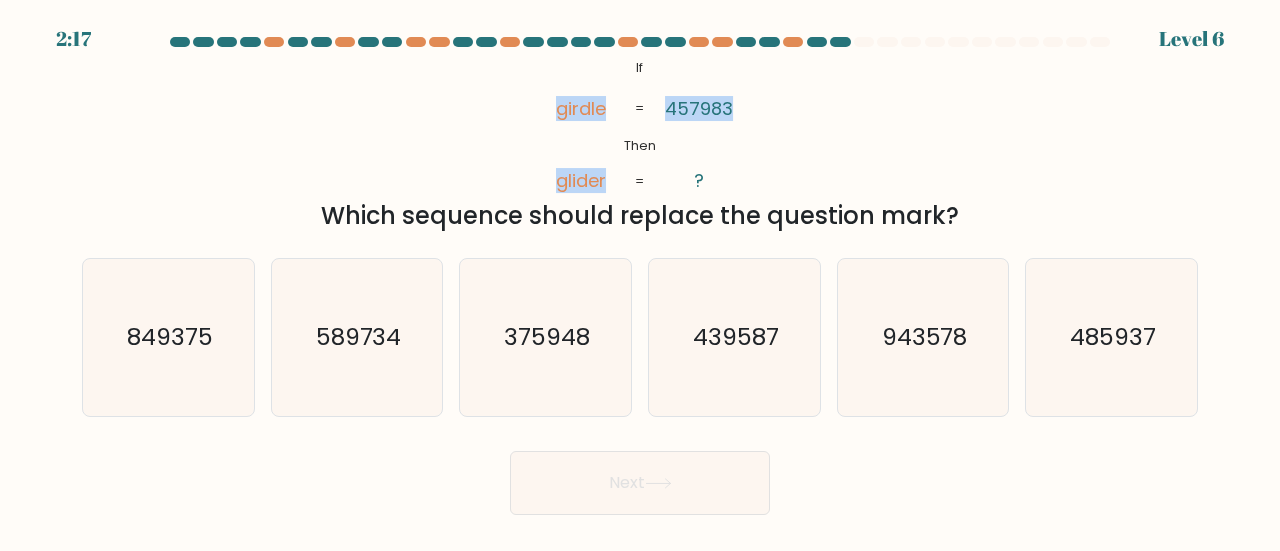 drag, startPoint x: 676, startPoint y: 171, endPoint x: 560, endPoint y: 84, distance: 145 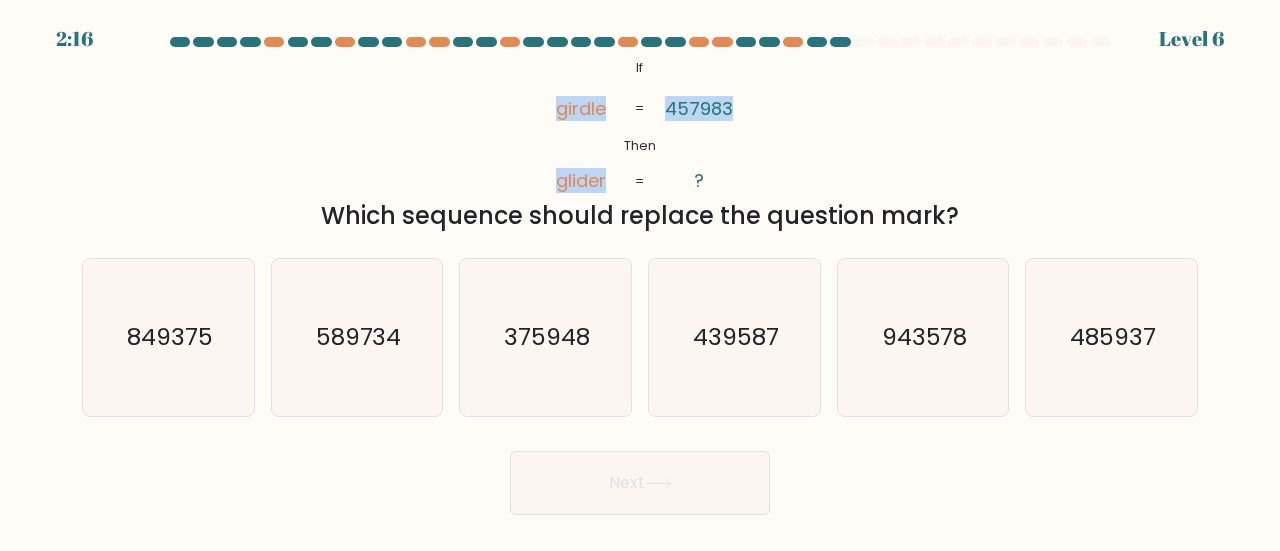 click on "@import url('https://fonts.googleapis.com/css?family=Abril+Fatface:400,100,100italic,300,300italic,400italic,500,500italic,700,700italic,900,900italic');           If       Then       girdle       glider       457983       ?       =       =" at bounding box center (639, 125) 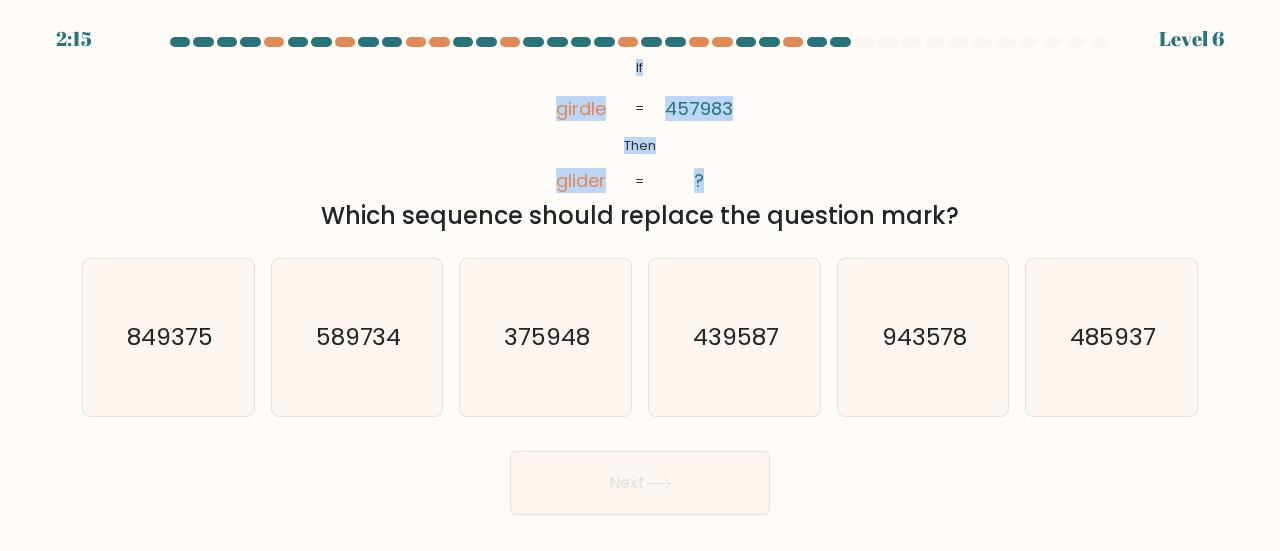 drag, startPoint x: 614, startPoint y: 63, endPoint x: 732, endPoint y: 173, distance: 161.31956 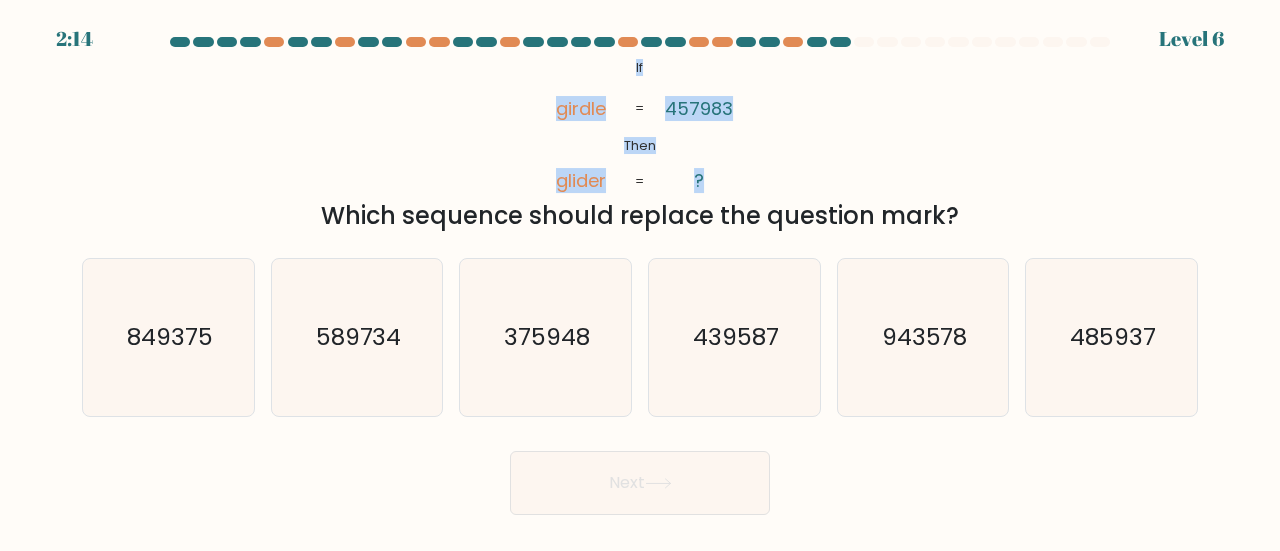 copy on "If       Then       girdle       glider       457983       ?" 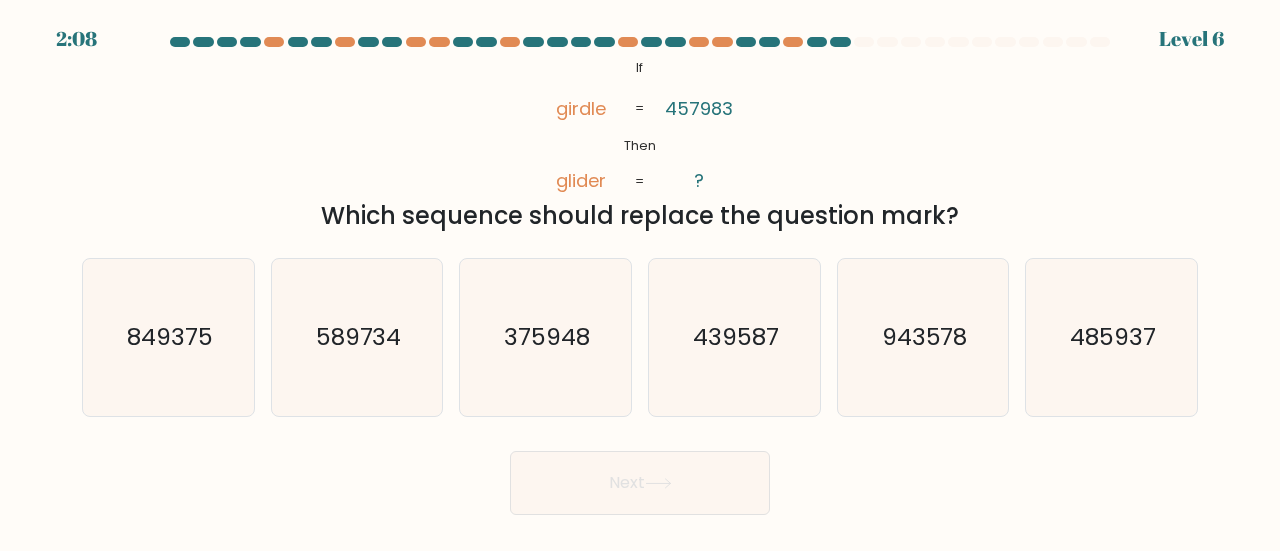 click on "Which sequence should replace the question mark?" at bounding box center [640, 216] 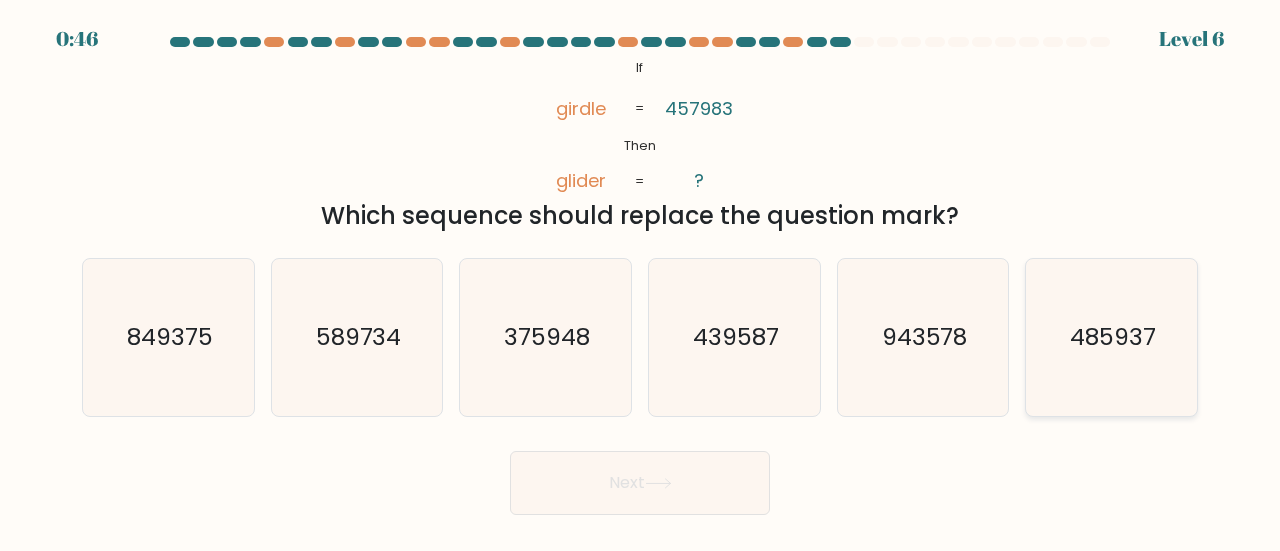 click on "485937" at bounding box center (1111, 337) 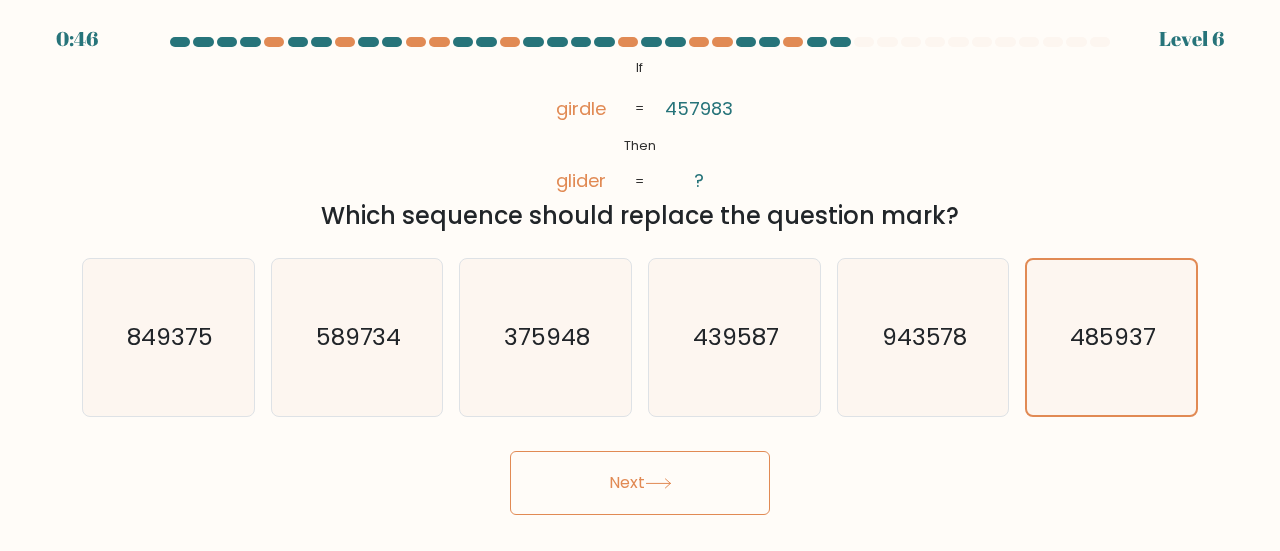 click on "Next" at bounding box center [640, 483] 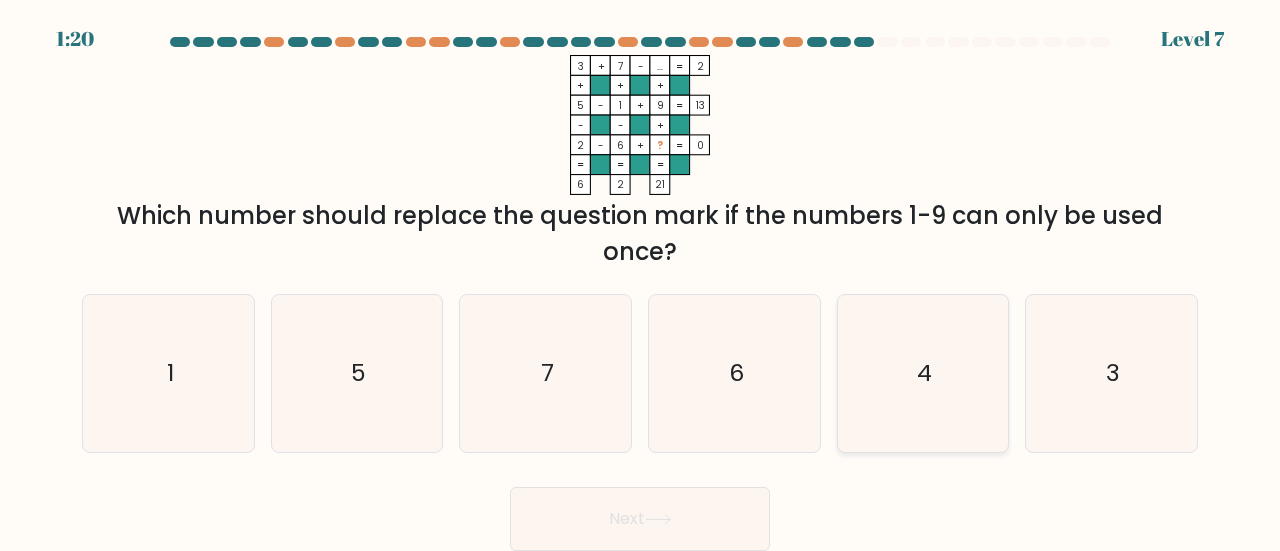 click on "4" at bounding box center [923, 373] 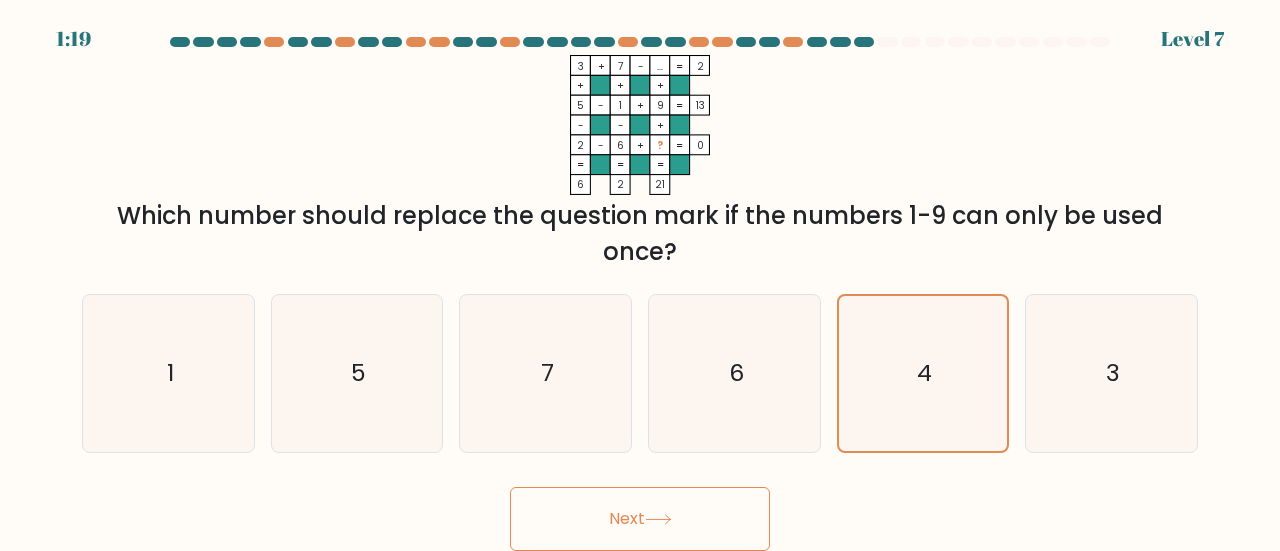 click on "Next" at bounding box center (640, 519) 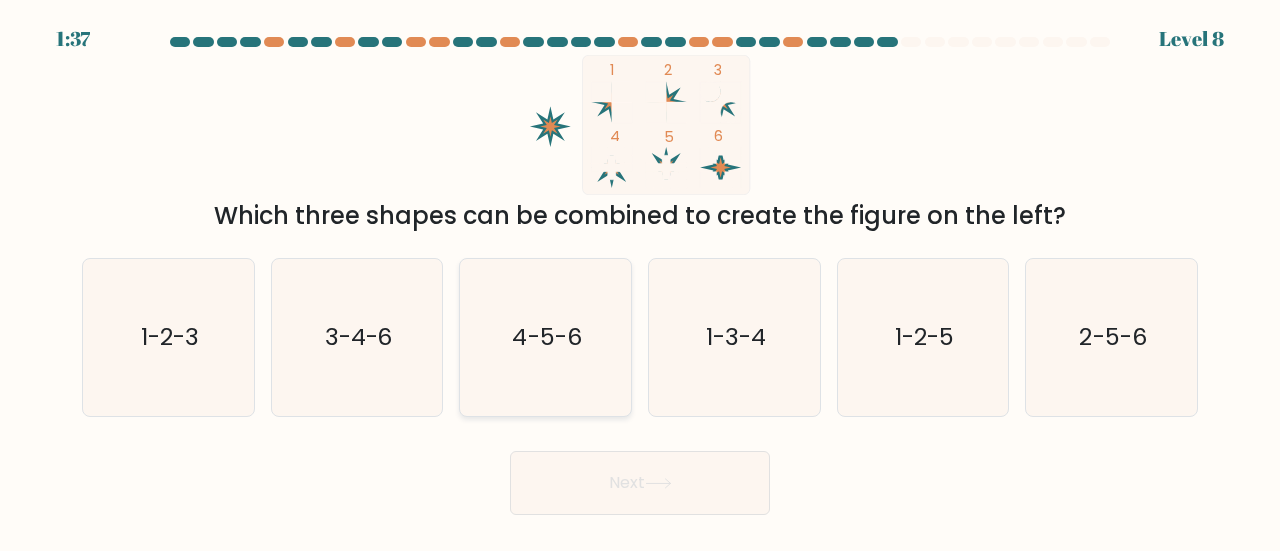 click on "4-5-6" at bounding box center (547, 336) 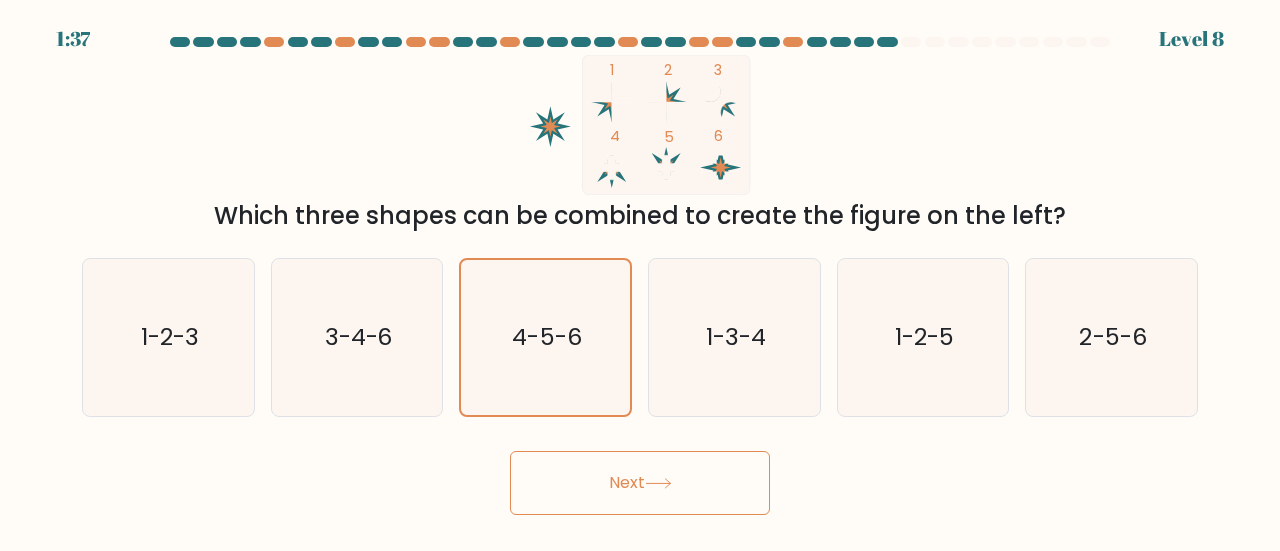 click on "Next" at bounding box center [640, 483] 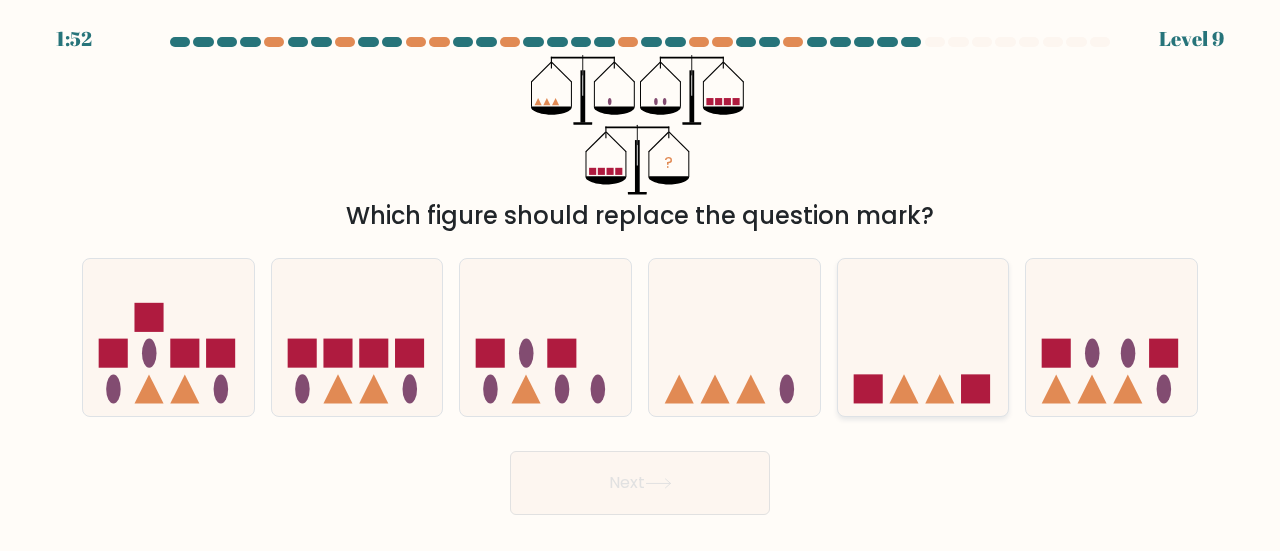 click at bounding box center (923, 337) 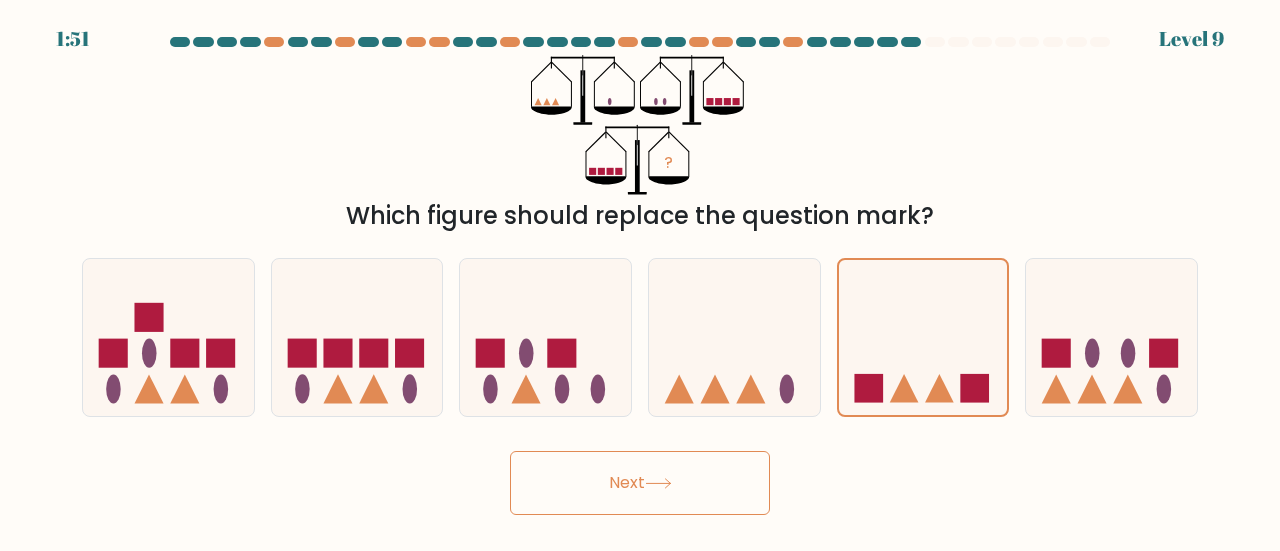 click on "Next" at bounding box center (640, 483) 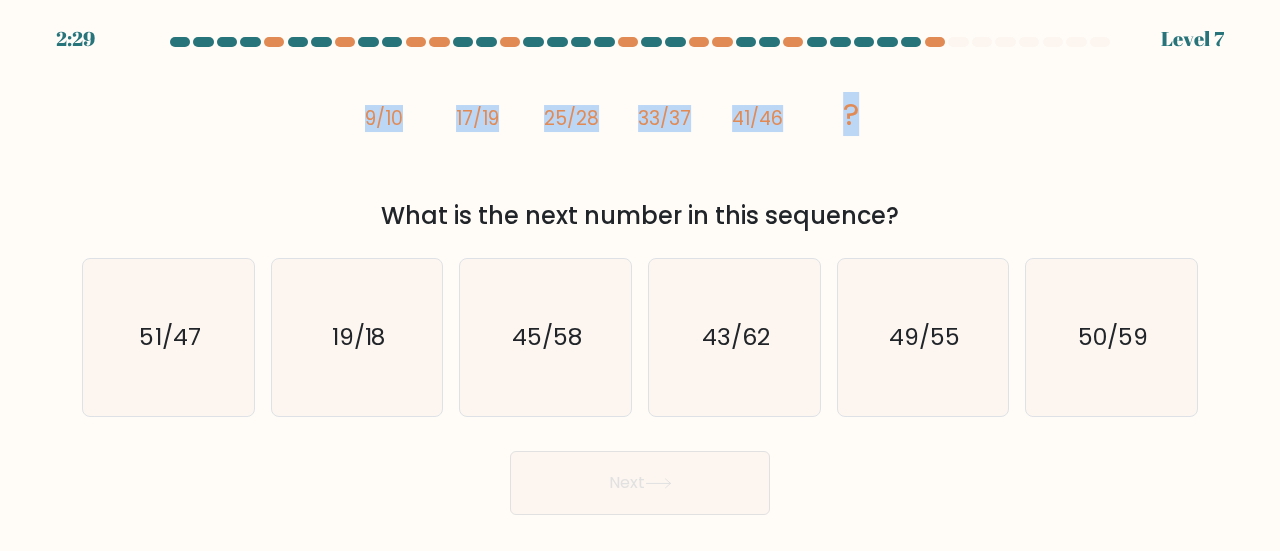 drag, startPoint x: 342, startPoint y: 132, endPoint x: 887, endPoint y: 117, distance: 545.20636 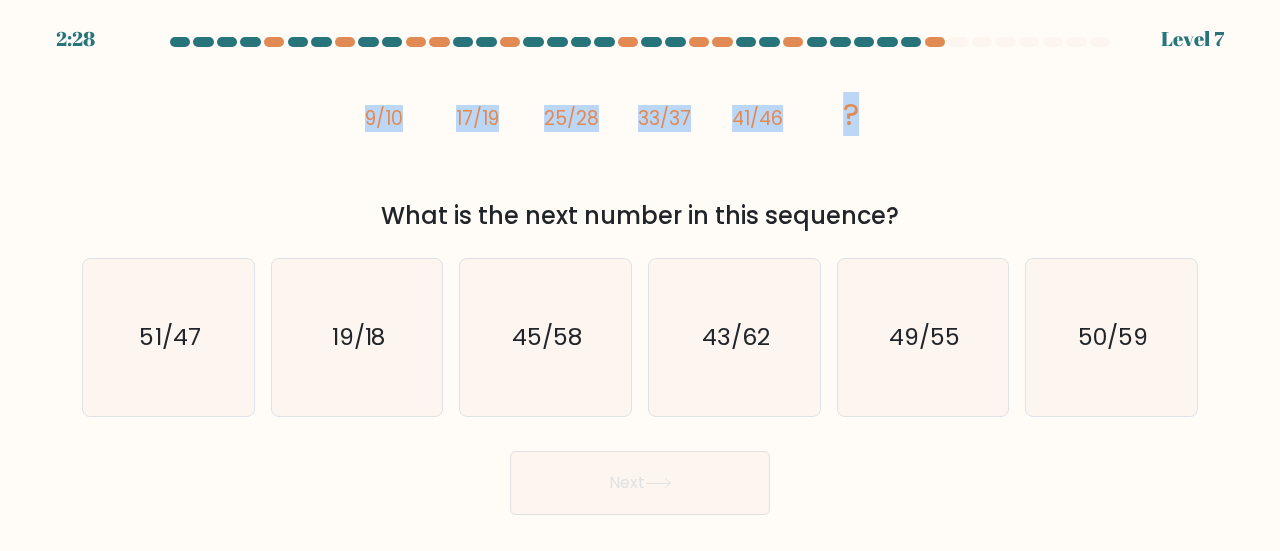 copy on "9/10
17/19
25/28
33/37
41/46
?" 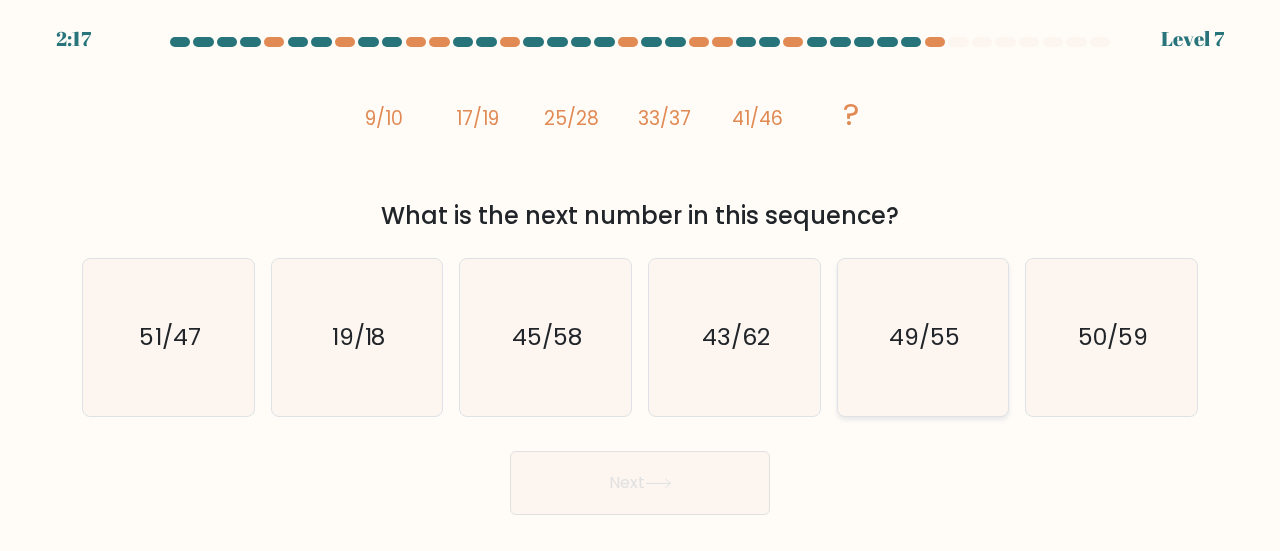 click on "49/55" at bounding box center (923, 337) 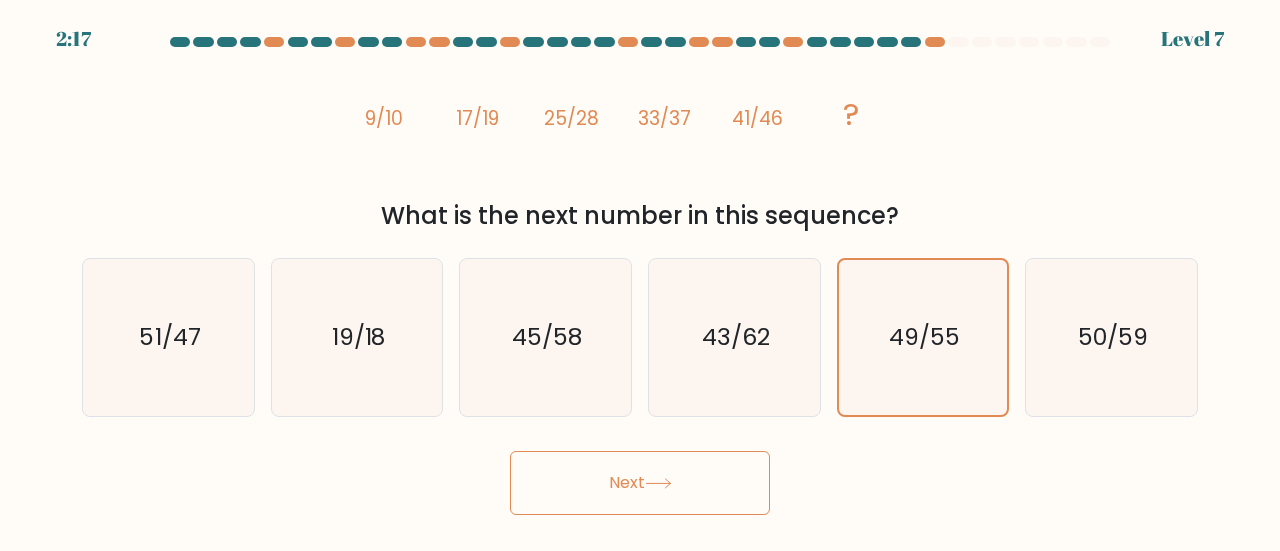click on "Next" at bounding box center (640, 478) 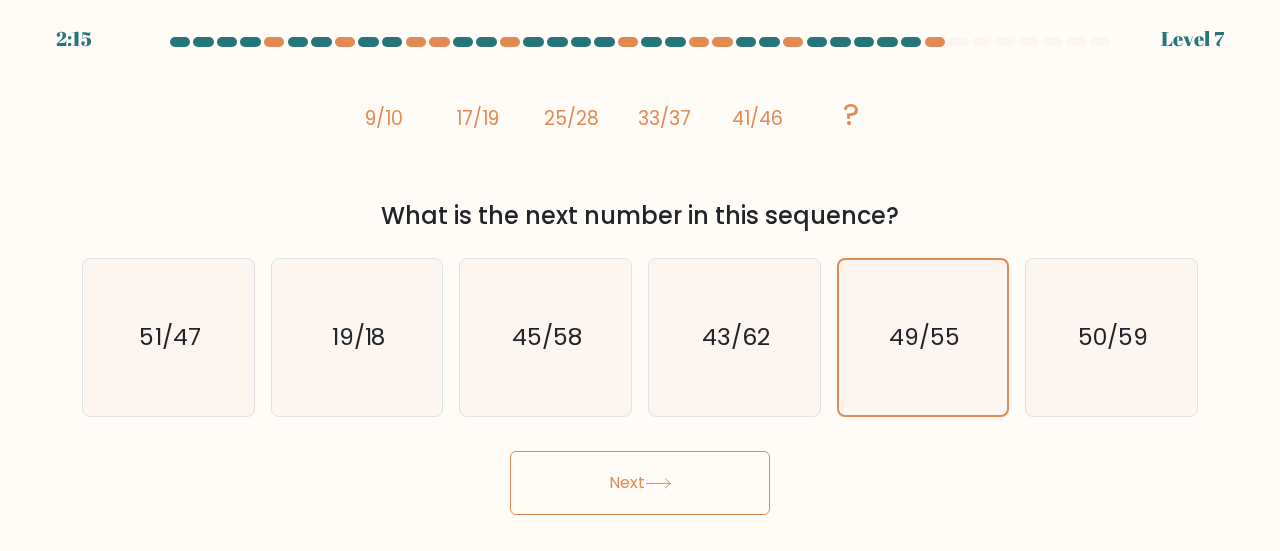 click on "Next" at bounding box center [640, 483] 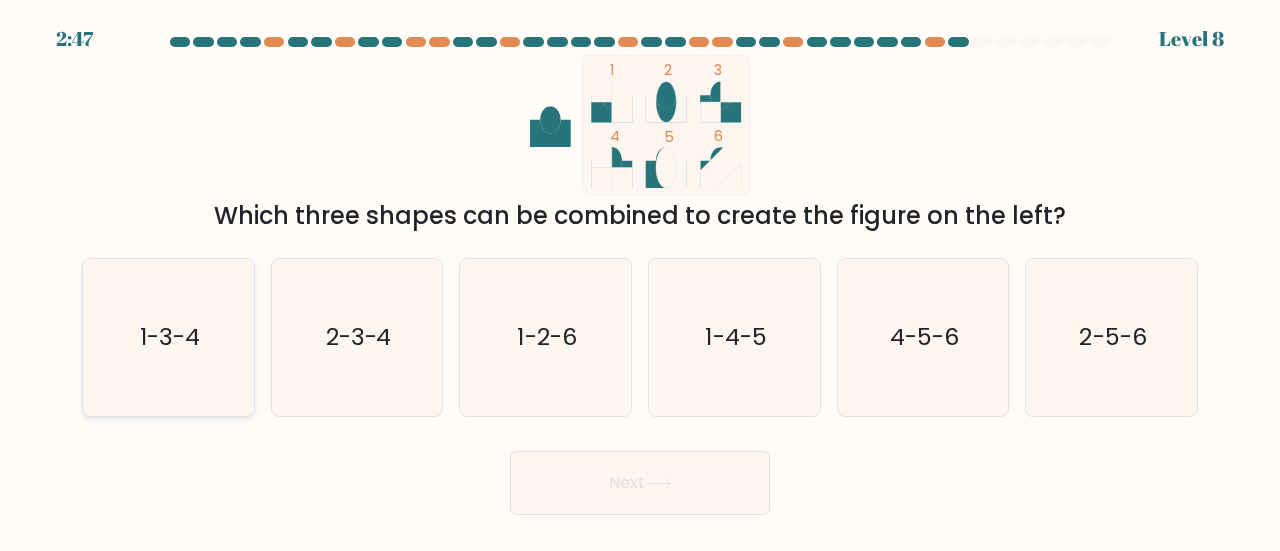 click on "1-3-4" at bounding box center [168, 337] 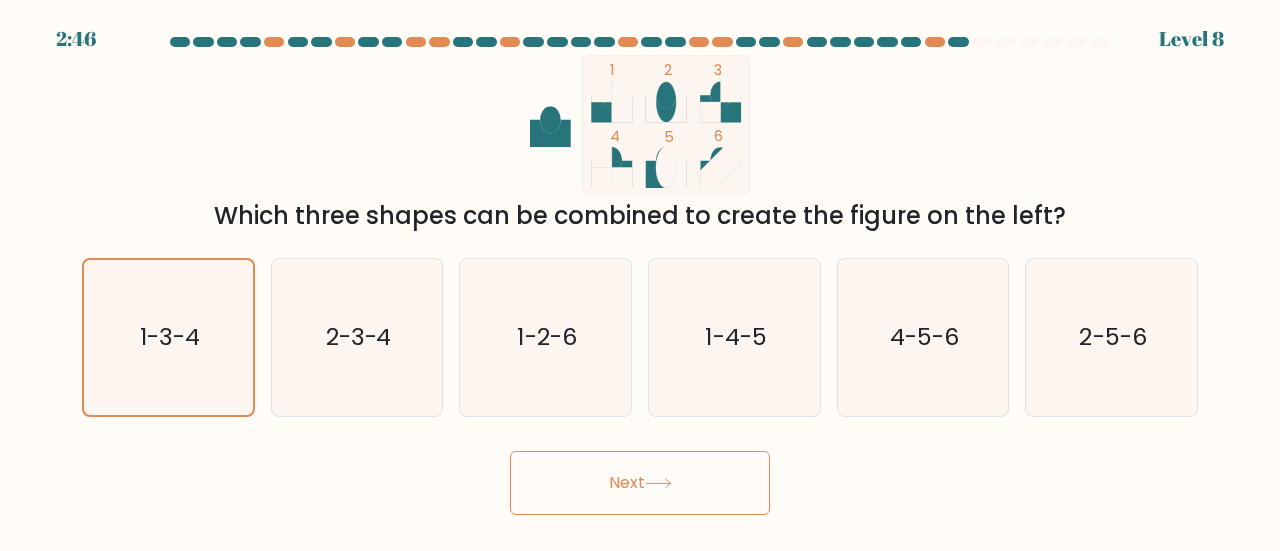 click on "Next" at bounding box center [640, 483] 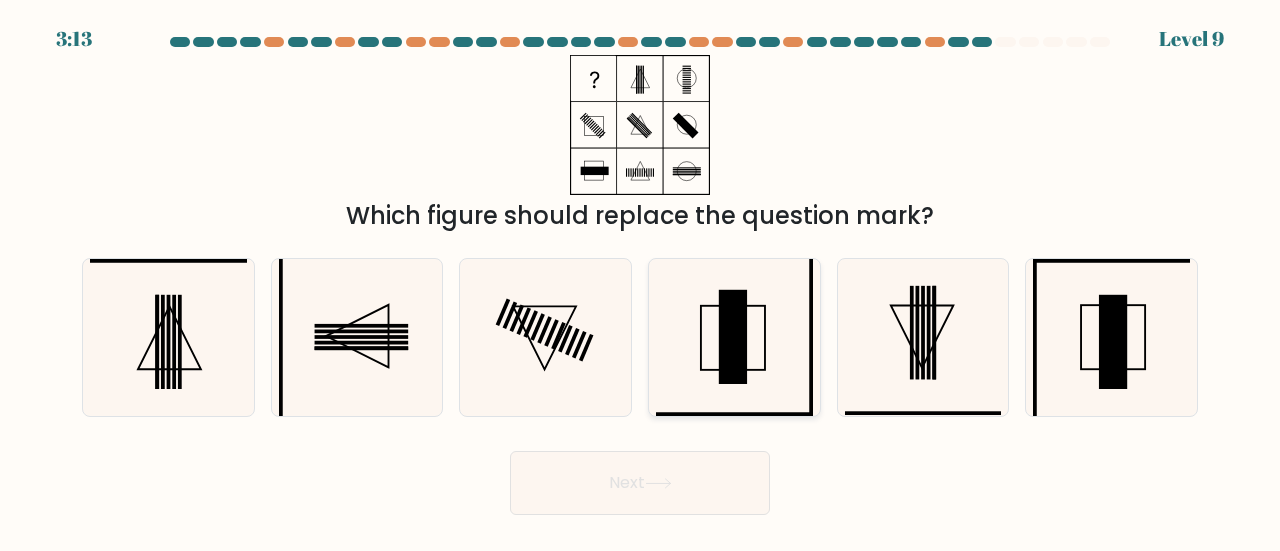 click at bounding box center [733, 337] 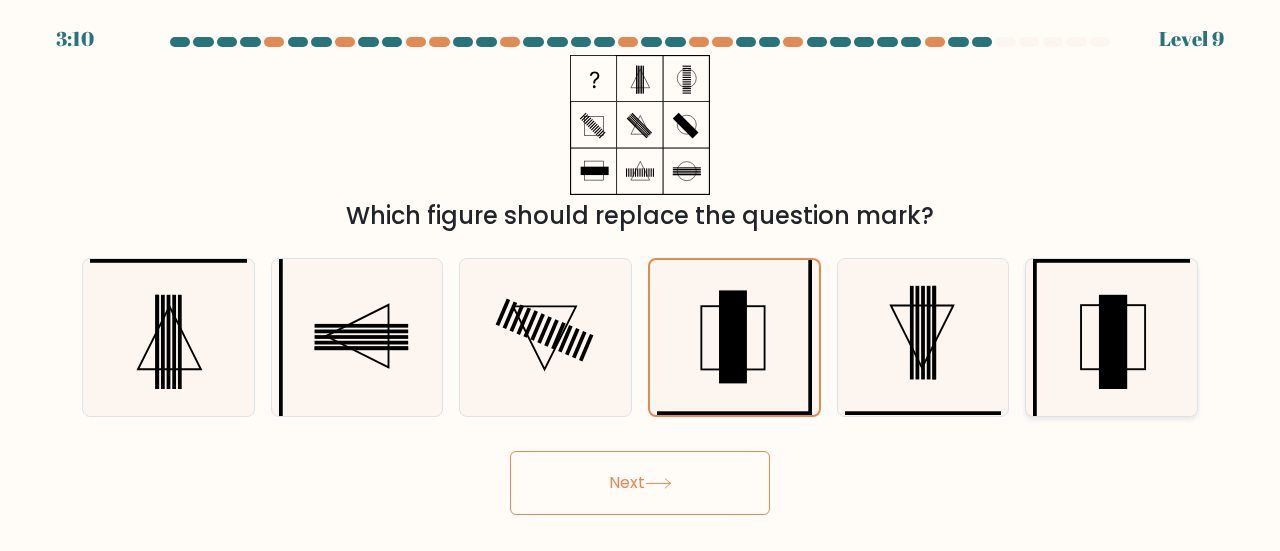 click at bounding box center [1111, 337] 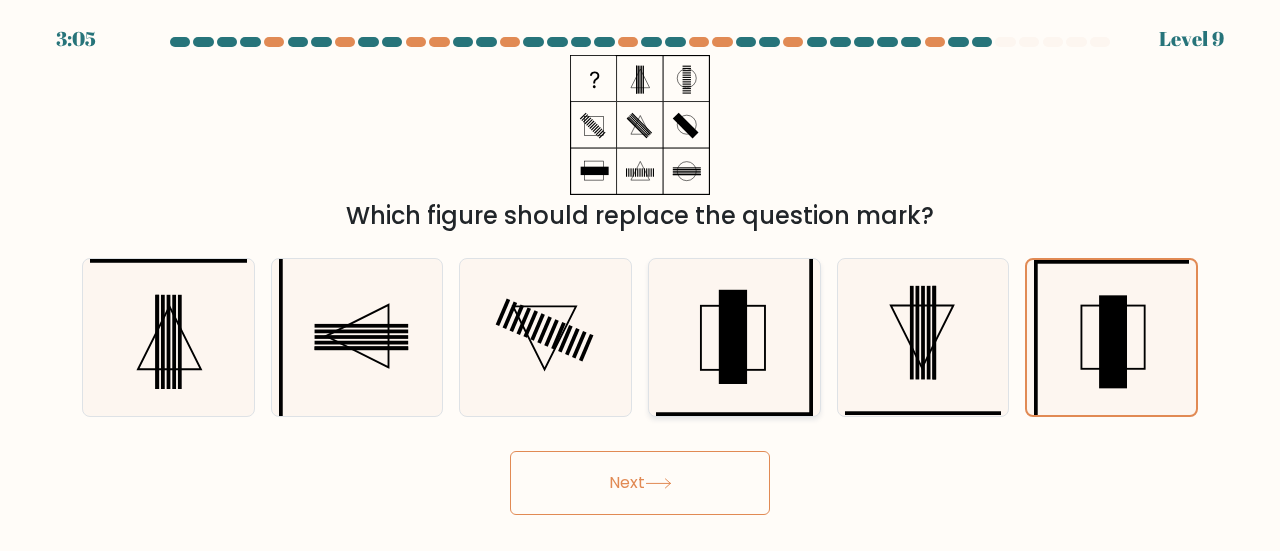 click at bounding box center (734, 337) 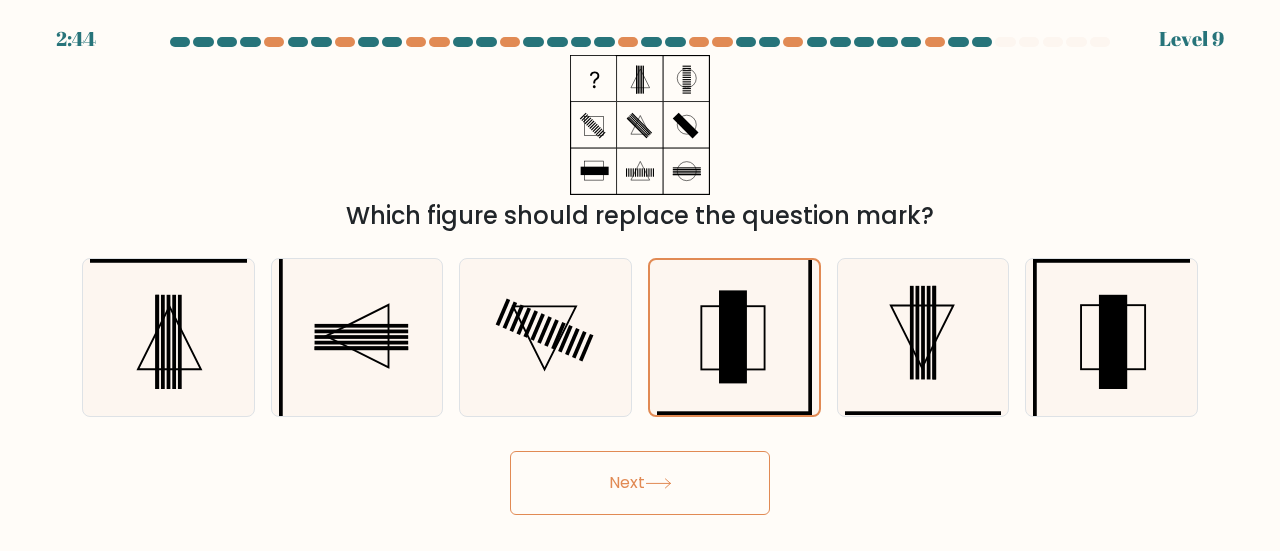 click at bounding box center (640, 276) 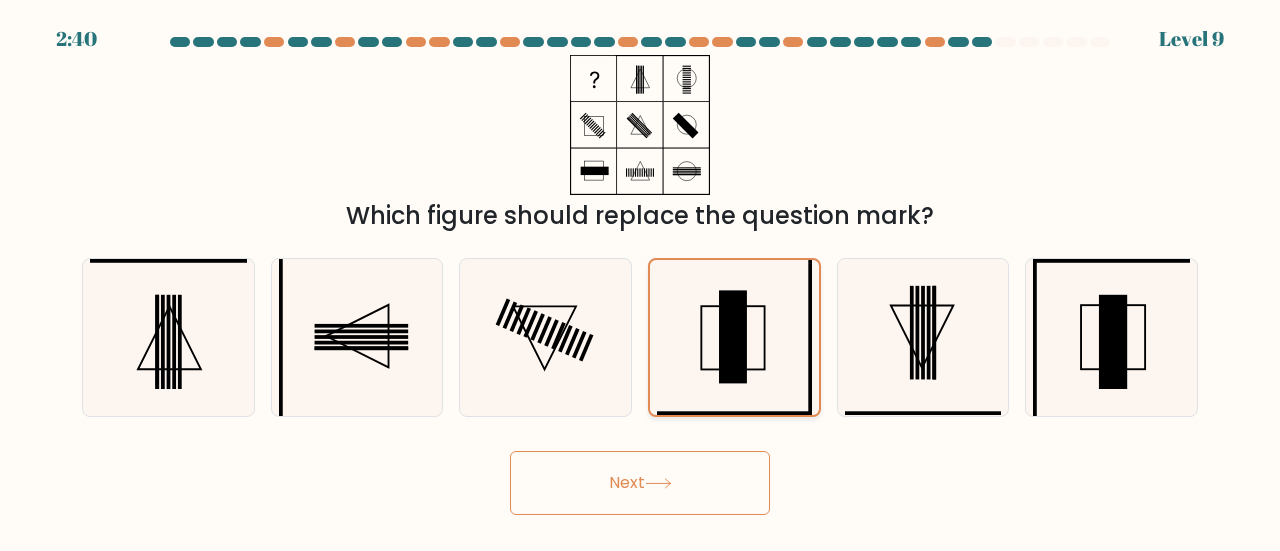 click at bounding box center [733, 336] 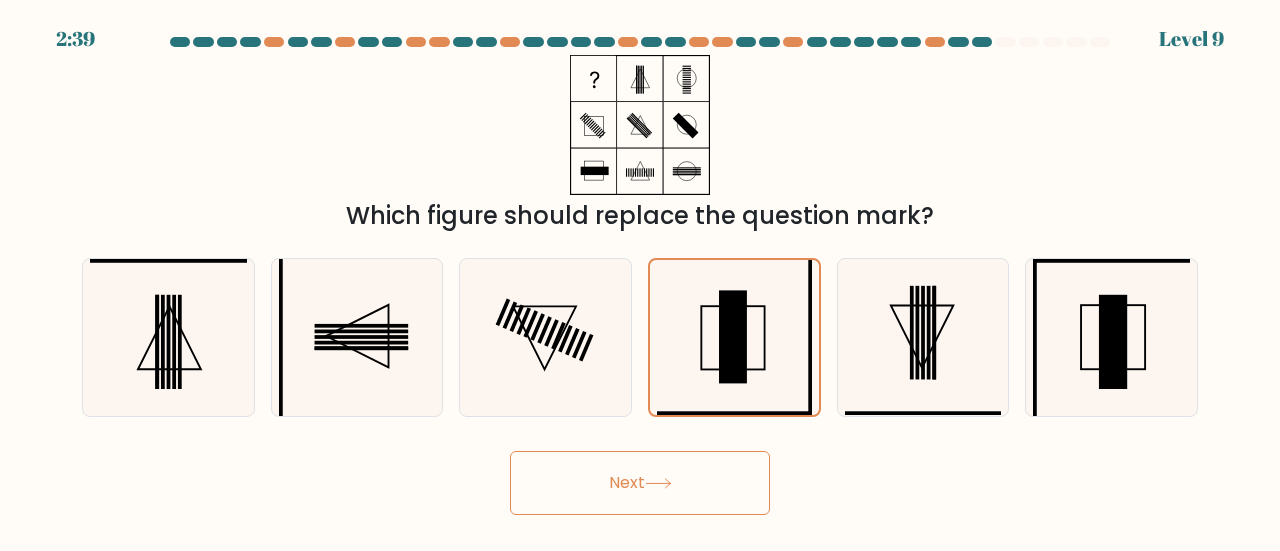 click on "Next" at bounding box center (640, 483) 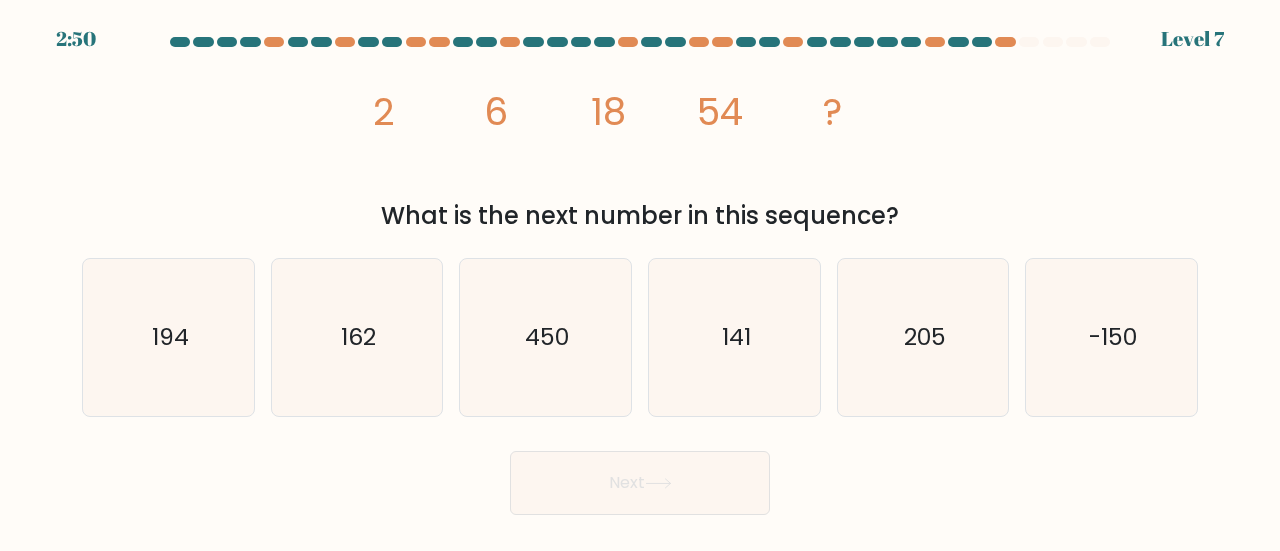 click on "image/svg+xml
2
6
18
54
?" at bounding box center [640, 125] 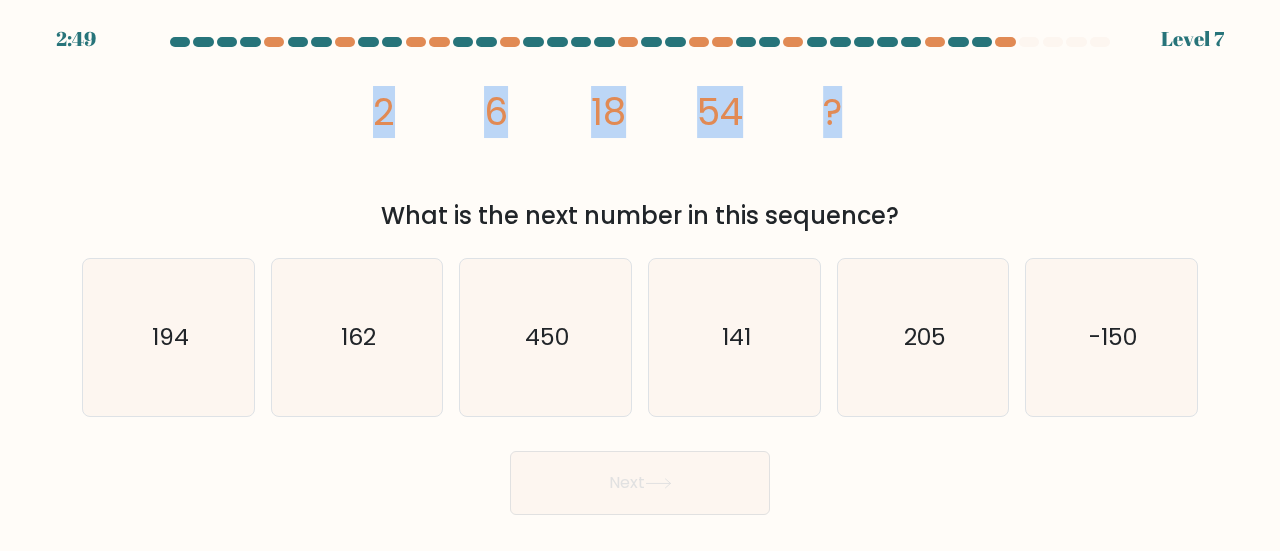 drag, startPoint x: 374, startPoint y: 95, endPoint x: 859, endPoint y: 120, distance: 485.6439 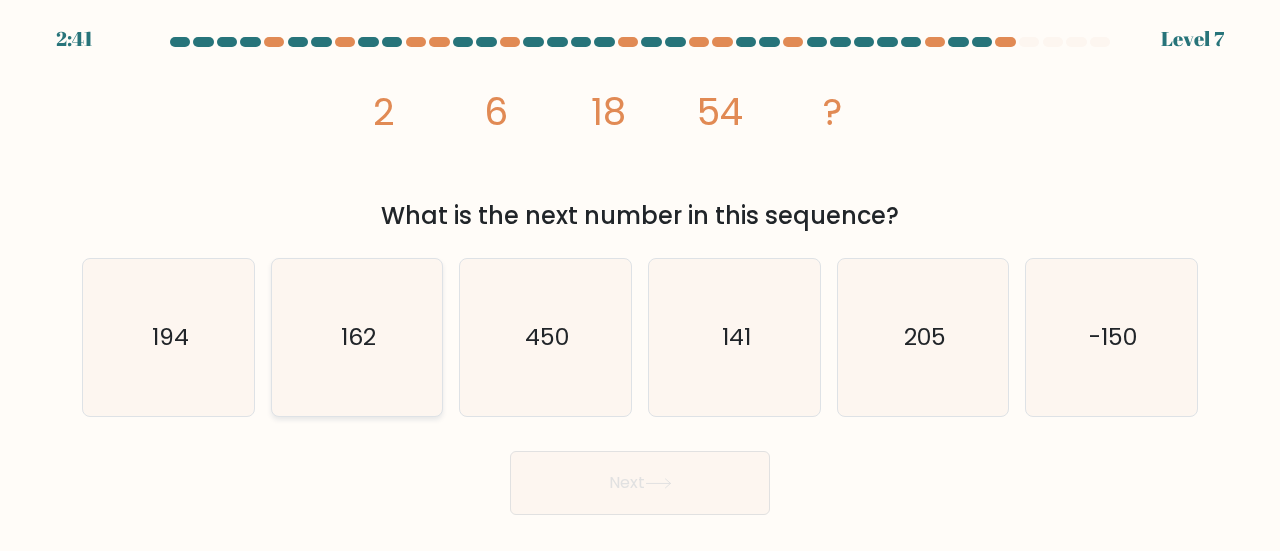 click on "162" at bounding box center (357, 337) 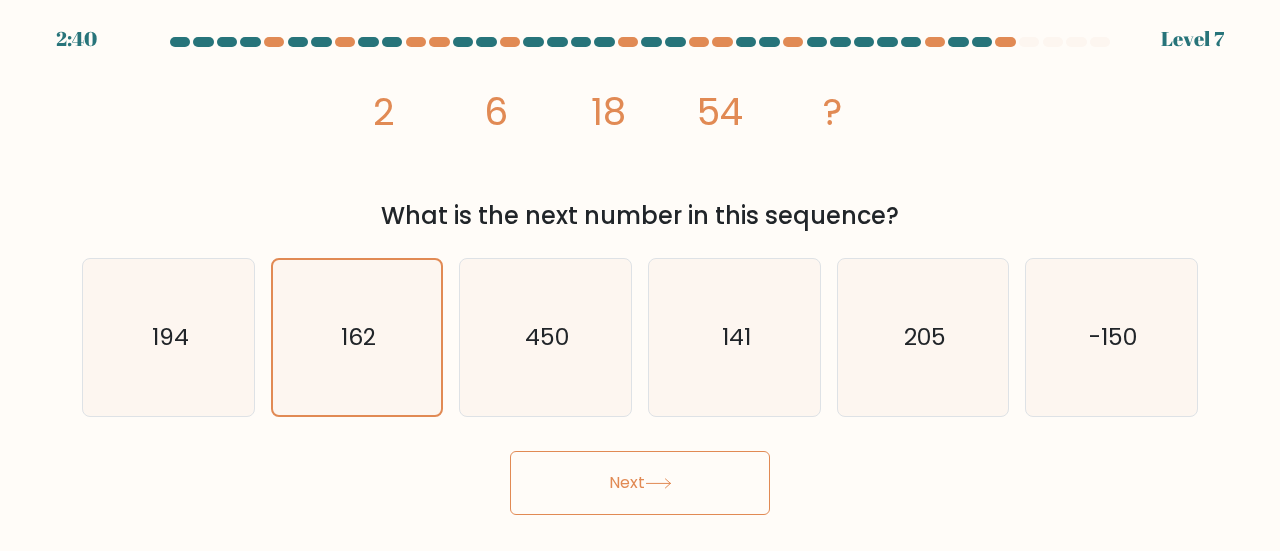 click on "Next" at bounding box center (640, 483) 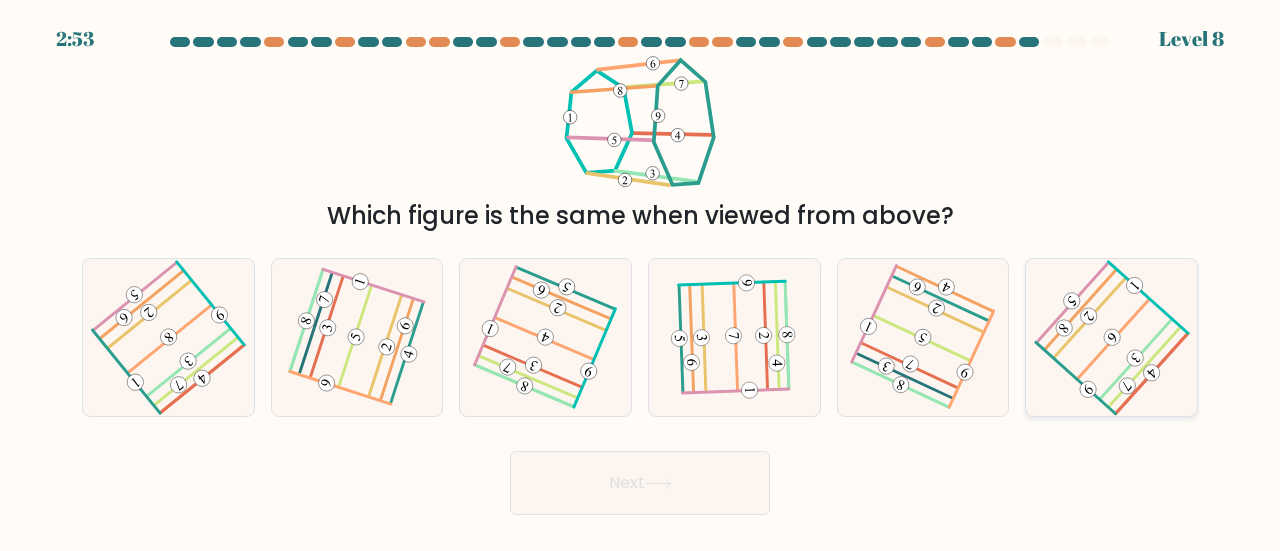 click at bounding box center [1111, 337] 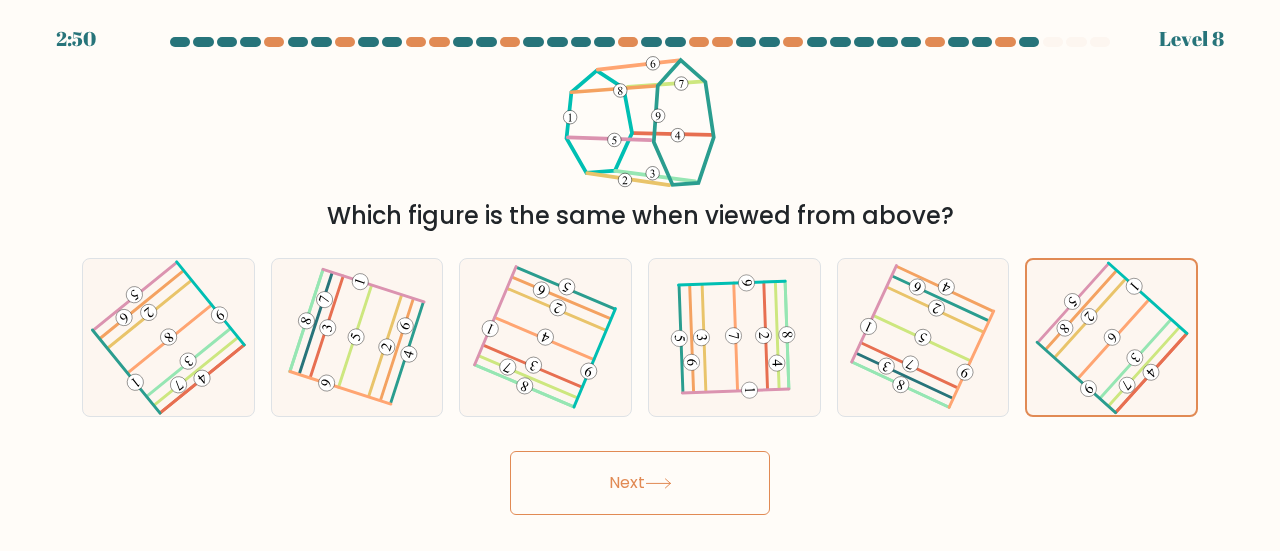 click on "Next" at bounding box center (640, 483) 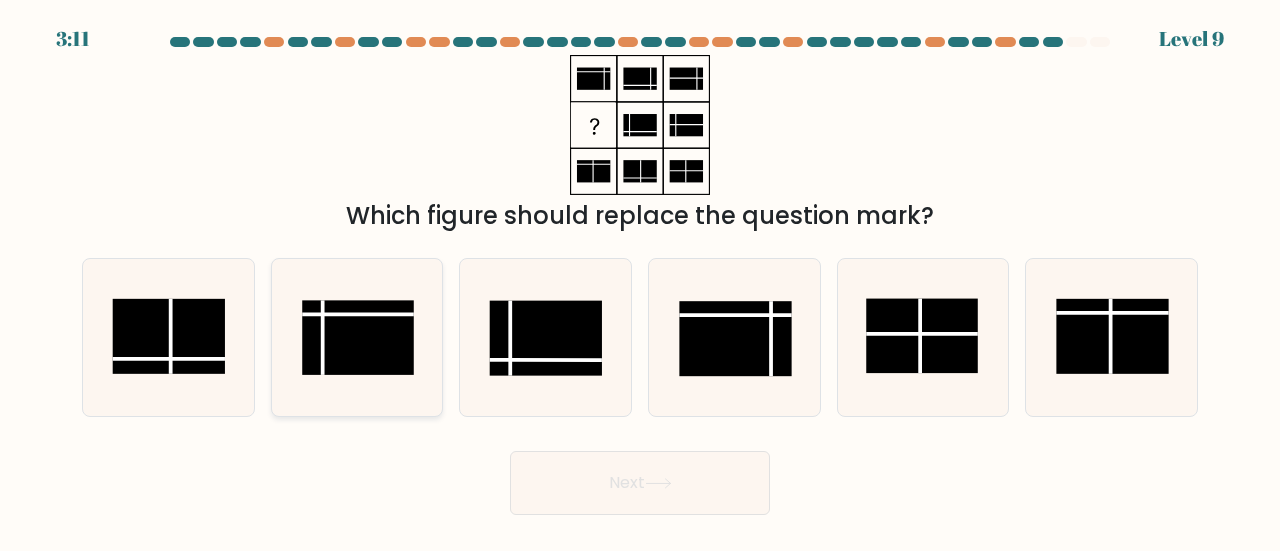 click at bounding box center (358, 338) 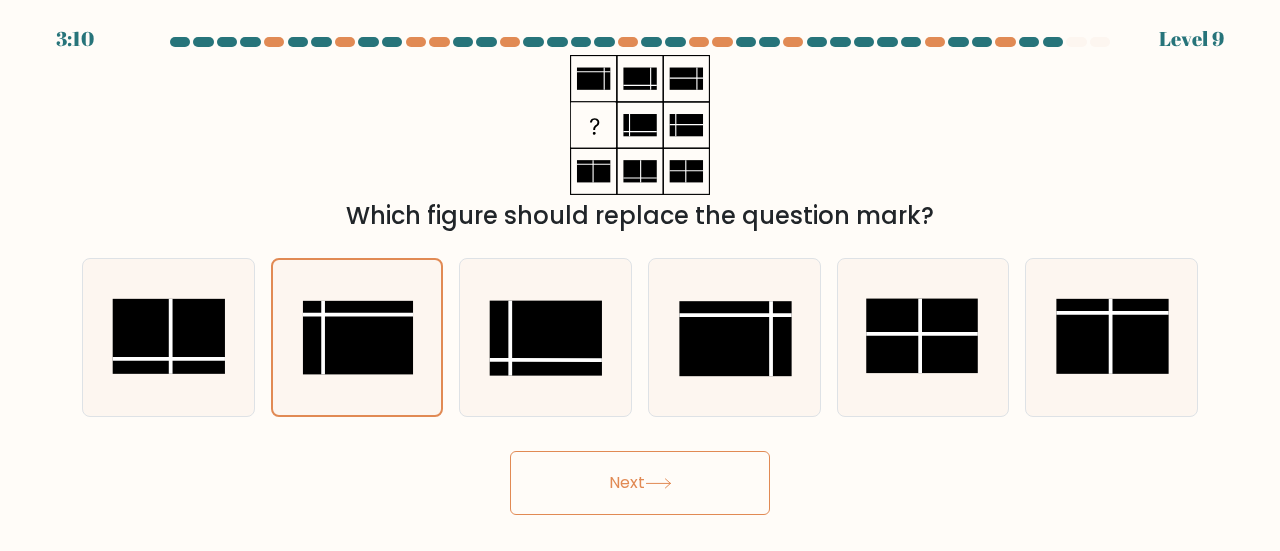 click on "Next" at bounding box center (640, 483) 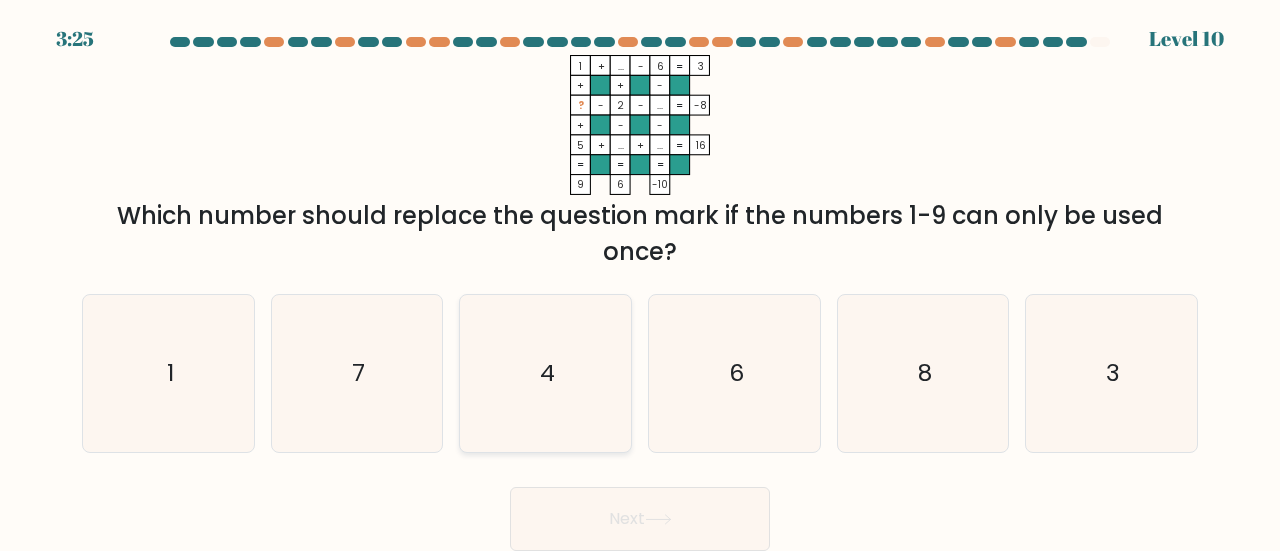 click on "4" at bounding box center [545, 373] 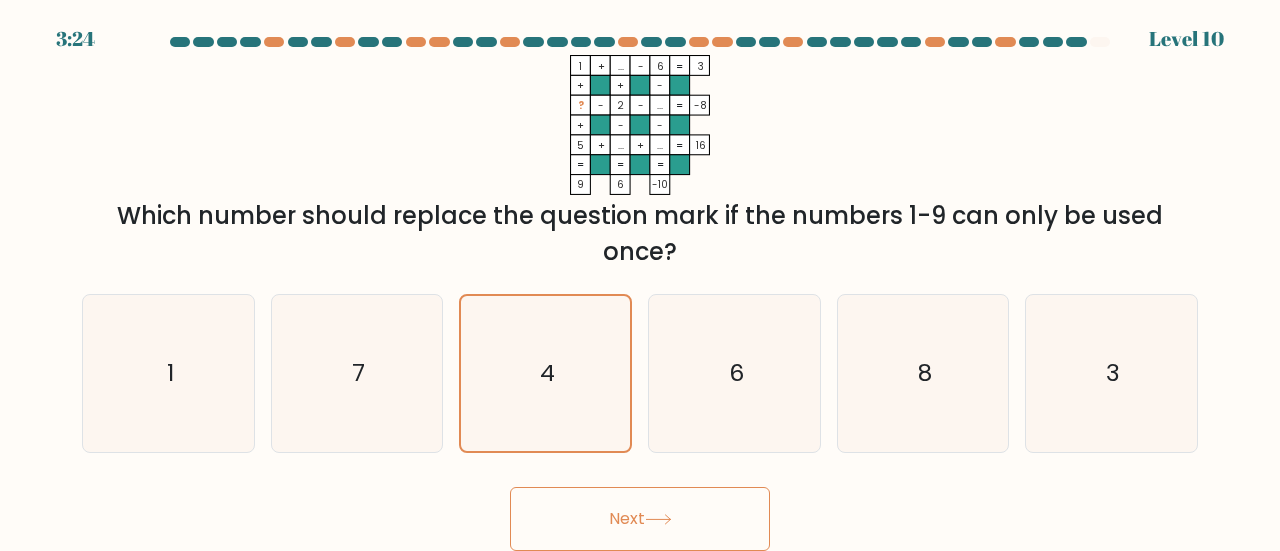 click on "Next" at bounding box center [640, 519] 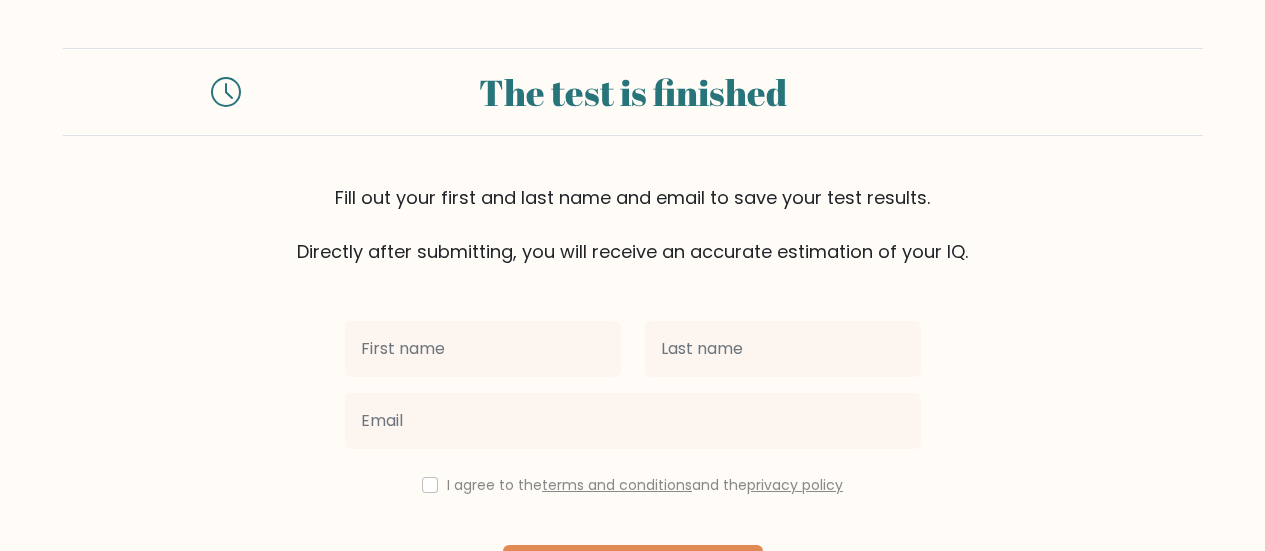 scroll, scrollTop: 0, scrollLeft: 0, axis: both 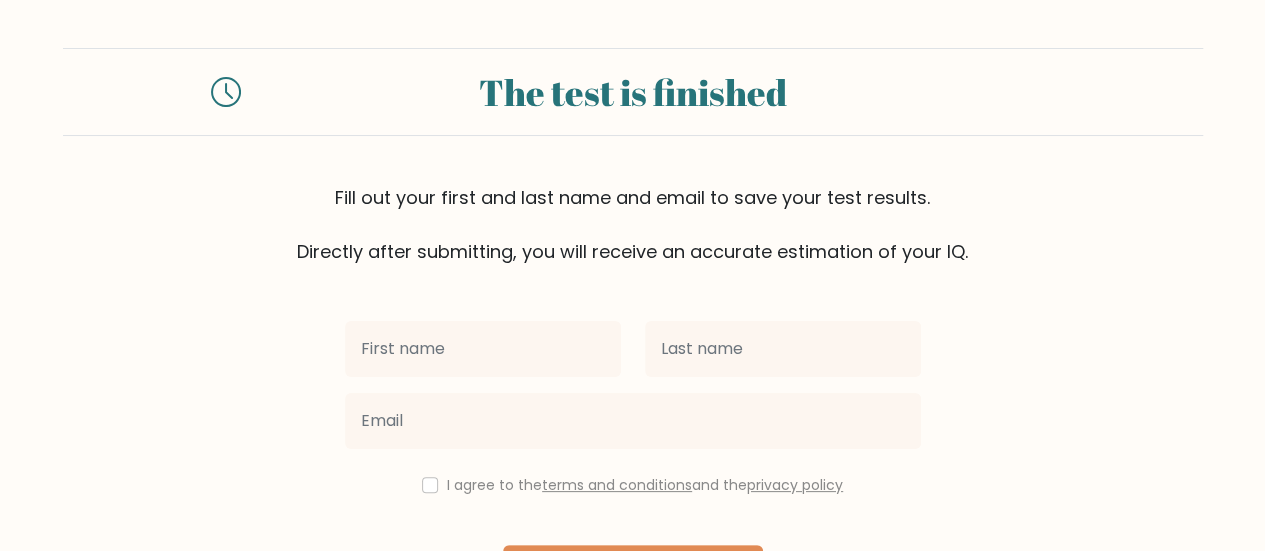 click at bounding box center [483, 349] 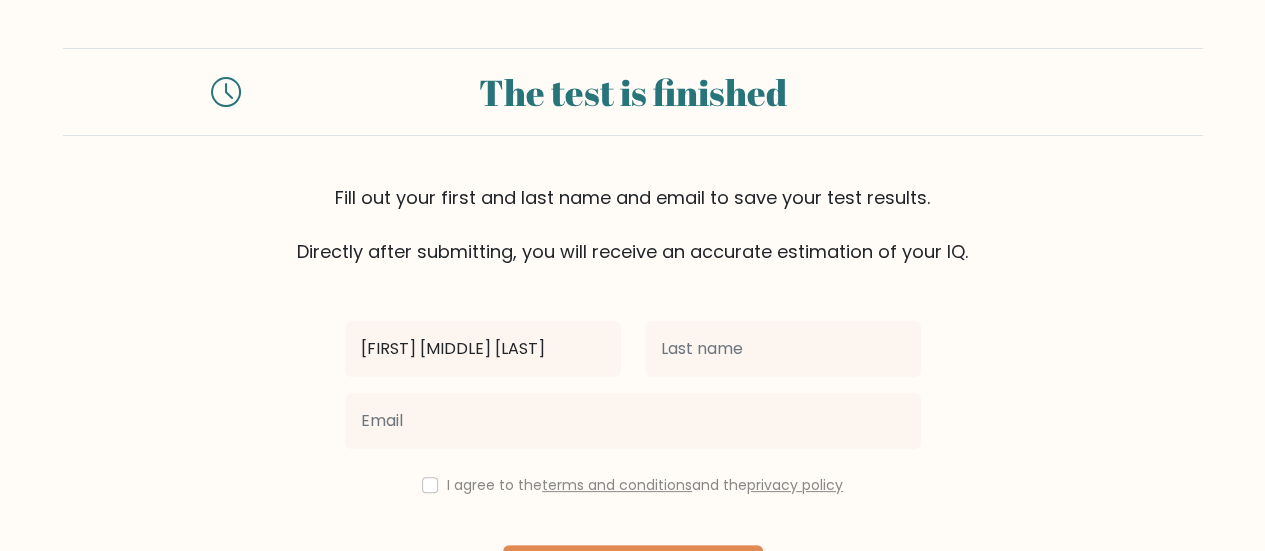 drag, startPoint x: 500, startPoint y: 351, endPoint x: 566, endPoint y: 379, distance: 71.693794 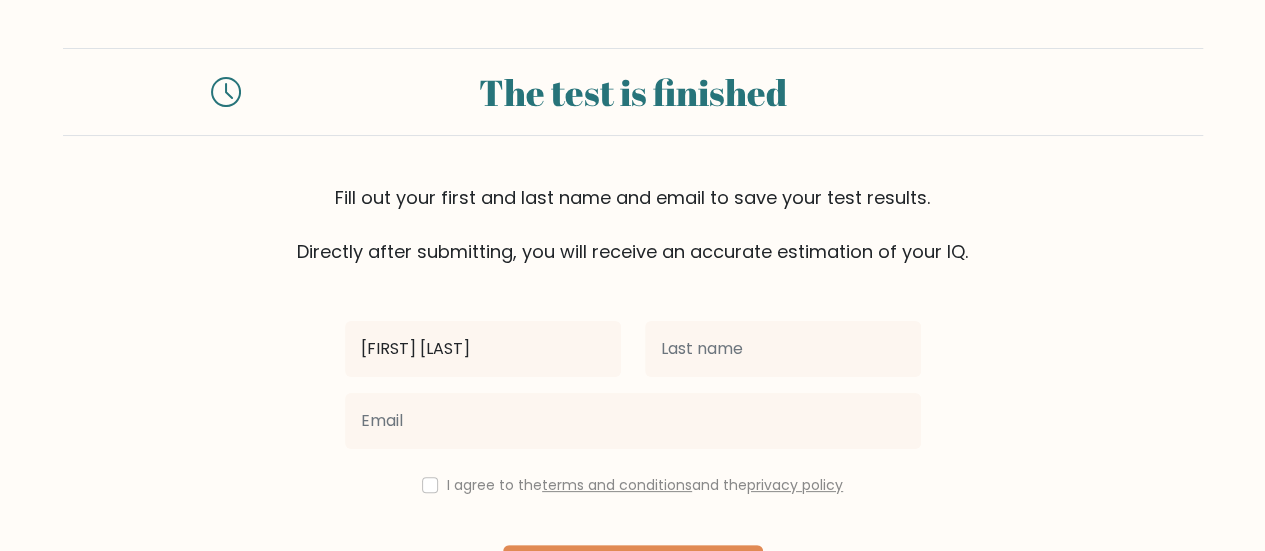 type on "Rohannah Anngel" 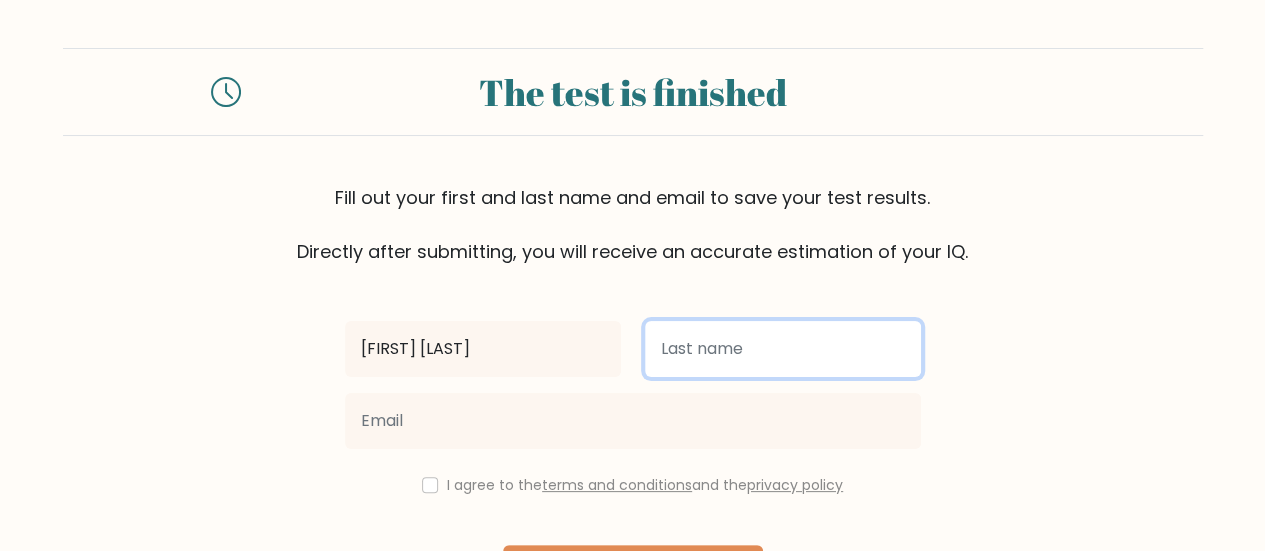 click at bounding box center (783, 349) 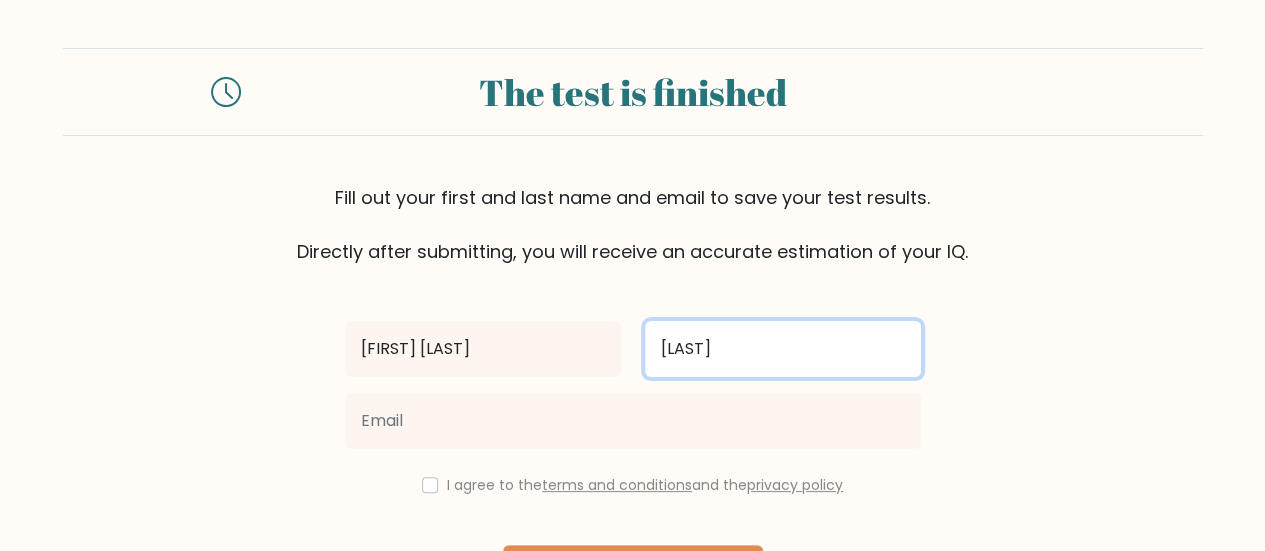 type on "Ortiguerra" 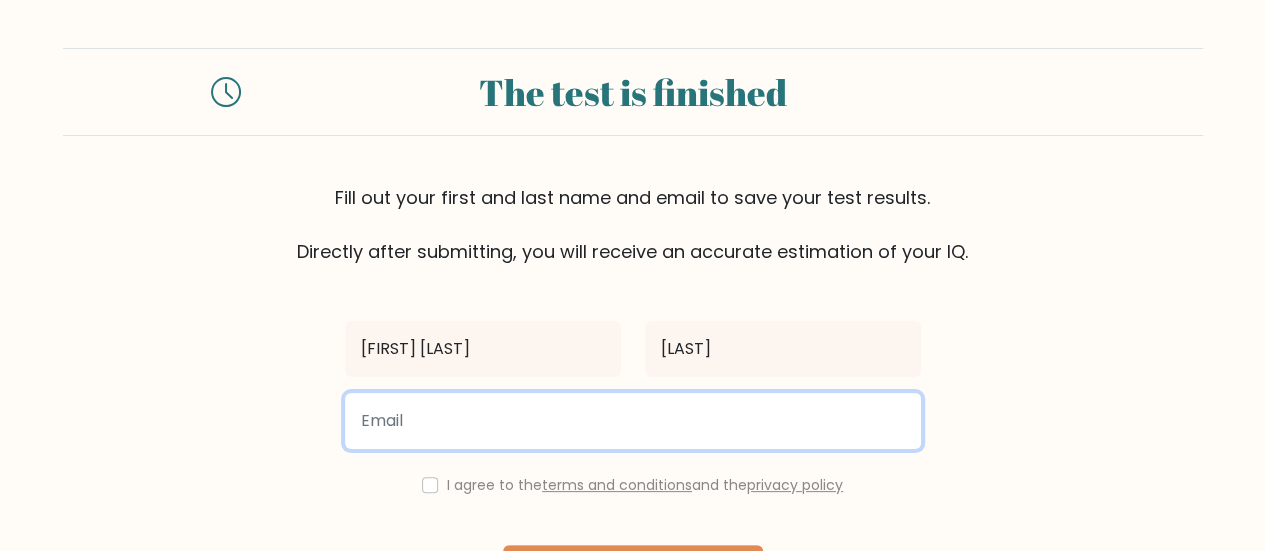 click at bounding box center [633, 421] 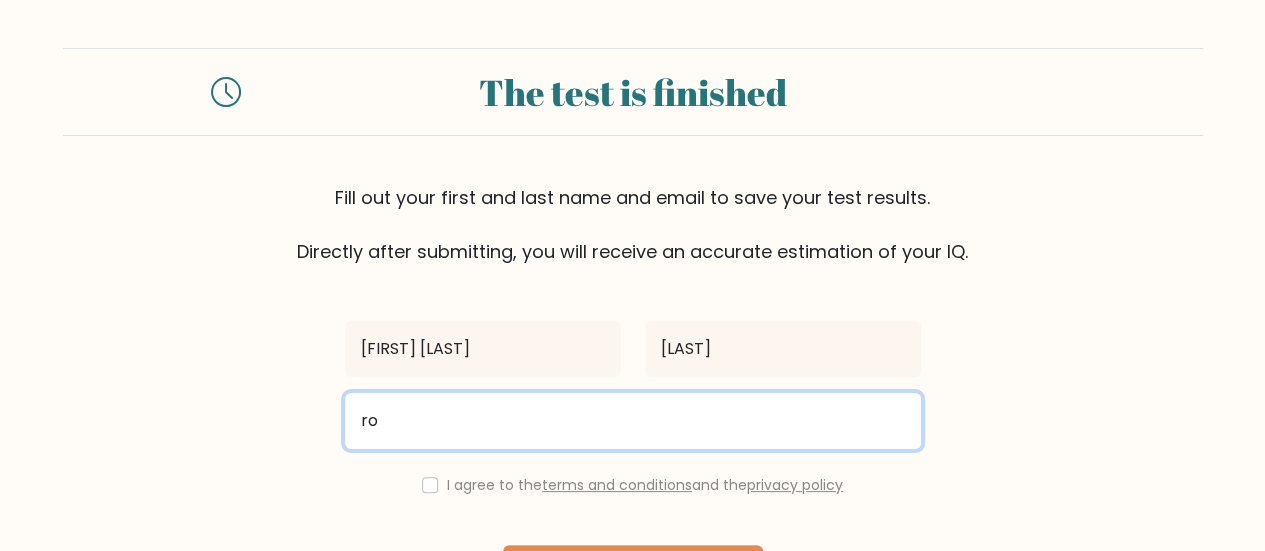 type on "rohannaho@gmail.com" 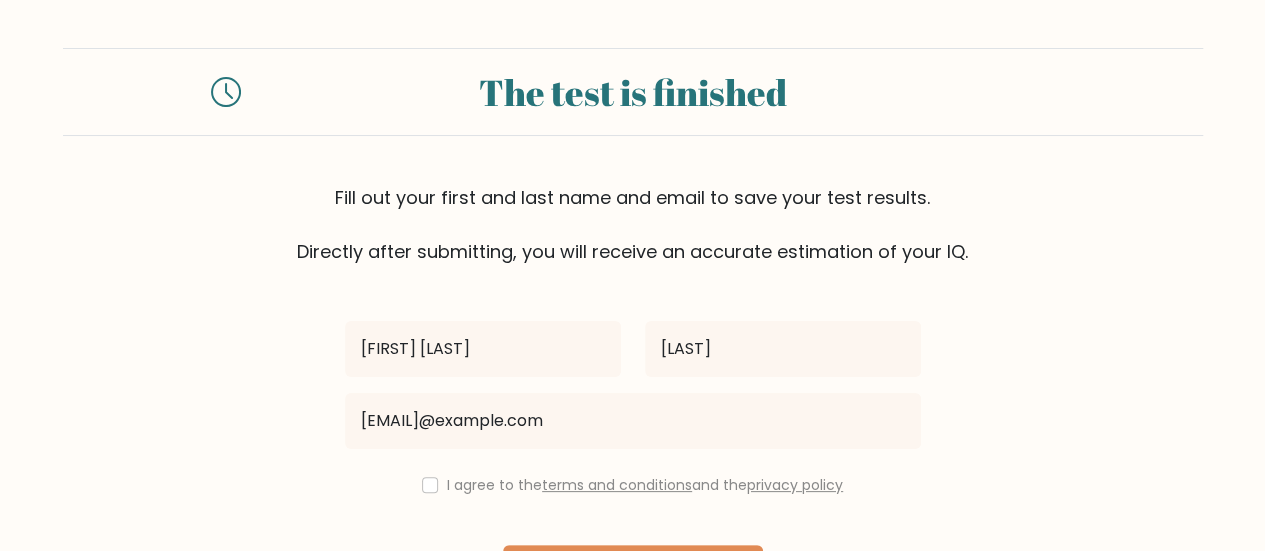 click on "The test is finished
Fill out your first and last name and email to save your test results.
Directly after submitting, you will receive an accurate estimation of your IQ.
Rohannah Anngel" at bounding box center [632, 351] 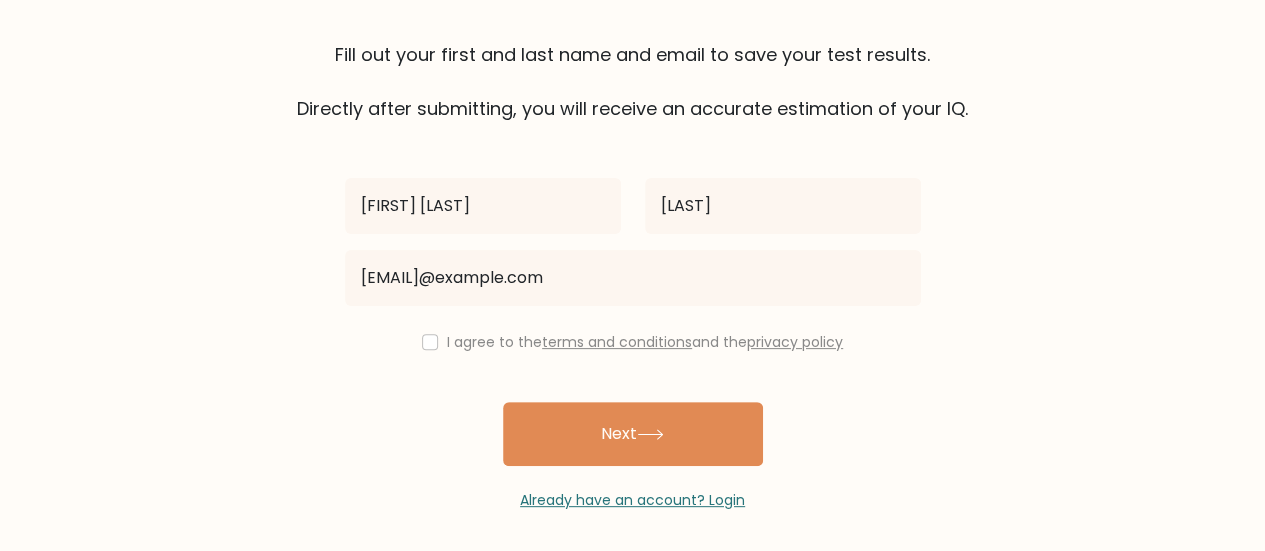 scroll, scrollTop: 149, scrollLeft: 0, axis: vertical 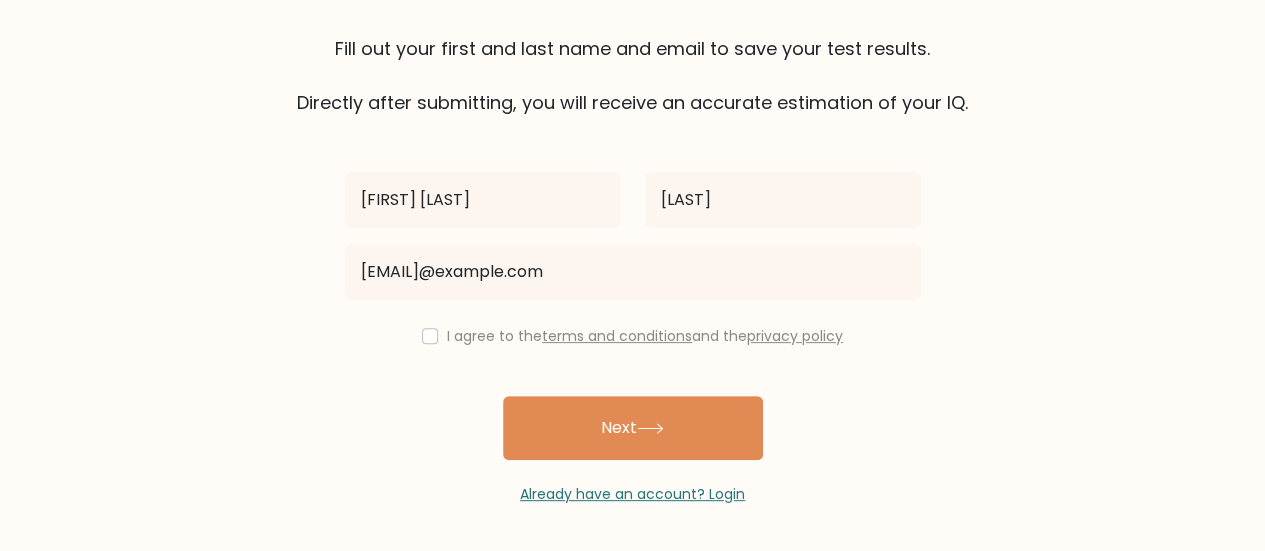 click on "I agree to the  terms and conditions  and the  privacy policy" at bounding box center [633, 336] 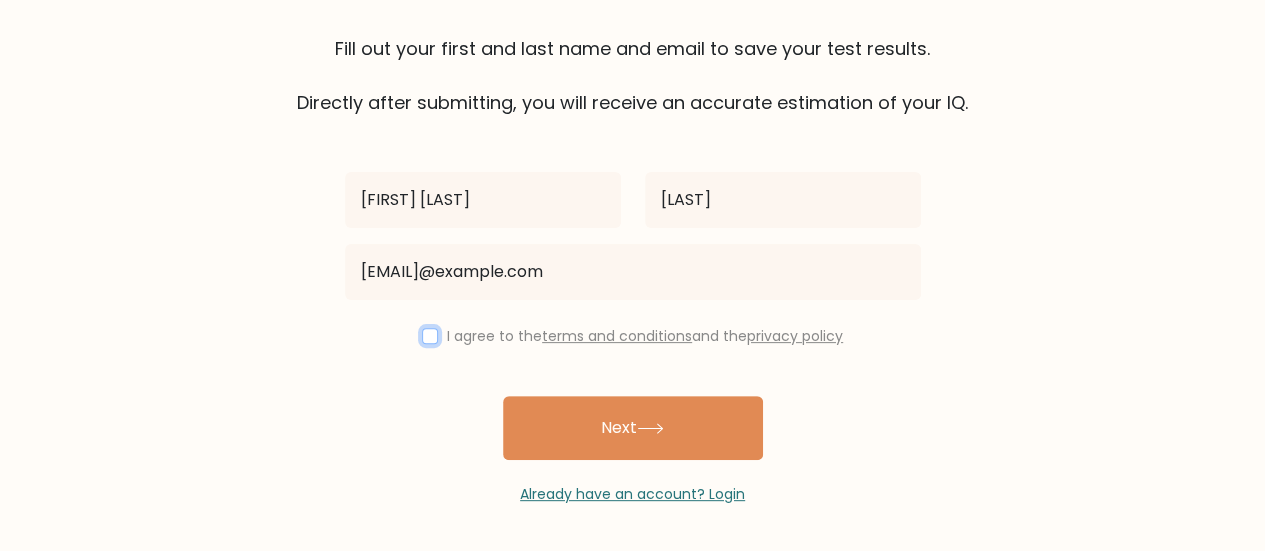 click at bounding box center (430, 336) 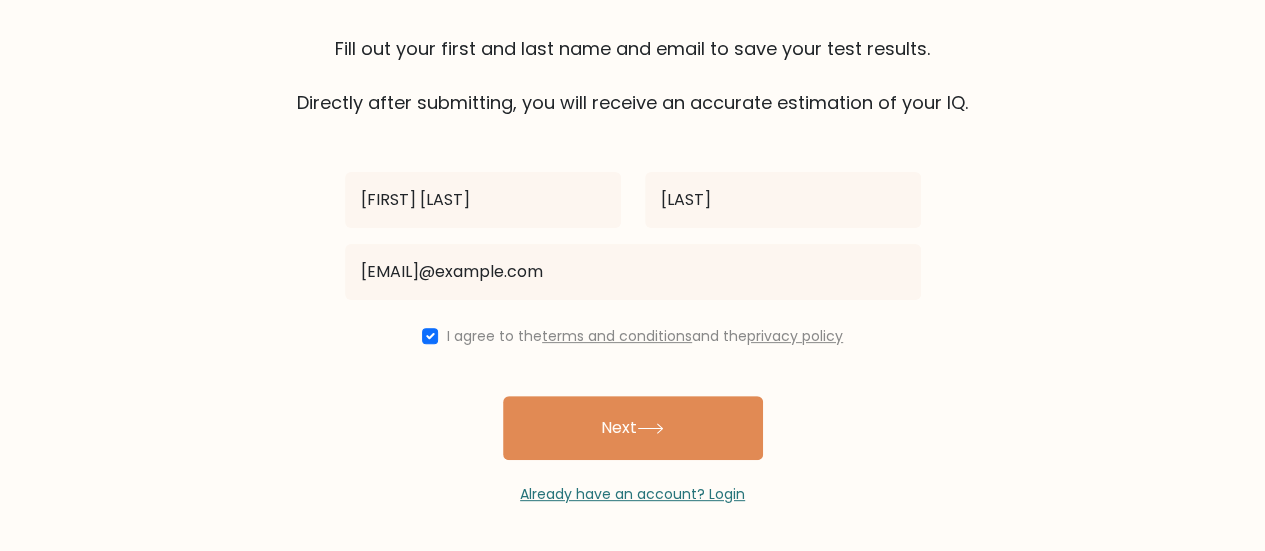 click on "The test is finished
Fill out your first and last name and email to save your test results.
Directly after submitting, you will receive an accurate estimation of your IQ.
Rohannah Anngel" at bounding box center (632, 202) 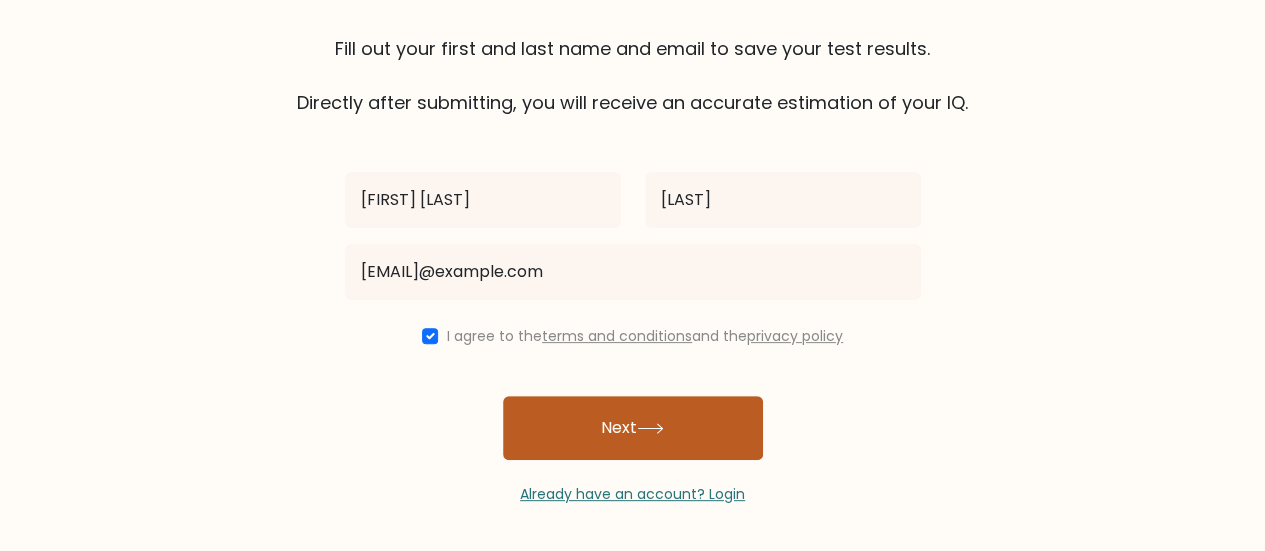 click on "Next" at bounding box center [633, 428] 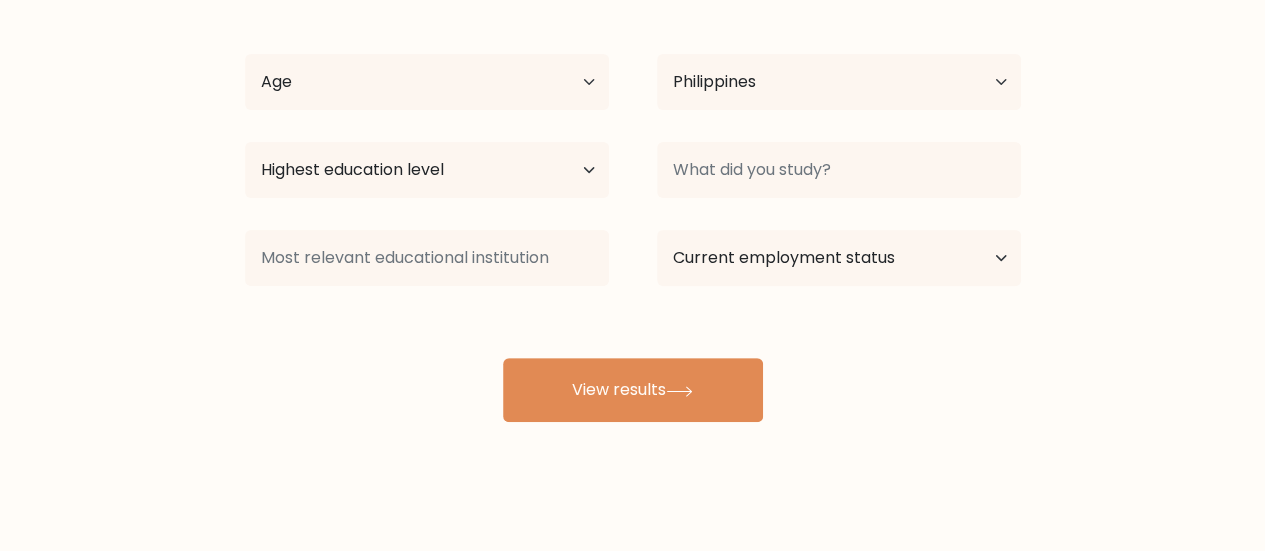 scroll, scrollTop: 200, scrollLeft: 0, axis: vertical 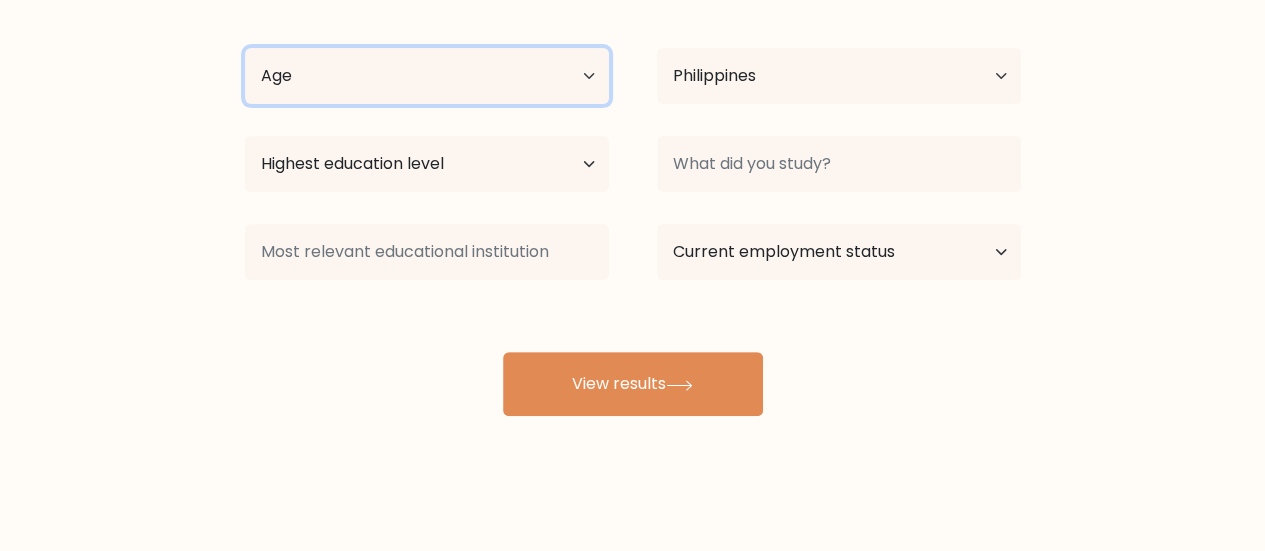 click on "Age
Under 18 years old
18-24 years old
25-34 years old
35-44 years old
45-54 years old
55-64 years old
65 years old and above" at bounding box center (427, 76) 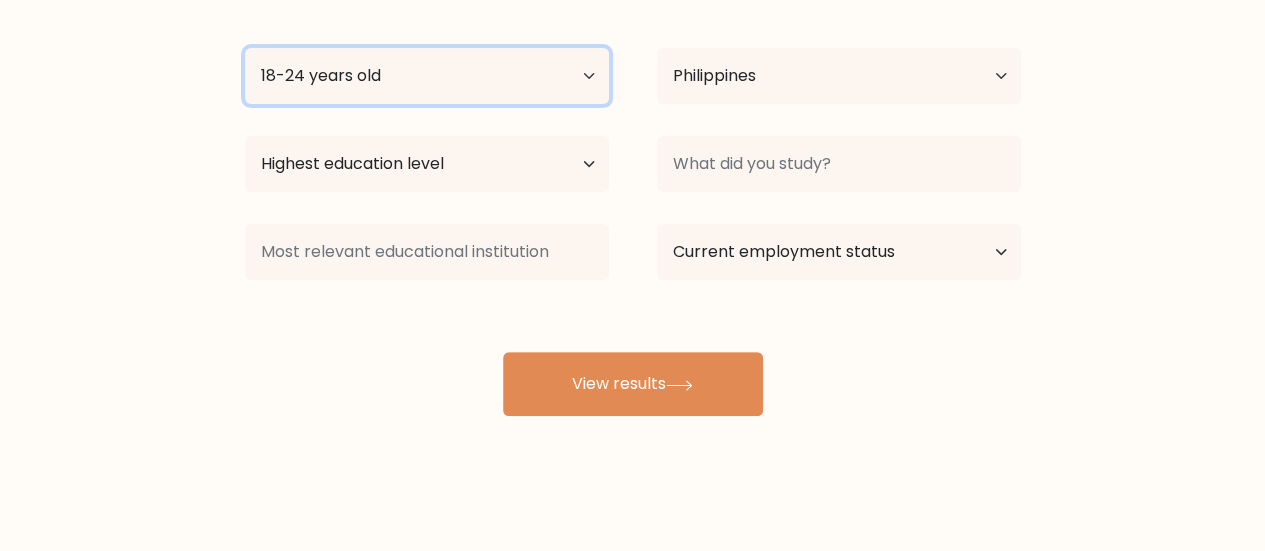 click on "Age
Under 18 years old
18-24 years old
25-34 years old
35-44 years old
45-54 years old
55-64 years old
65 years old and above" at bounding box center (427, 76) 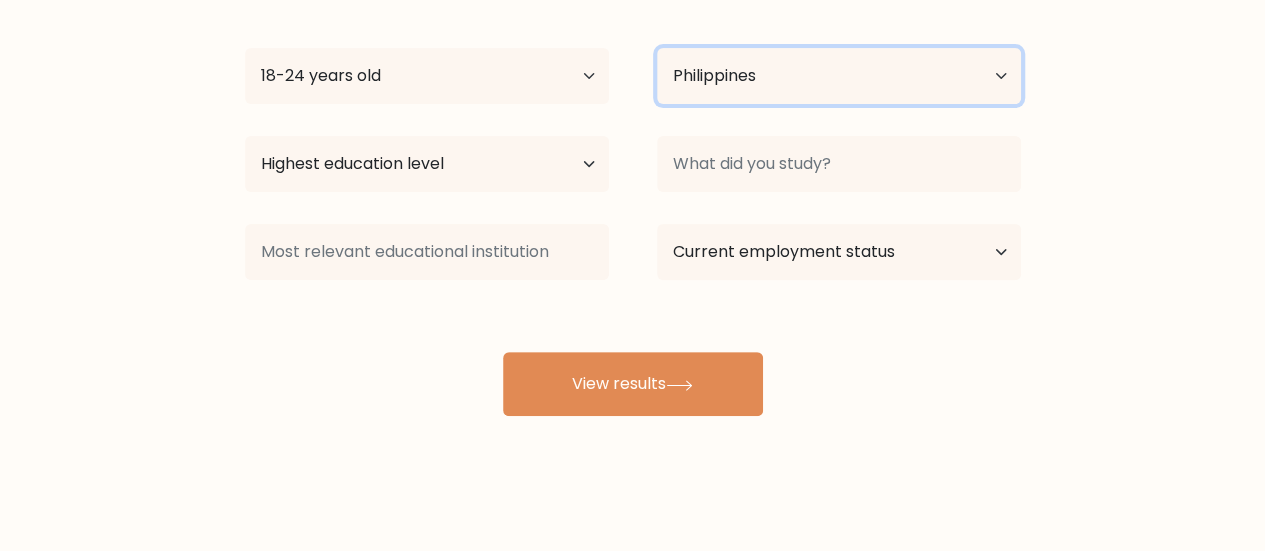 click on "Country
Afghanistan
Albania
Algeria
American Samoa
Andorra
Angola
Anguilla
Antarctica
Antigua and Barbuda
Argentina
Armenia
Aruba
Australia
Austria
Azerbaijan
Bahamas
Bahrain
Bangladesh
Barbados
Belarus
Belgium
Belize
Benin
Bermuda
Bhutan
Bolivia
Bonaire, Sint Eustatius and Saba
Bosnia and Herzegovina
Botswana
Bouvet Island
Brazil
British Indian Ocean Territory
Brunei
Bulgaria
Burkina Faso
Burundi
Cabo Verde
Cambodia
Cameroon
Canada
Cayman Islands
Central African Republic
Chad
Chile
China
Christmas Island
Cocos (Keeling) Islands
Colombia
Comoros
Congo
Congo (the Democratic Republic of the)
Cook Islands
Costa Rica
Côte d'Ivoire
Croatia
Cuba" at bounding box center [839, 76] 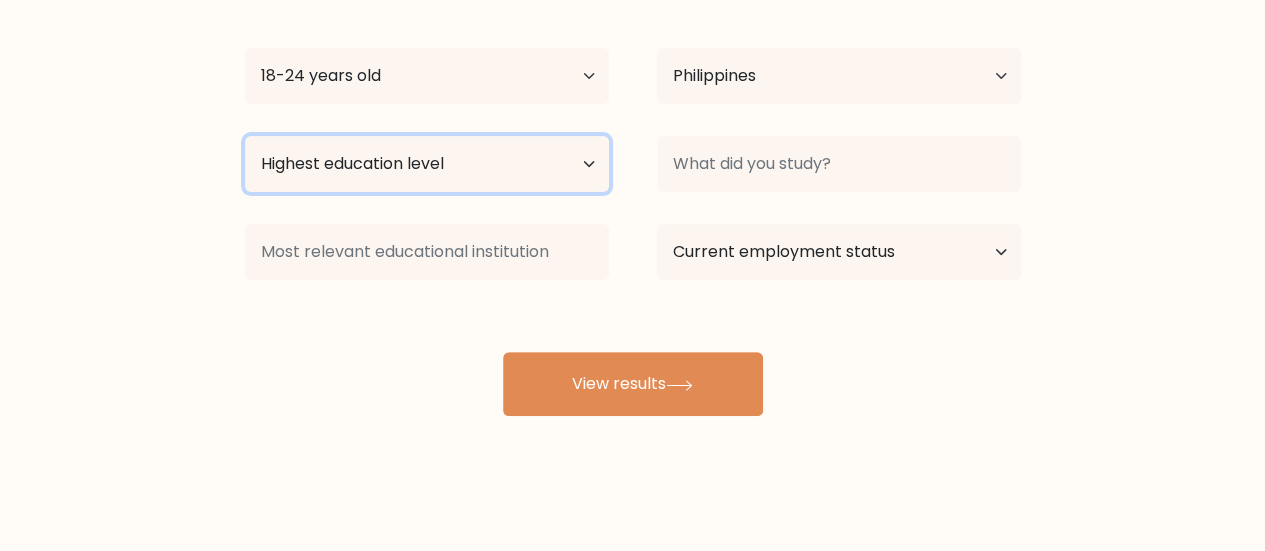 click on "Highest education level
No schooling
Primary
Lower Secondary
Upper Secondary
Occupation Specific
Bachelor's degree
Master's degree
Doctoral degree" at bounding box center [427, 164] 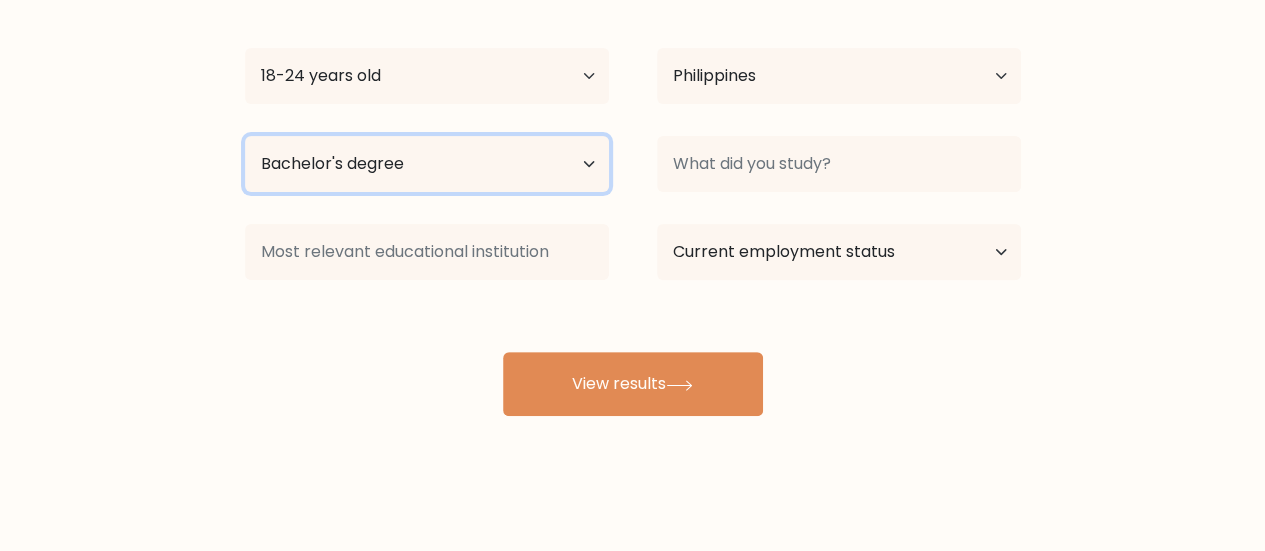 click on "Highest education level
No schooling
Primary
Lower Secondary
Upper Secondary
Occupation Specific
Bachelor's degree
Master's degree
Doctoral degree" at bounding box center [427, 164] 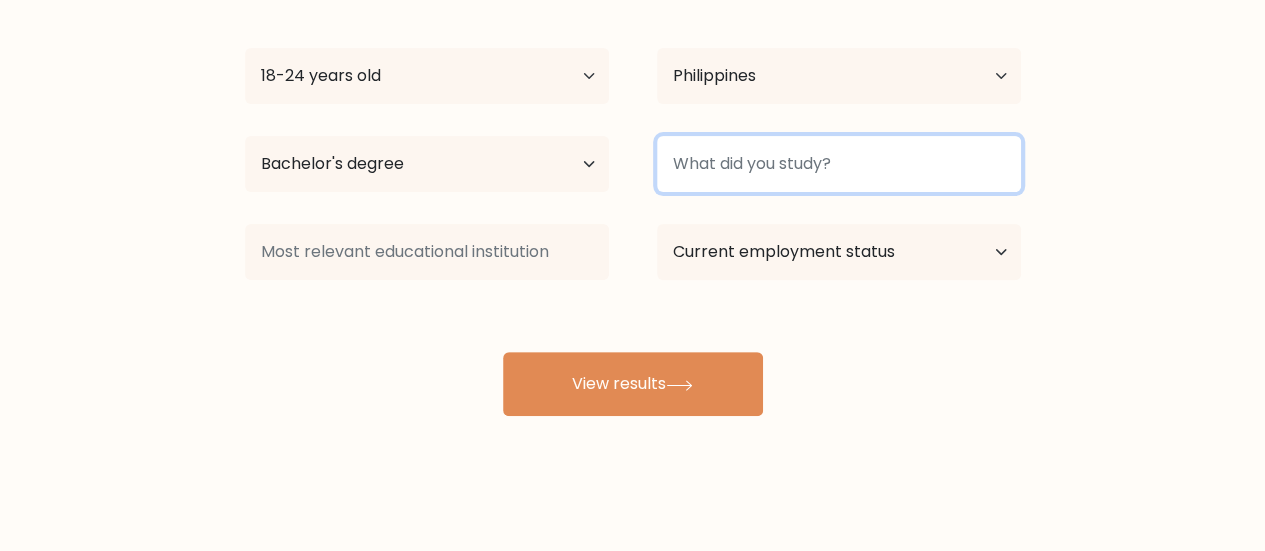 click at bounding box center (839, 164) 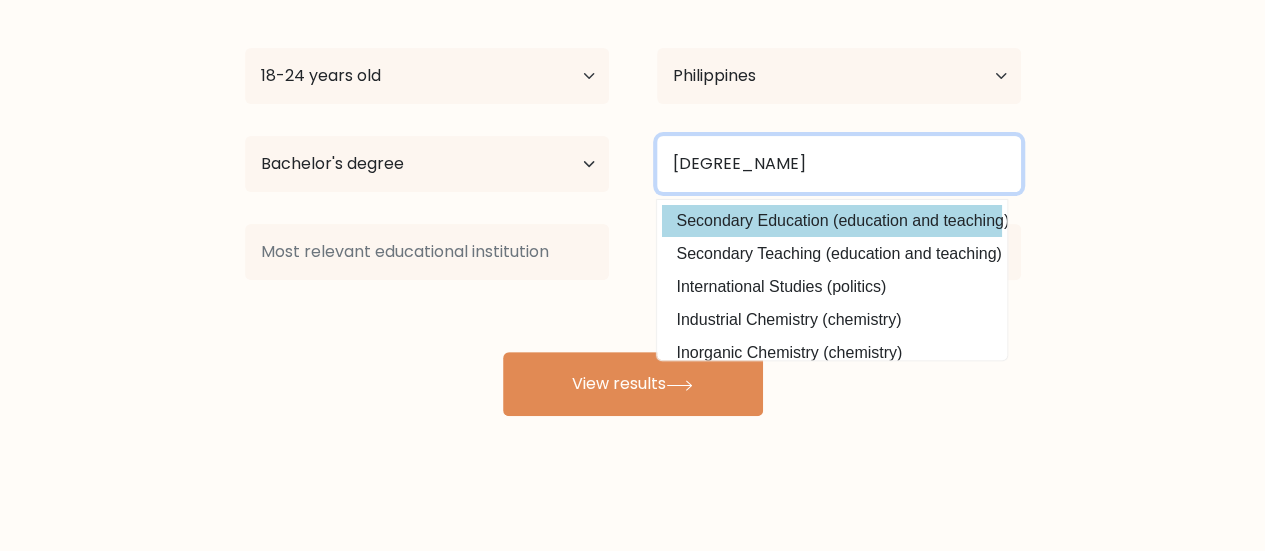 type on "[DEGREE_NAME]" 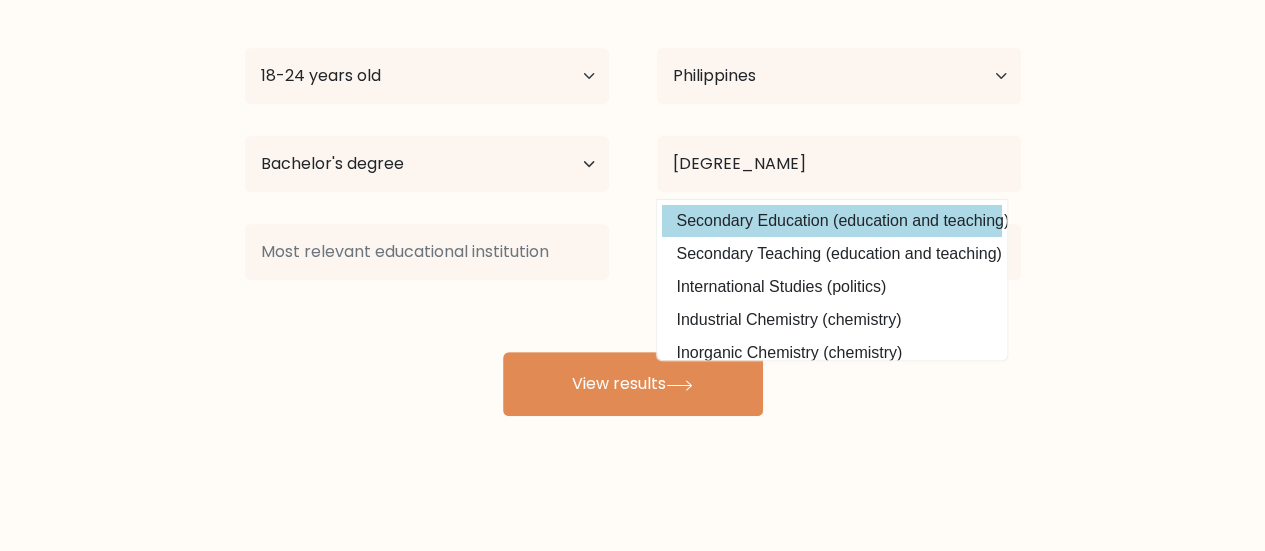 click on "Secondary Education (education and teaching)" at bounding box center (832, 221) 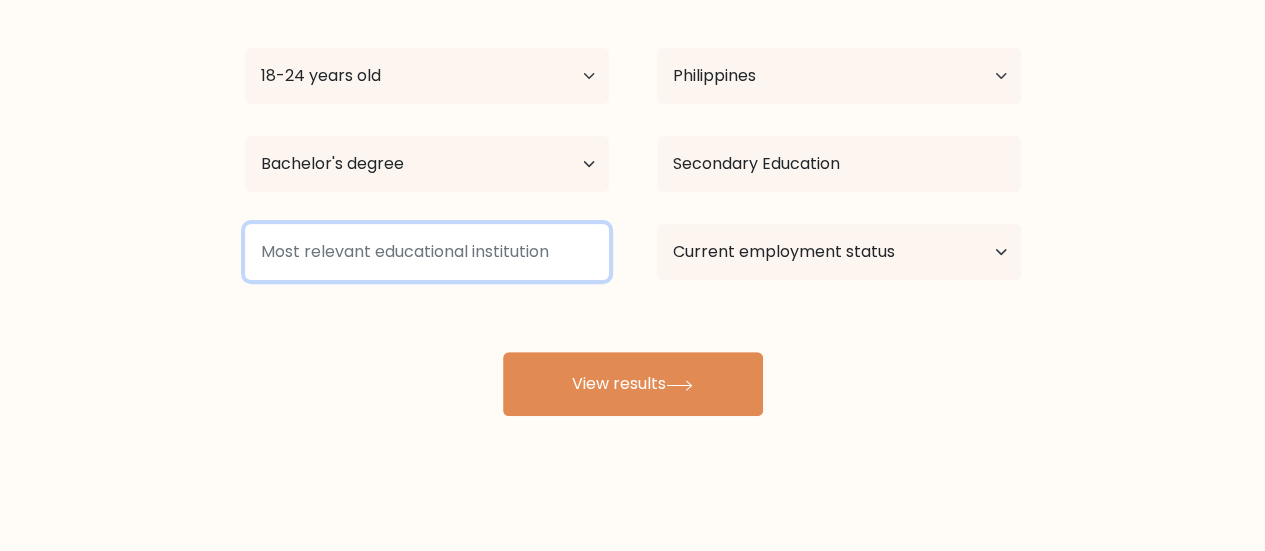 click at bounding box center (427, 252) 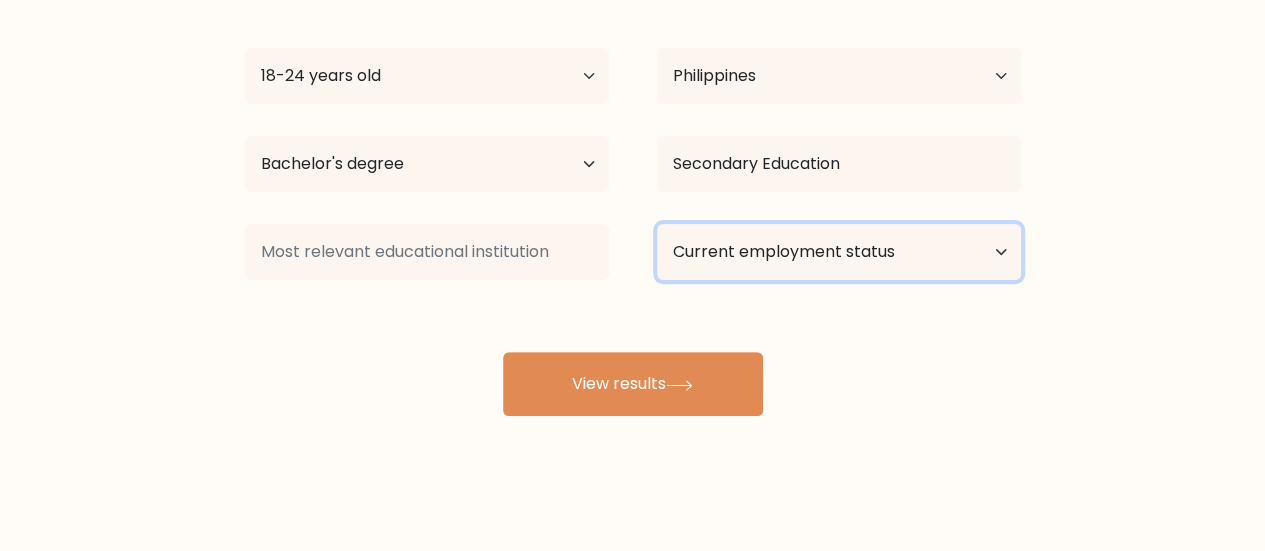 click on "Current employment status
Employed
Student
Retired
Other / prefer not to answer" at bounding box center (839, 252) 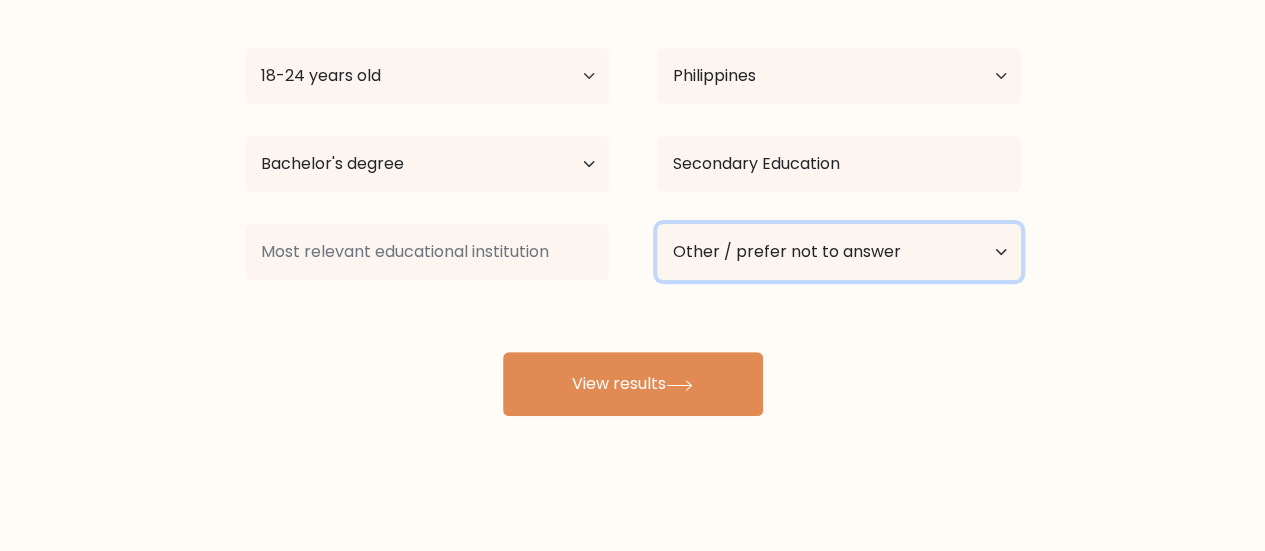 click on "Current employment status
Employed
Student
Retired
Other / prefer not to answer" at bounding box center [839, 252] 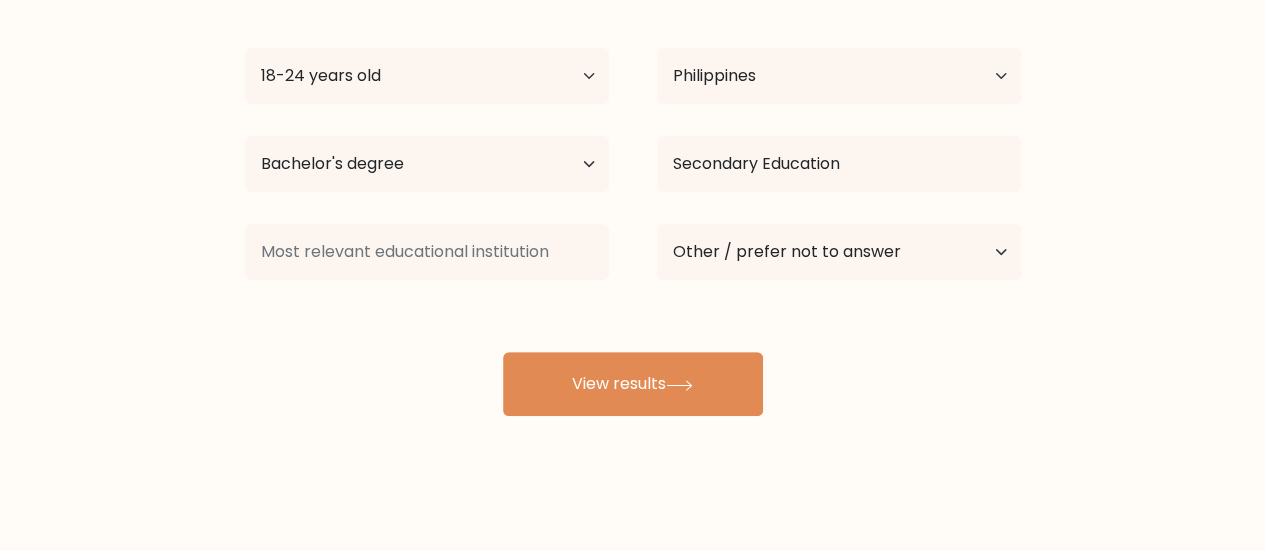 click on "Compare your results to your peers
[FIRST] [LAST]
[LAST]
Age
Under 18 years old
18-24 years old
25-34 years old
35-44 years old
45-54 years old
55-64 years old
65 years old and above
Country
Afghanistan
Albania
Algeria
American Samoa
Andorra
Angola
Anguilla
Antarctica
Antigua and Barbuda
Argentina
Armenia" at bounding box center [632, 179] 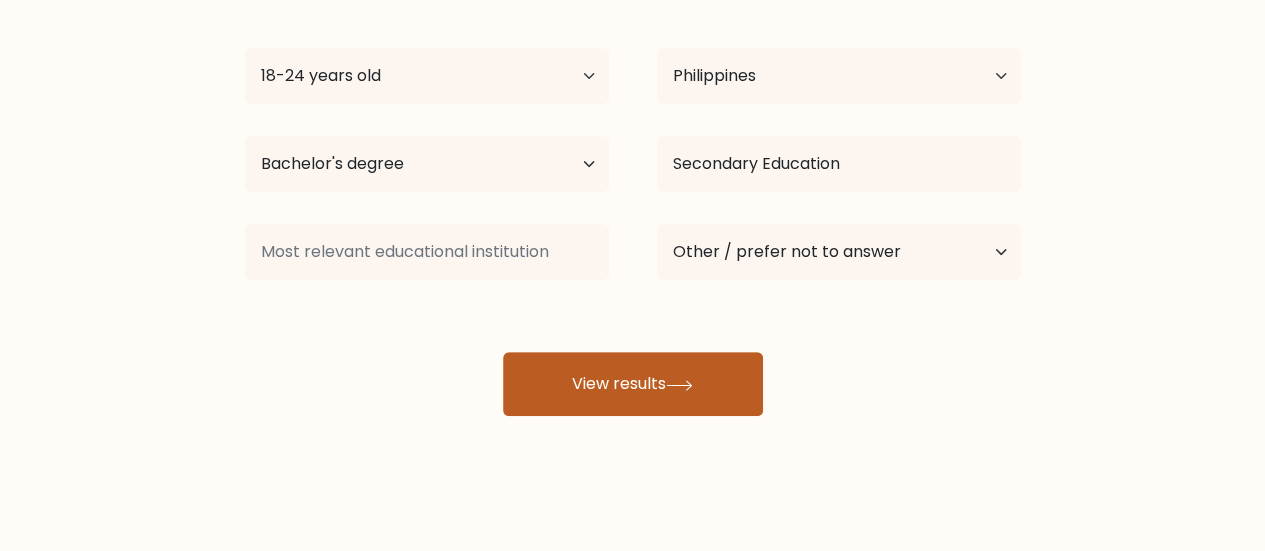 click on "View results" at bounding box center (633, 384) 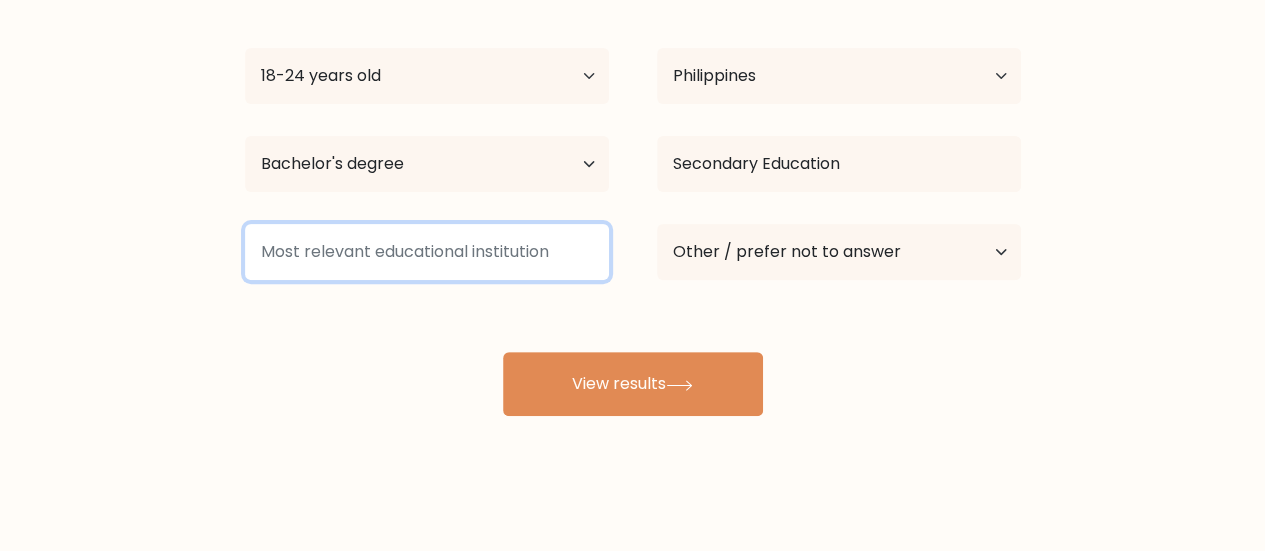 click at bounding box center (427, 252) 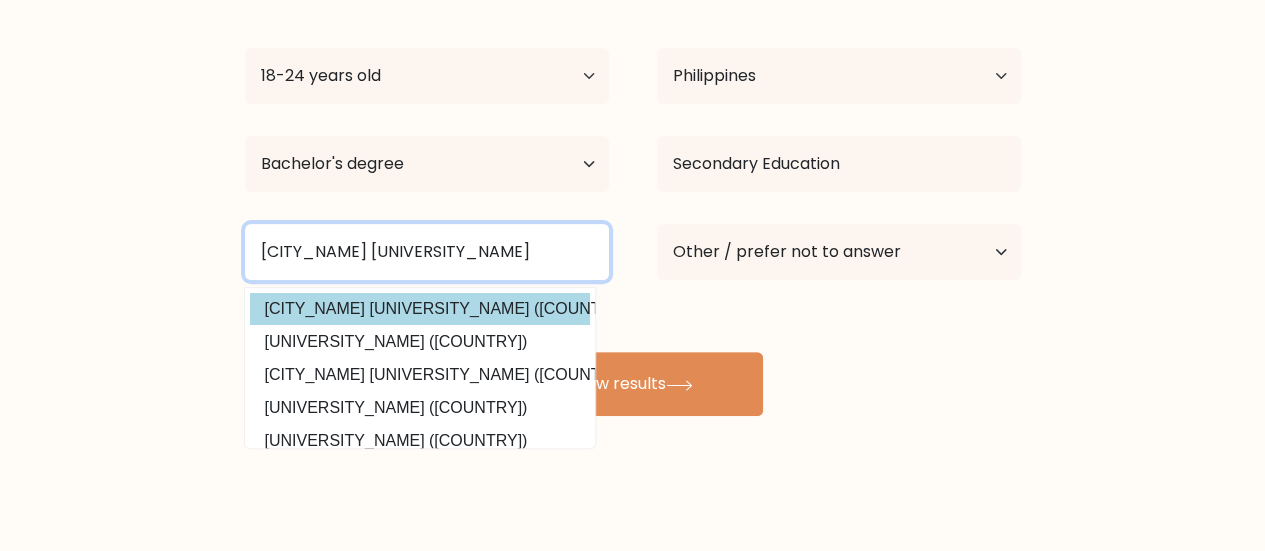 type on "[CITY_NAME] [UNIVERSITY_NAME]" 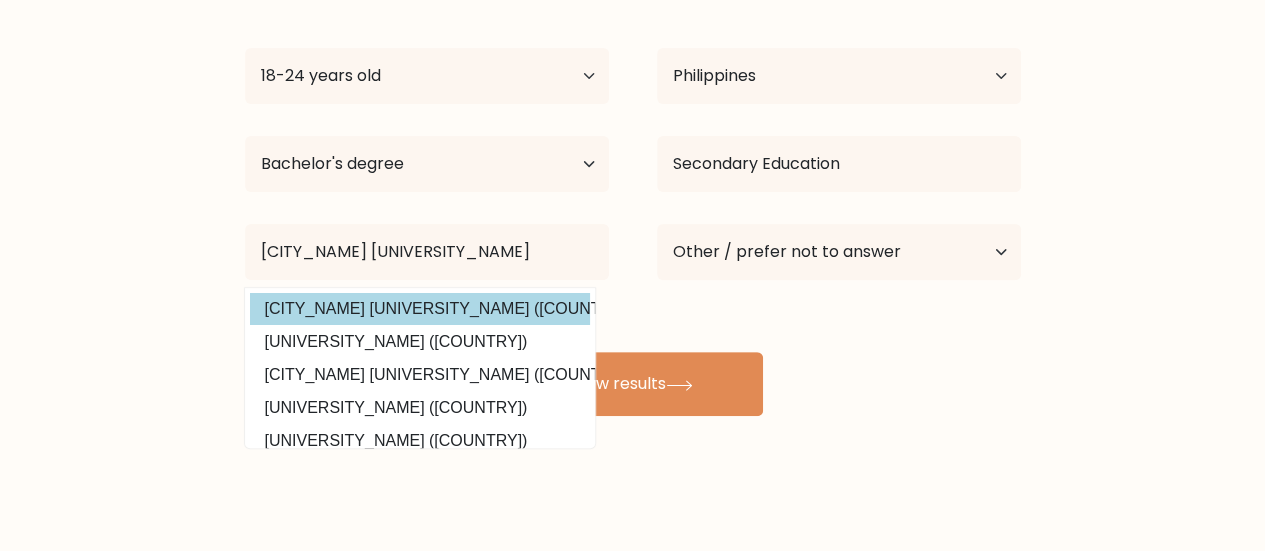 click on "[CITY_NAME] [UNIVERSITY_NAME] ([COUNTRY])" at bounding box center (420, 309) 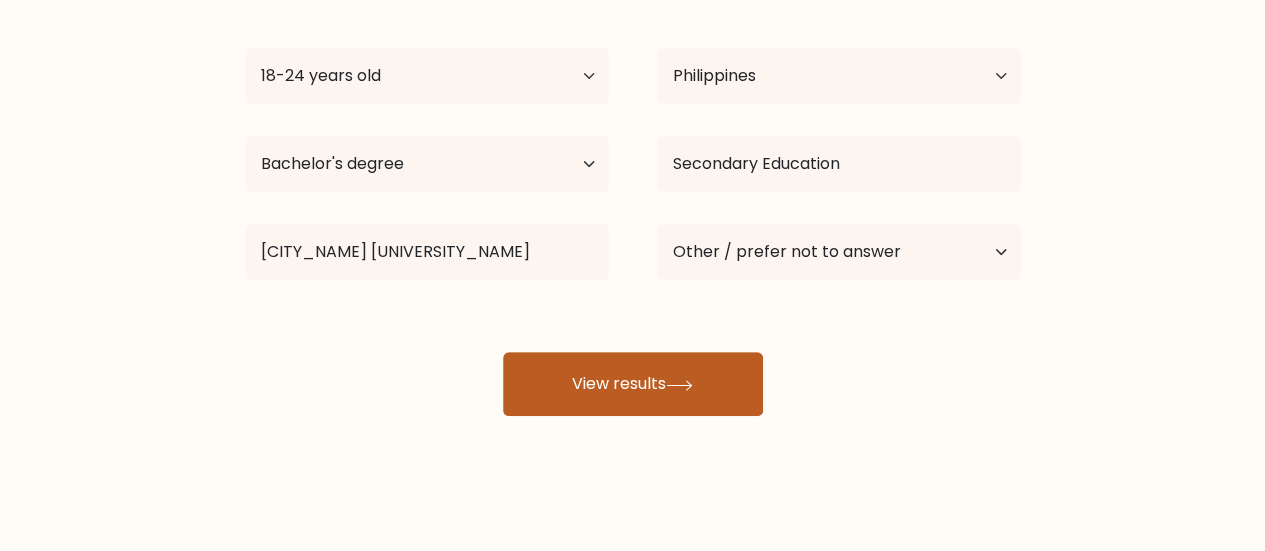 click on "View results" at bounding box center (633, 384) 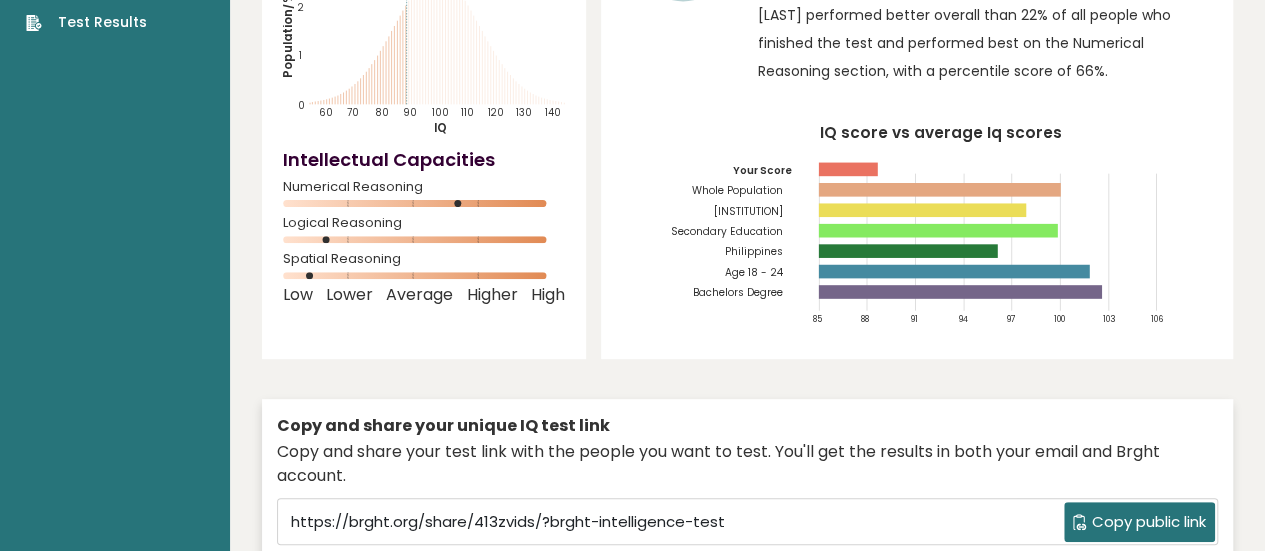 scroll, scrollTop: 0, scrollLeft: 0, axis: both 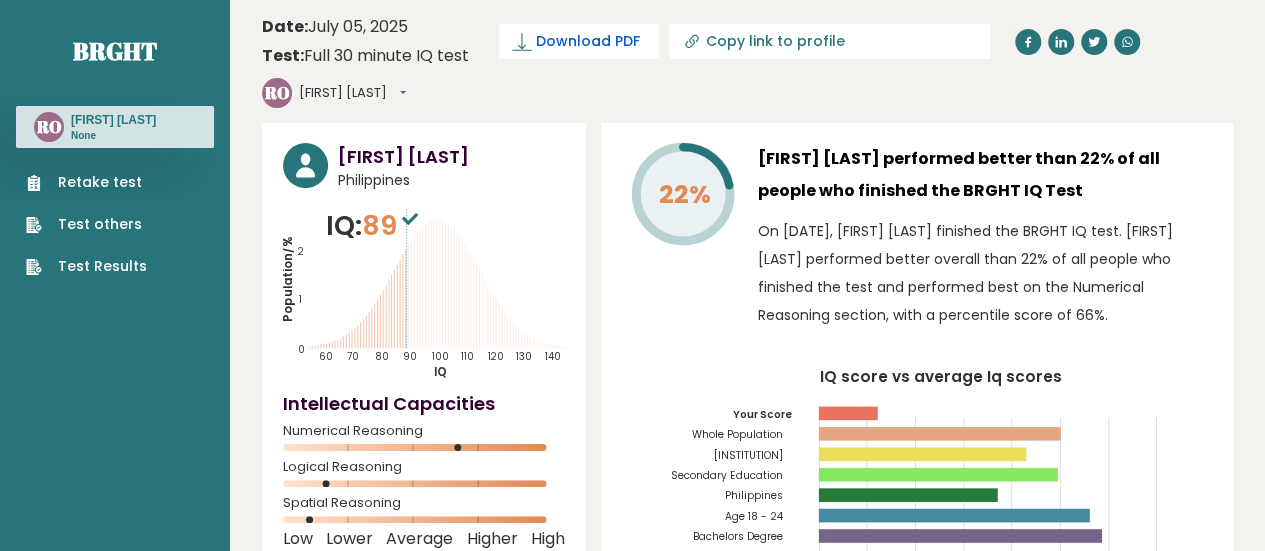 click on "Download PDF" at bounding box center [588, 41] 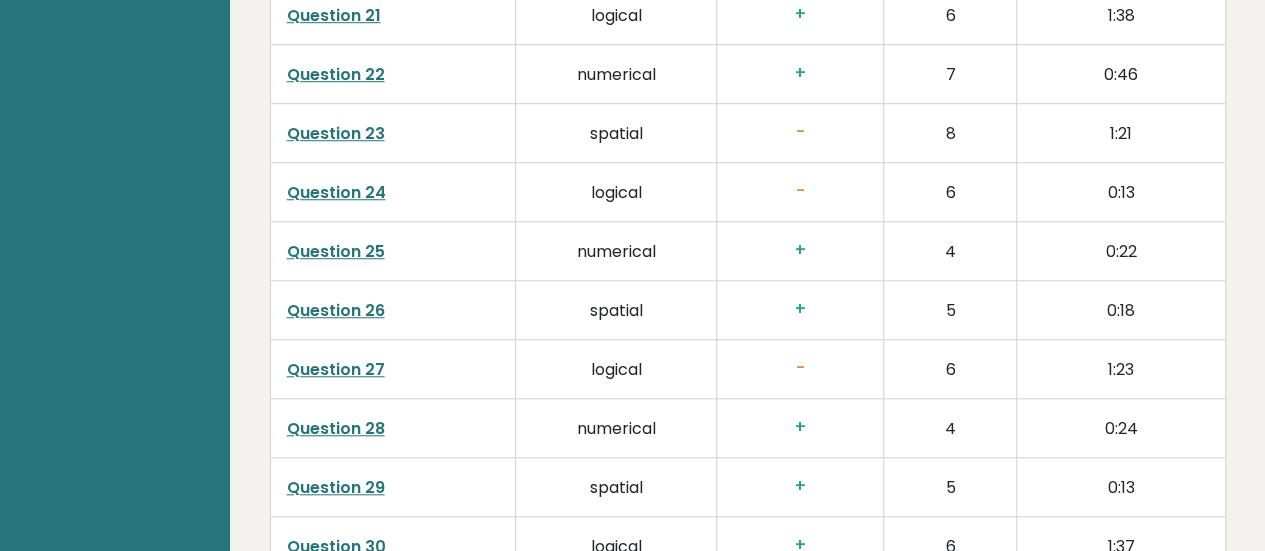 scroll, scrollTop: 4321, scrollLeft: 0, axis: vertical 